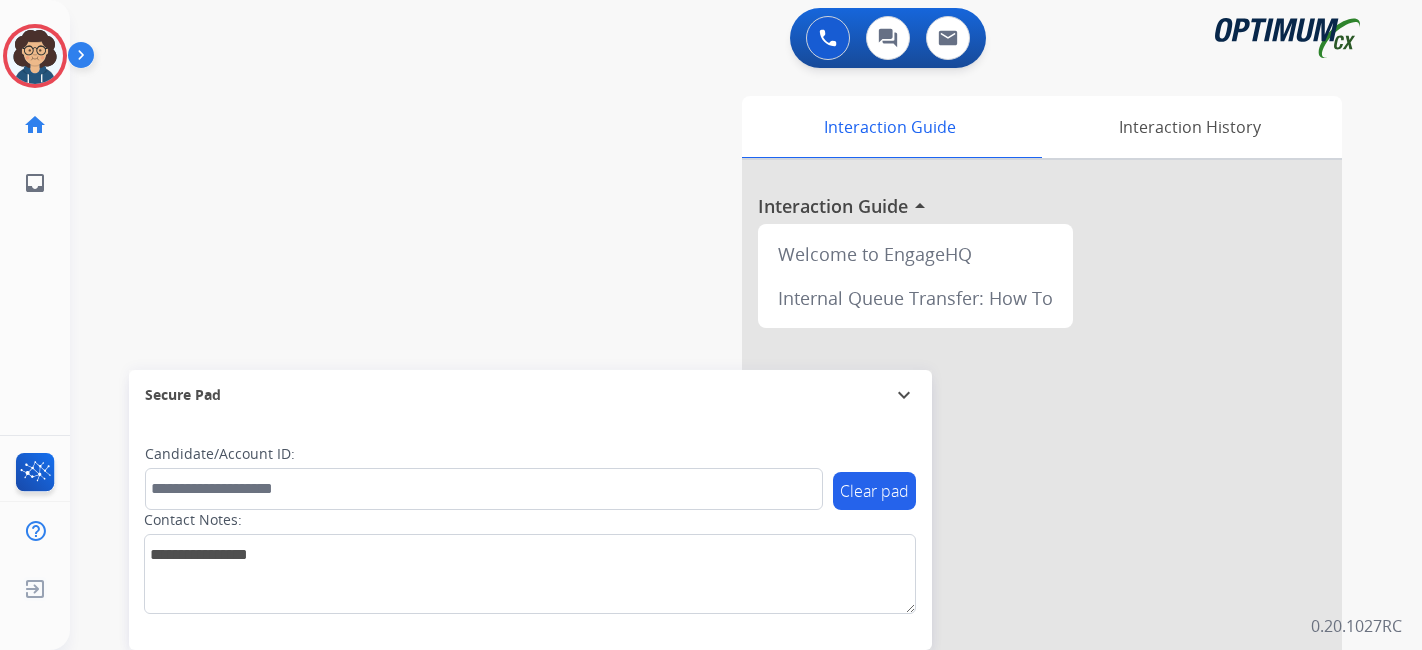scroll, scrollTop: 0, scrollLeft: 0, axis: both 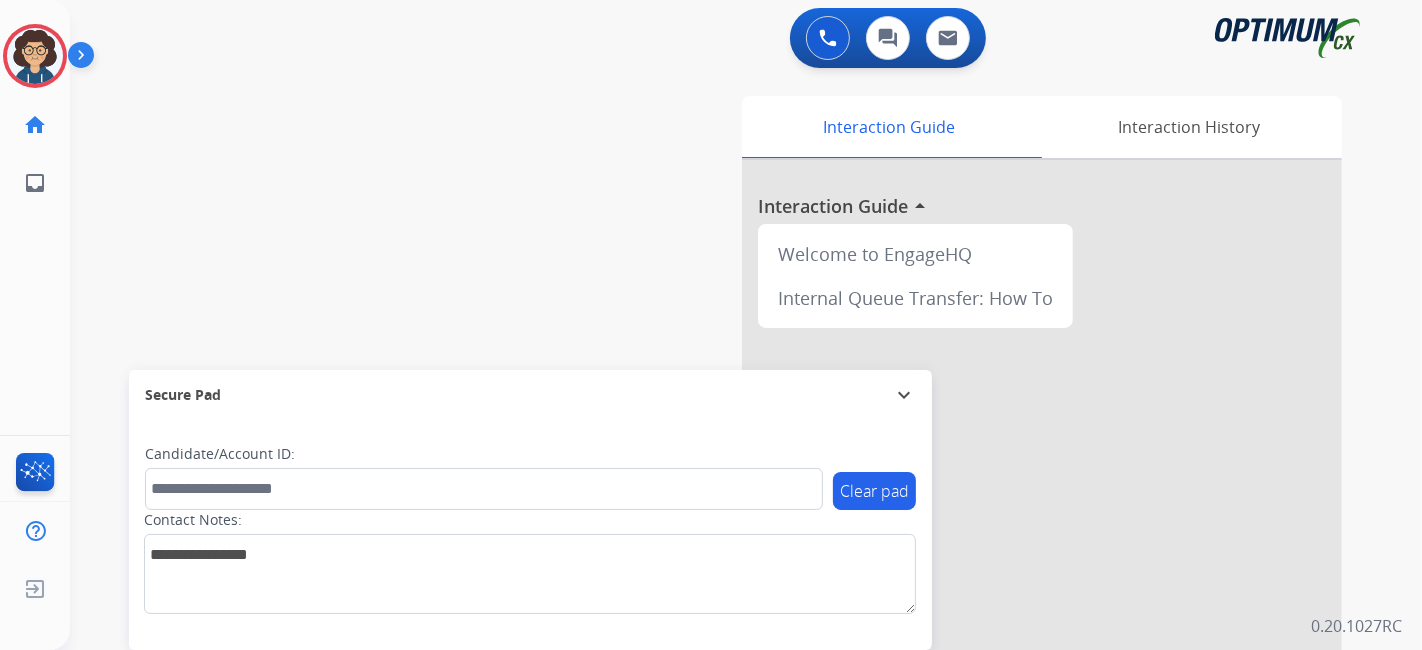 click at bounding box center (35, 56) 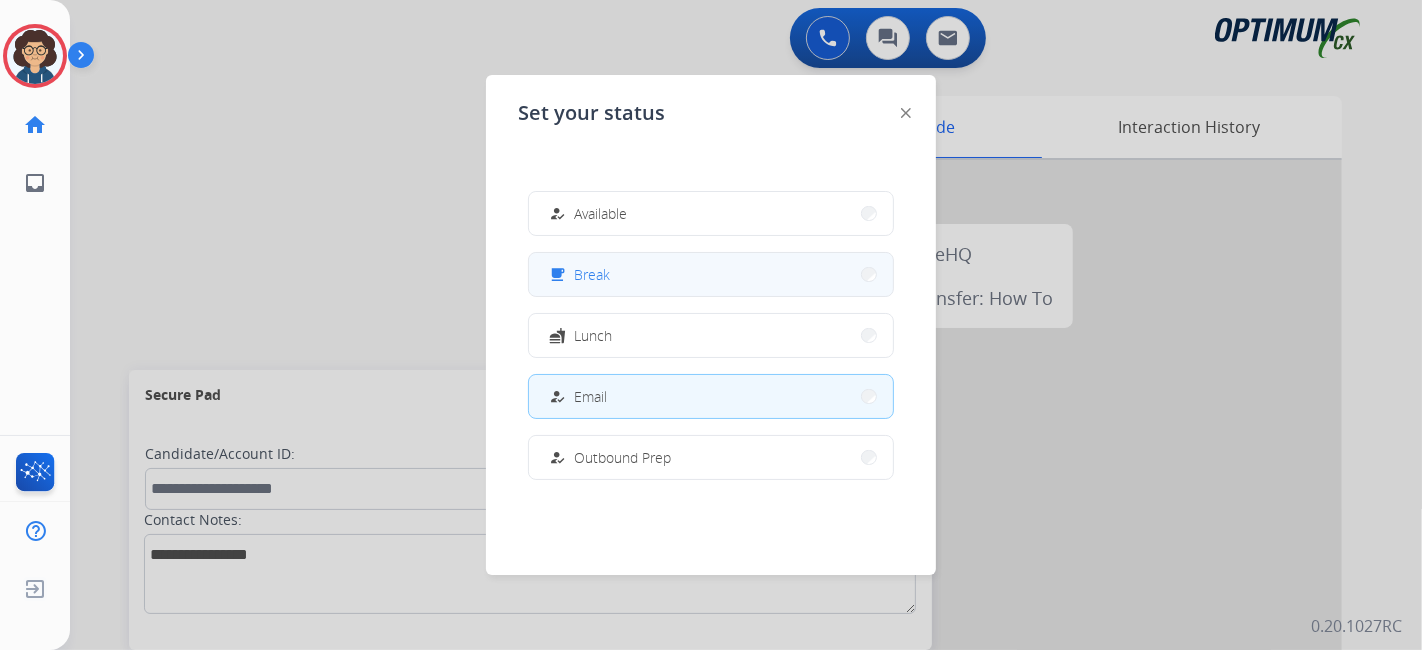 click on "free_breakfast Break" at bounding box center [711, 274] 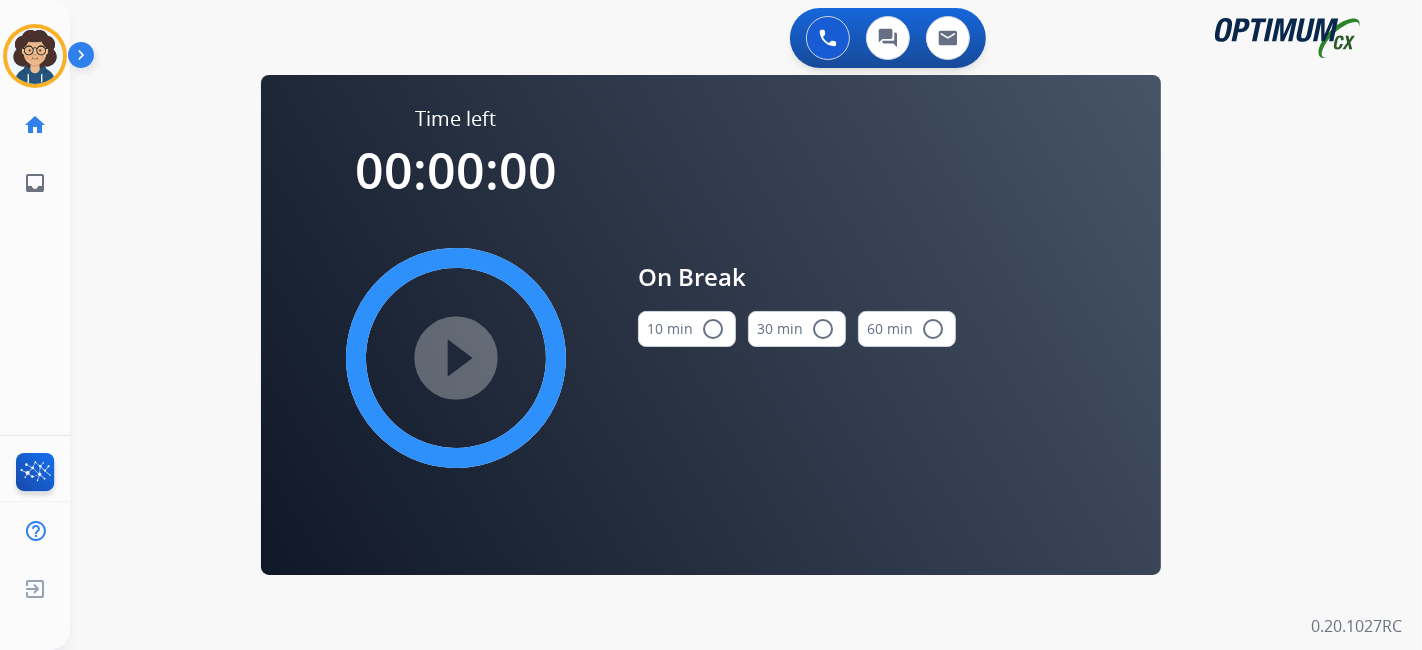 click on "10 min  radio_button_unchecked" at bounding box center (687, 329) 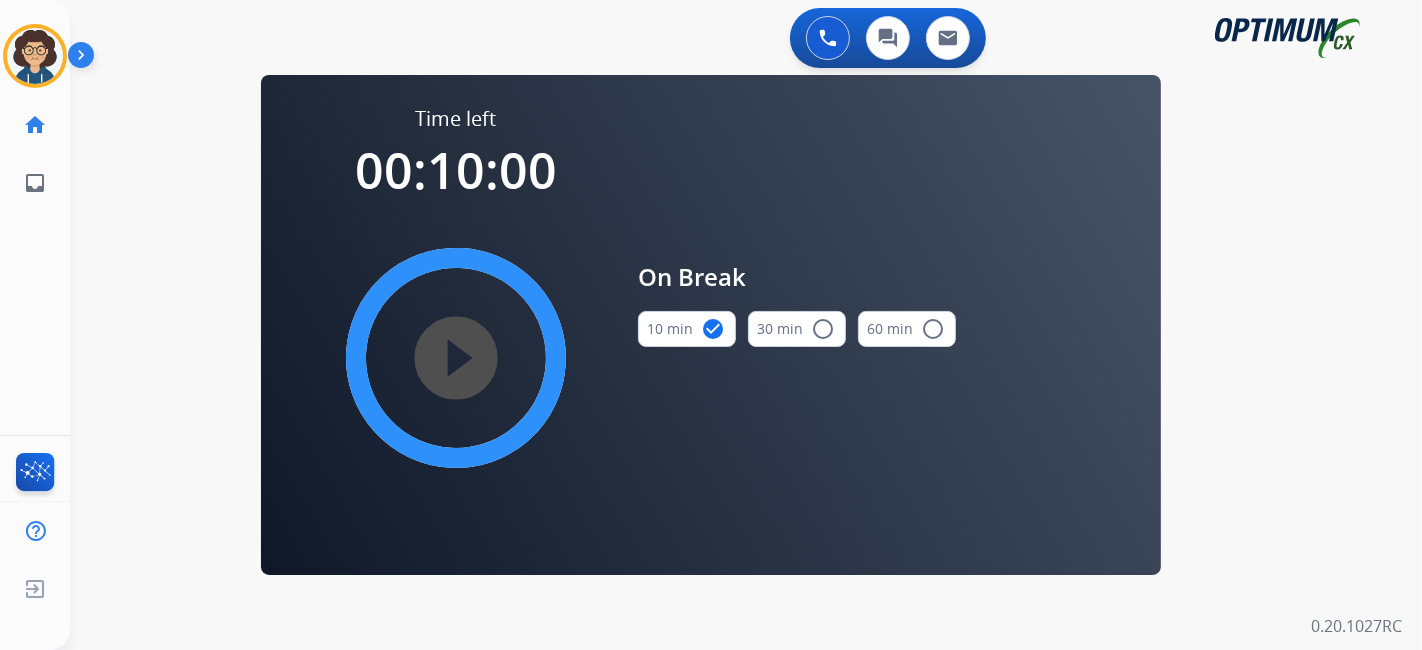 click on "play_circle_filled" at bounding box center [456, 358] 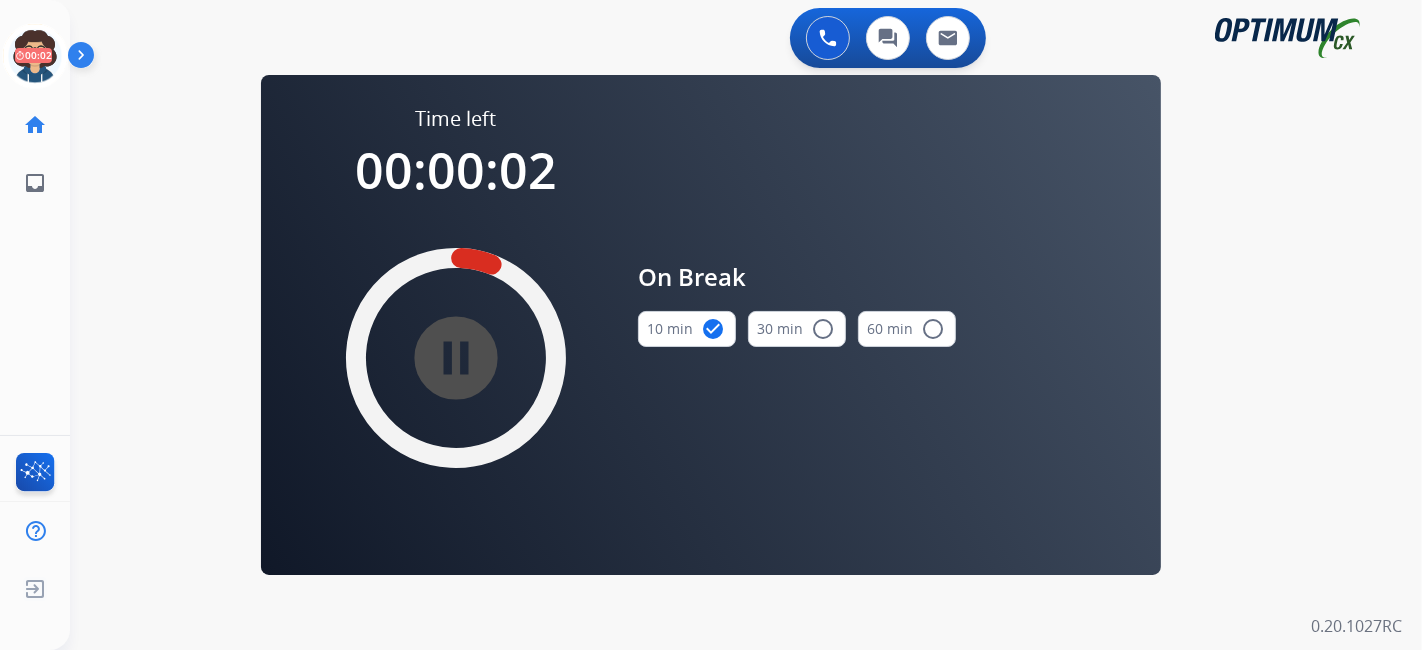 click on "pause_circle_filled" at bounding box center [456, 358] 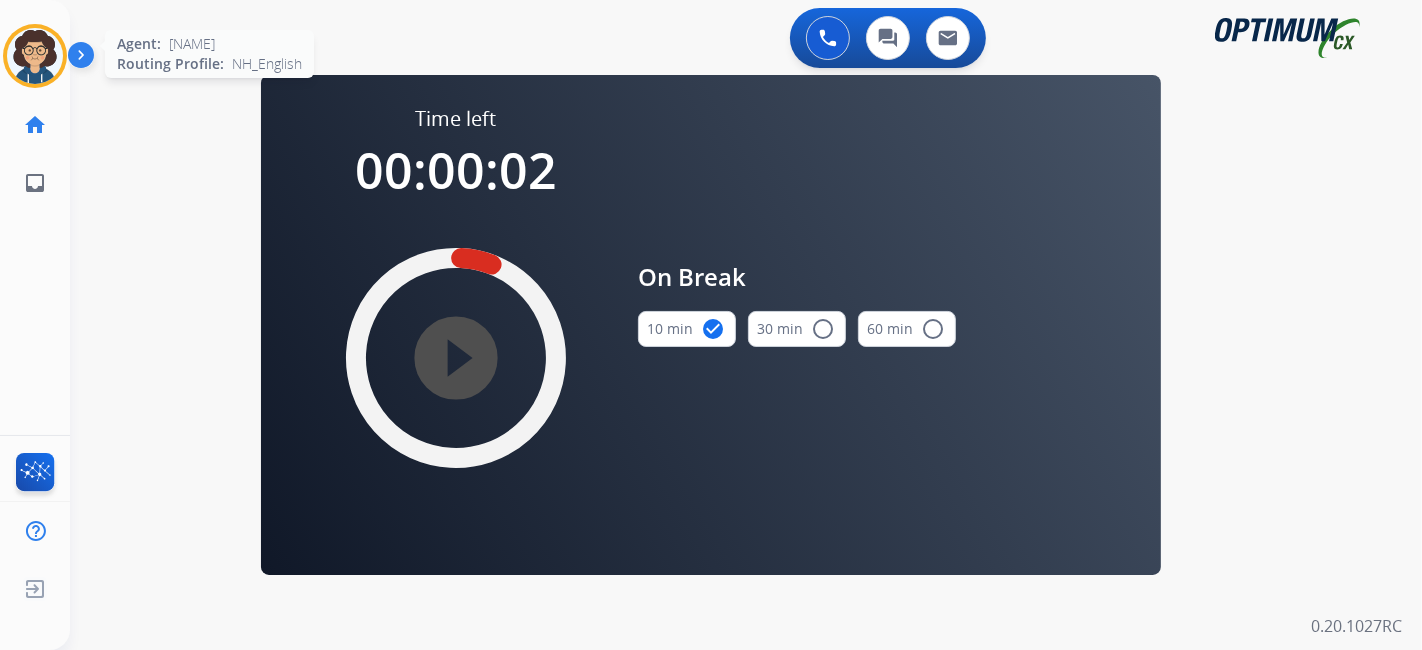 click at bounding box center (35, 56) 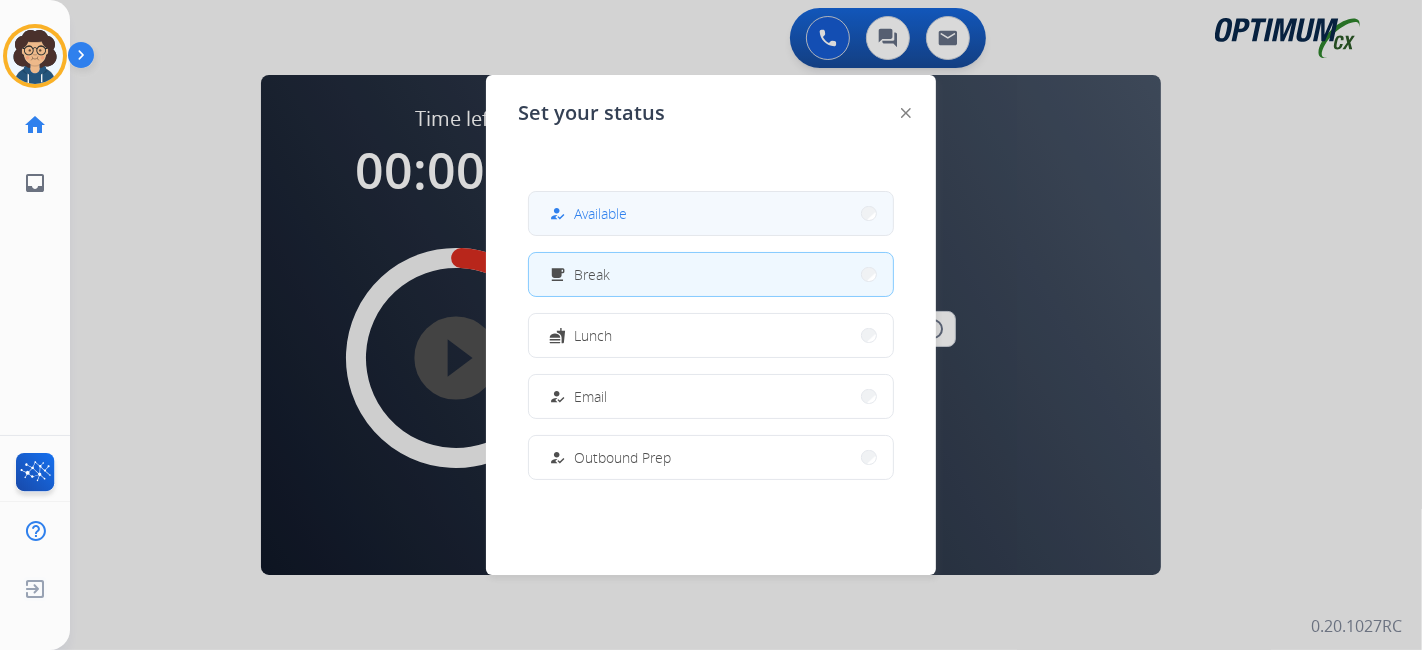 click on "how_to_reg Available" at bounding box center (711, 213) 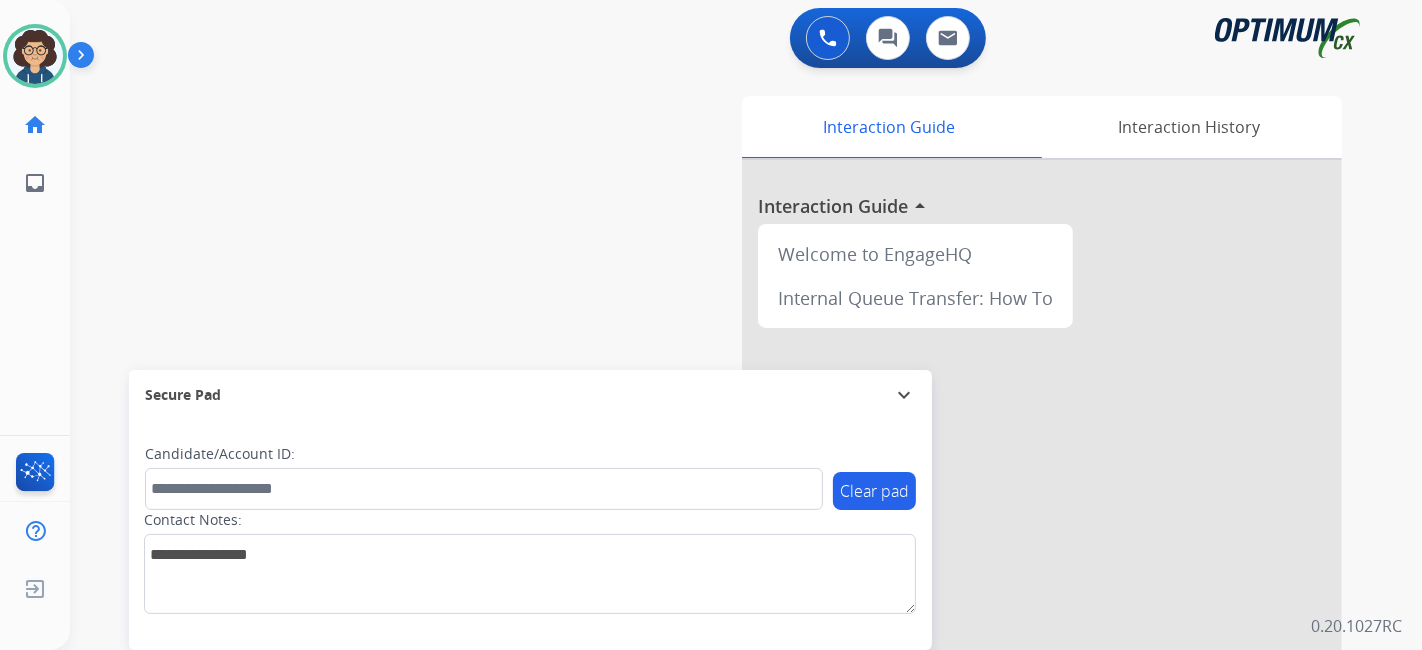 click on "swap_horiz Break voice bridge close_fullscreen Connect 3-Way Call merge_type Separate 3-Way Call  Interaction Guide   Interaction History  Interaction Guide arrow_drop_up  Welcome to EngageHQ   Internal Queue Transfer: How To  Secure Pad expand_more Clear pad Candidate/Account ID: Contact Notes:" at bounding box center (722, 489) 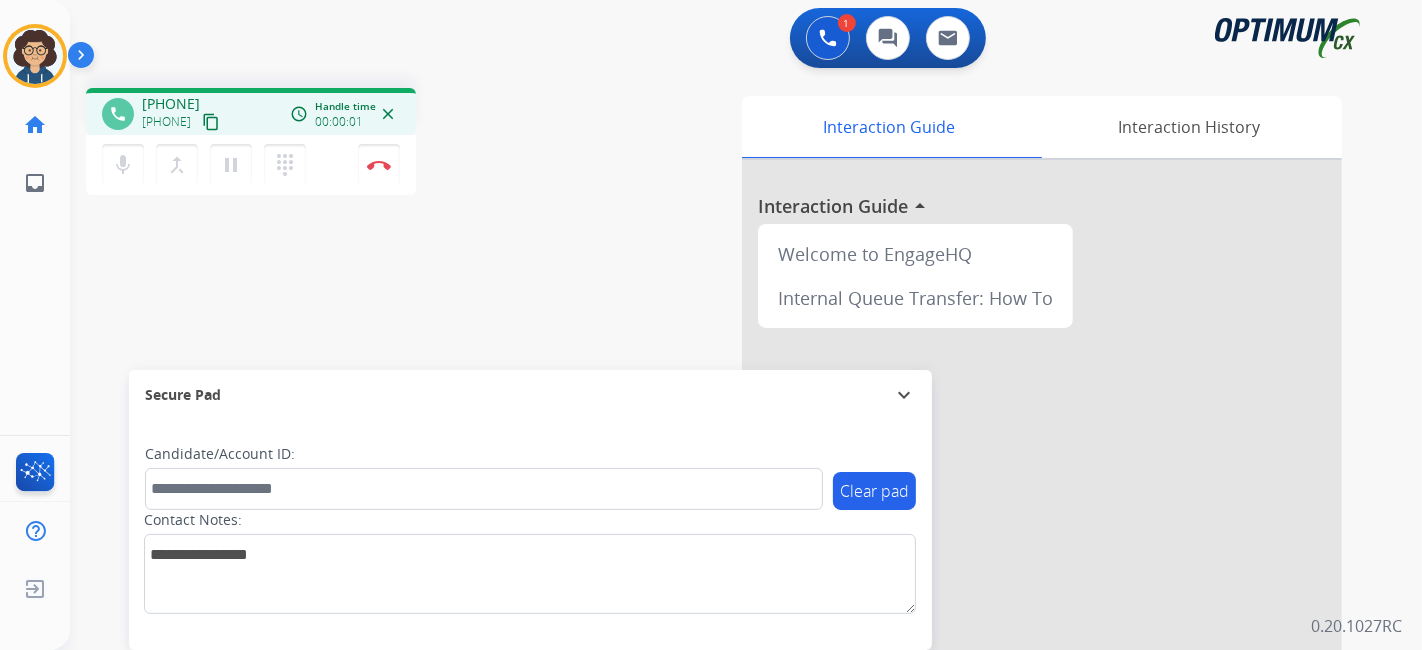 click on "content_copy" at bounding box center (211, 122) 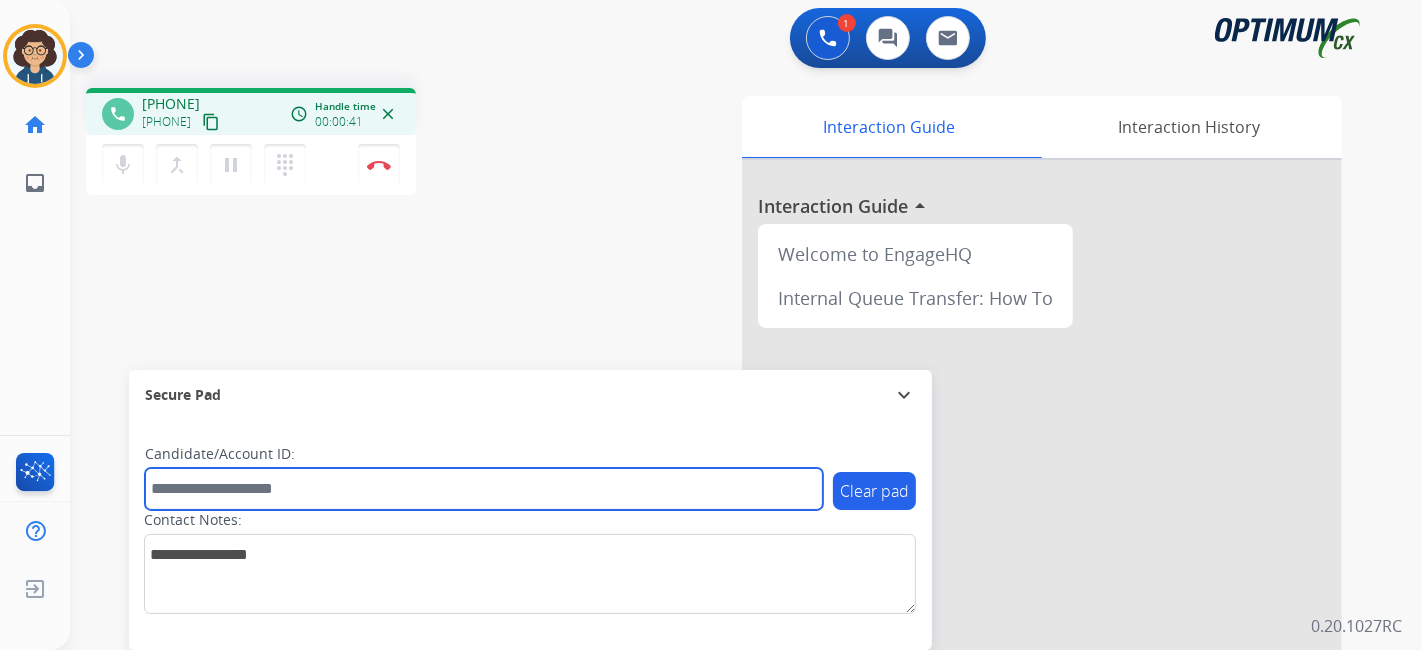 click at bounding box center [484, 489] 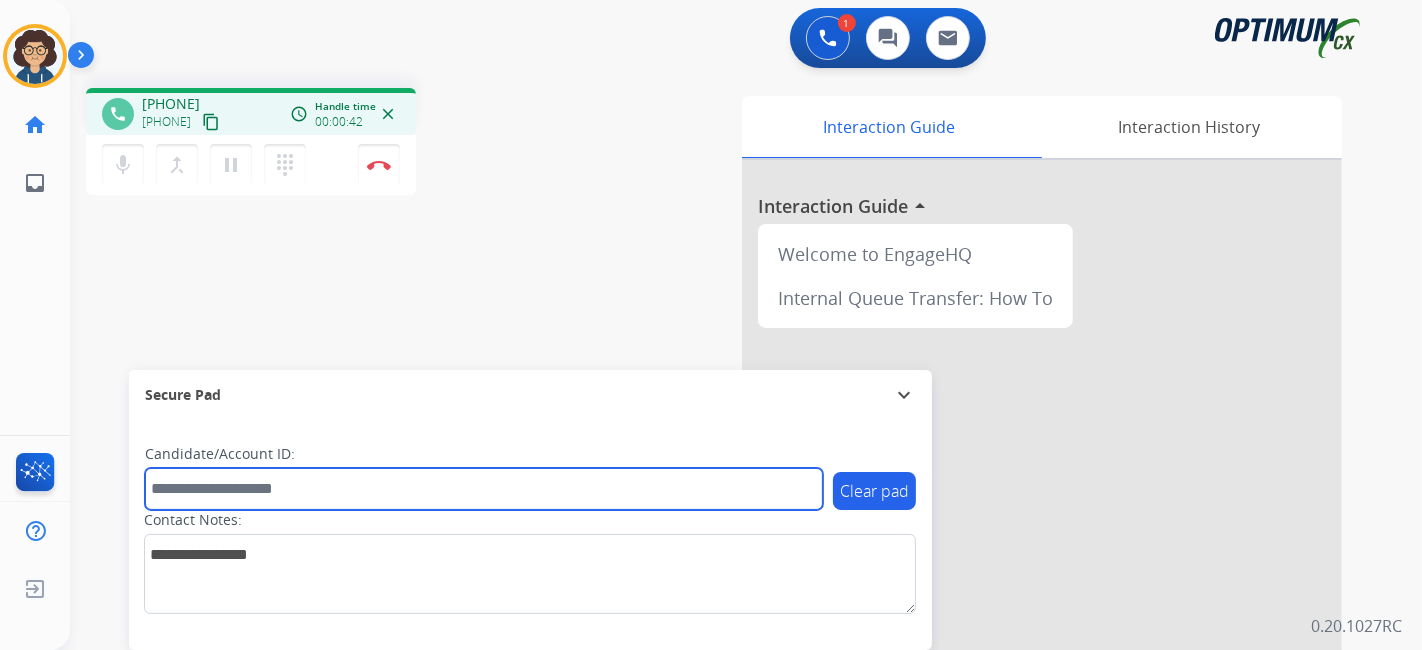 paste on "*******" 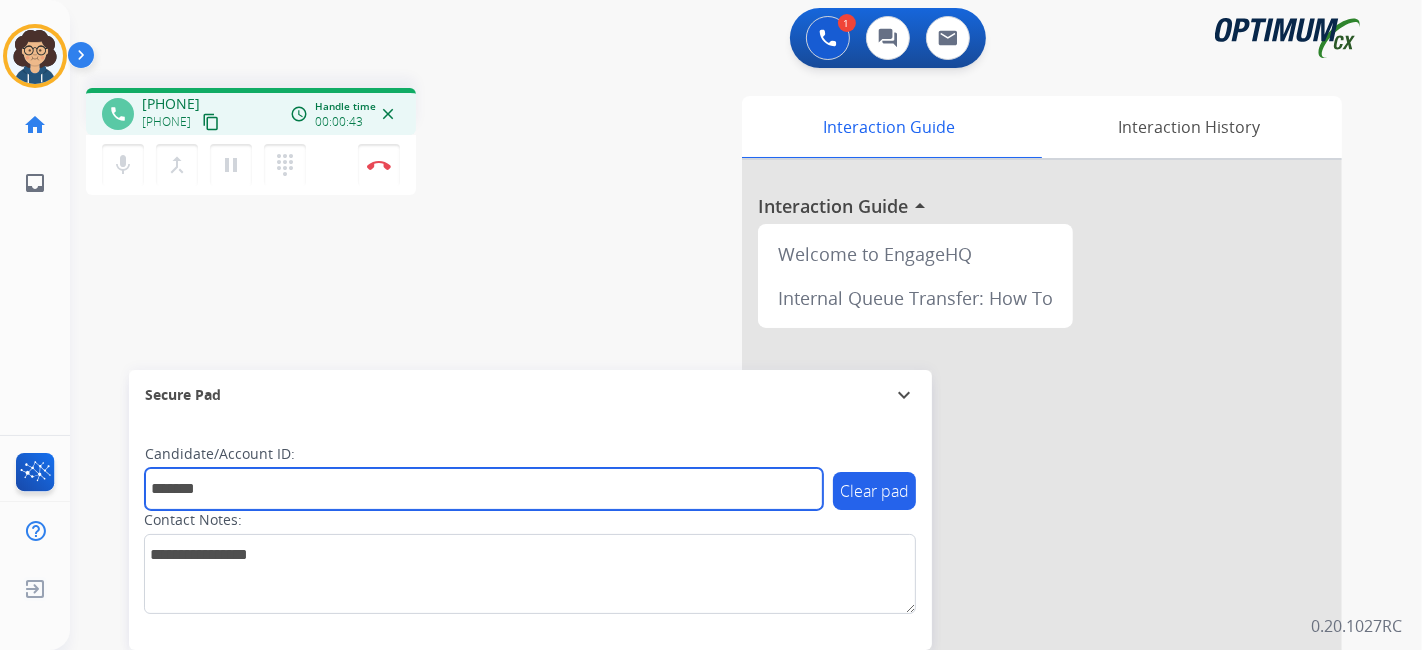 type on "*******" 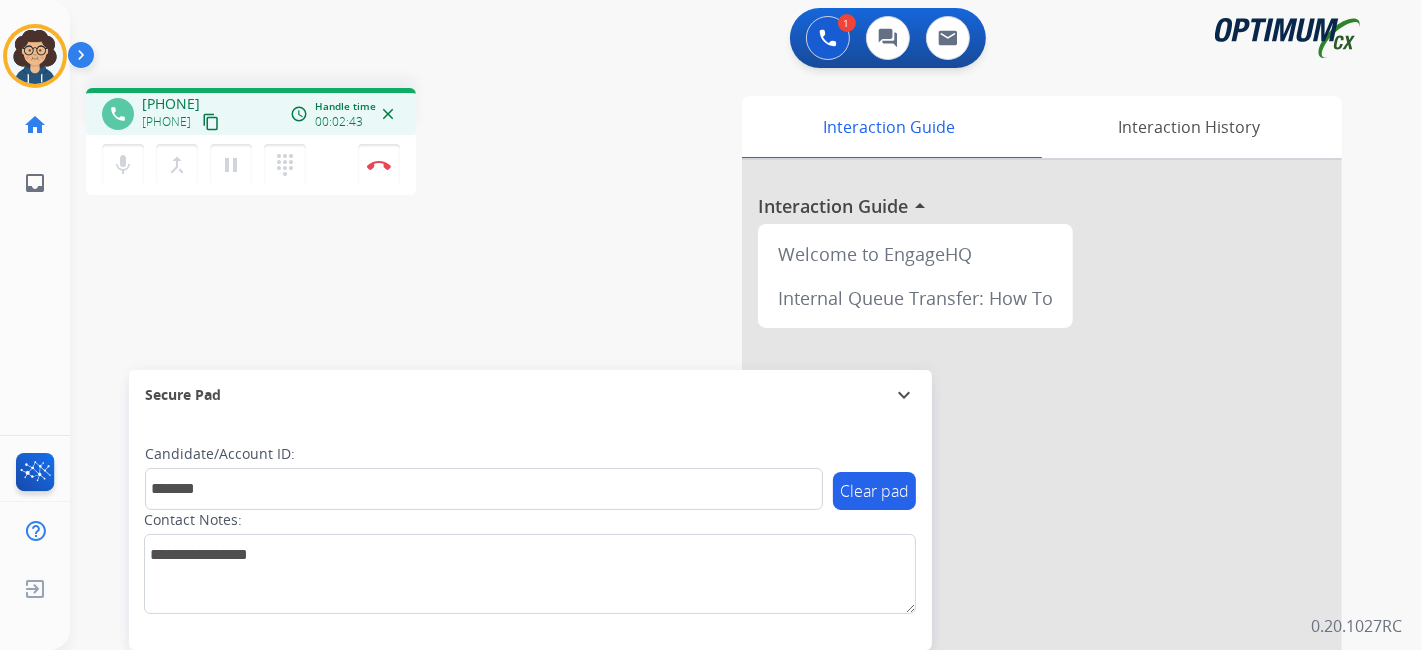 click on "phone [PHONE] [PHONE] content_copy access_time Call metrics Queue 00:10 Hold 00:00 Talk 02:44 Total 02:53 Handle time 00:02:43 close mic Mute merge_type Bridge pause Hold dialpad Dialpad Disconnect swap_horiz Break voice bridge close_fullscreen Connect 3-Way Call merge_type Separate 3-Way Call Interaction Guide Interaction History Interaction Guide arrow_drop_up Welcome to EngageHQ Internal Queue Transfer: How To Secure Pad expand_more Clear pad Candidate/Account ID: ******* Contact Notes:" at bounding box center [722, 489] 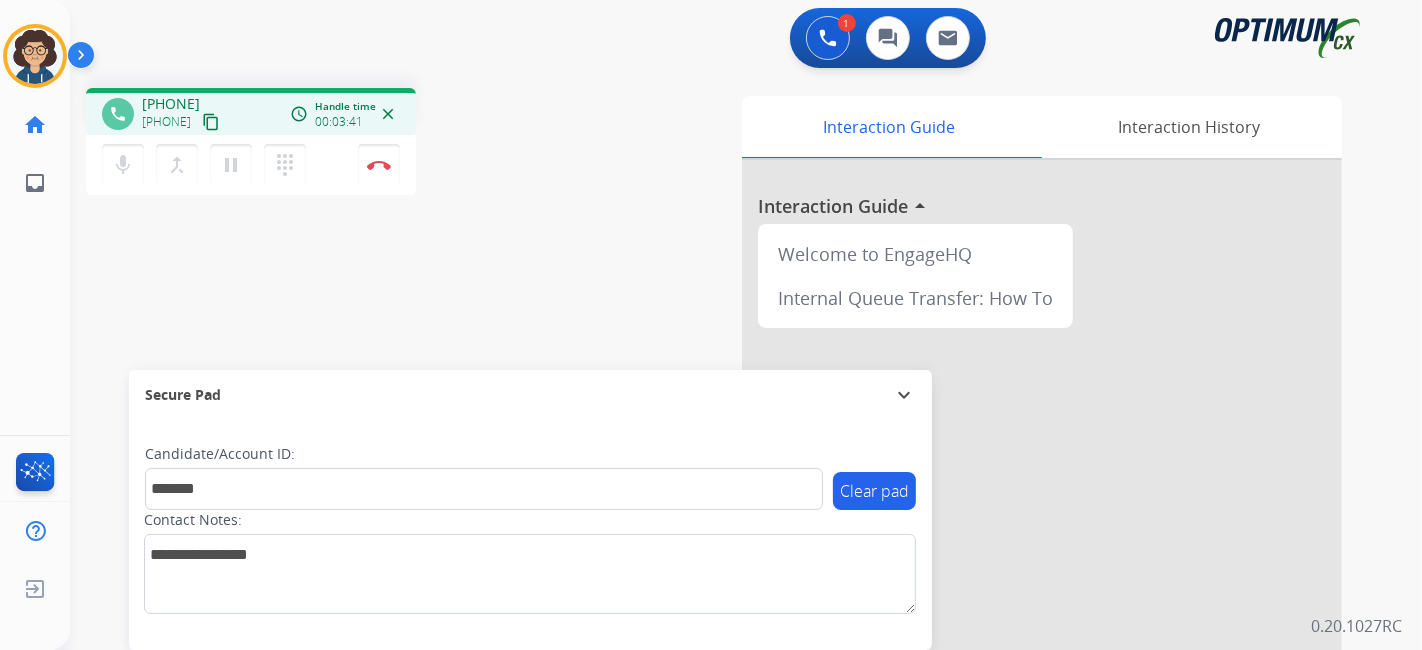 click on "Interaction Guide   Interaction History  Interaction Guide arrow_drop_up  Welcome to EngageHQ   Internal Queue Transfer: How To" at bounding box center [969, 501] 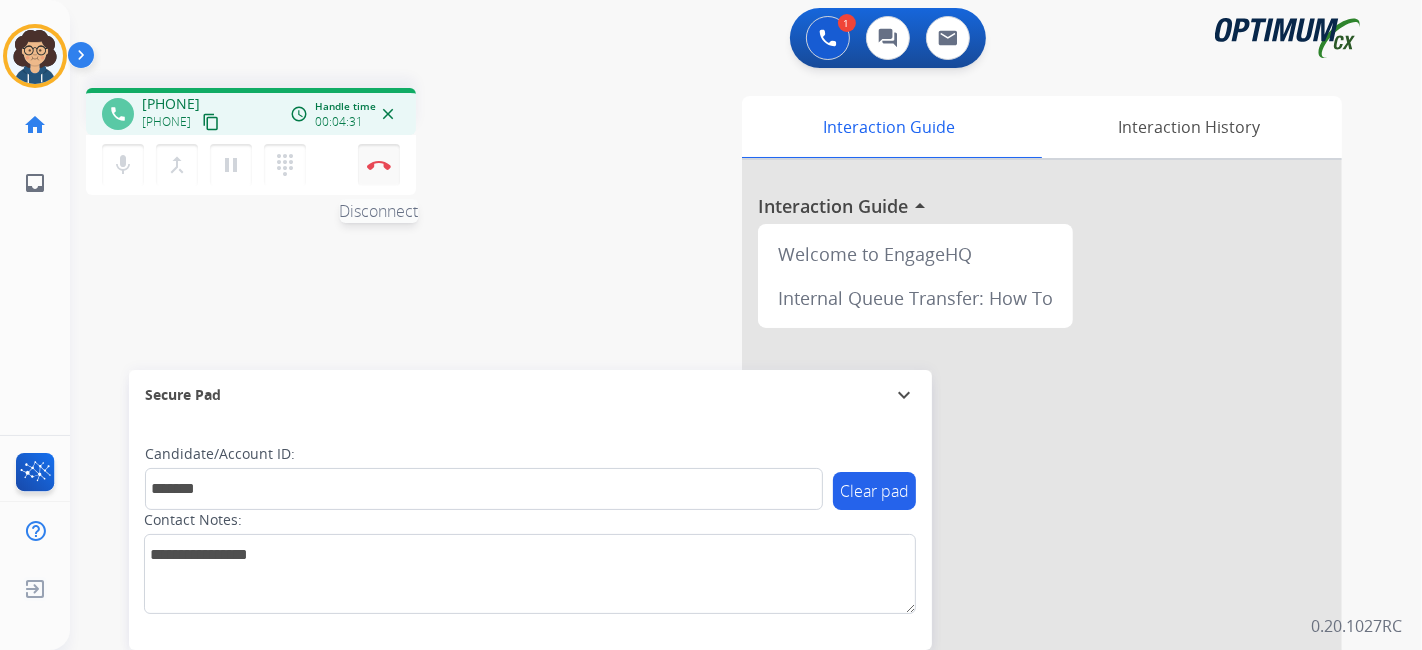 click on "Disconnect" at bounding box center (379, 165) 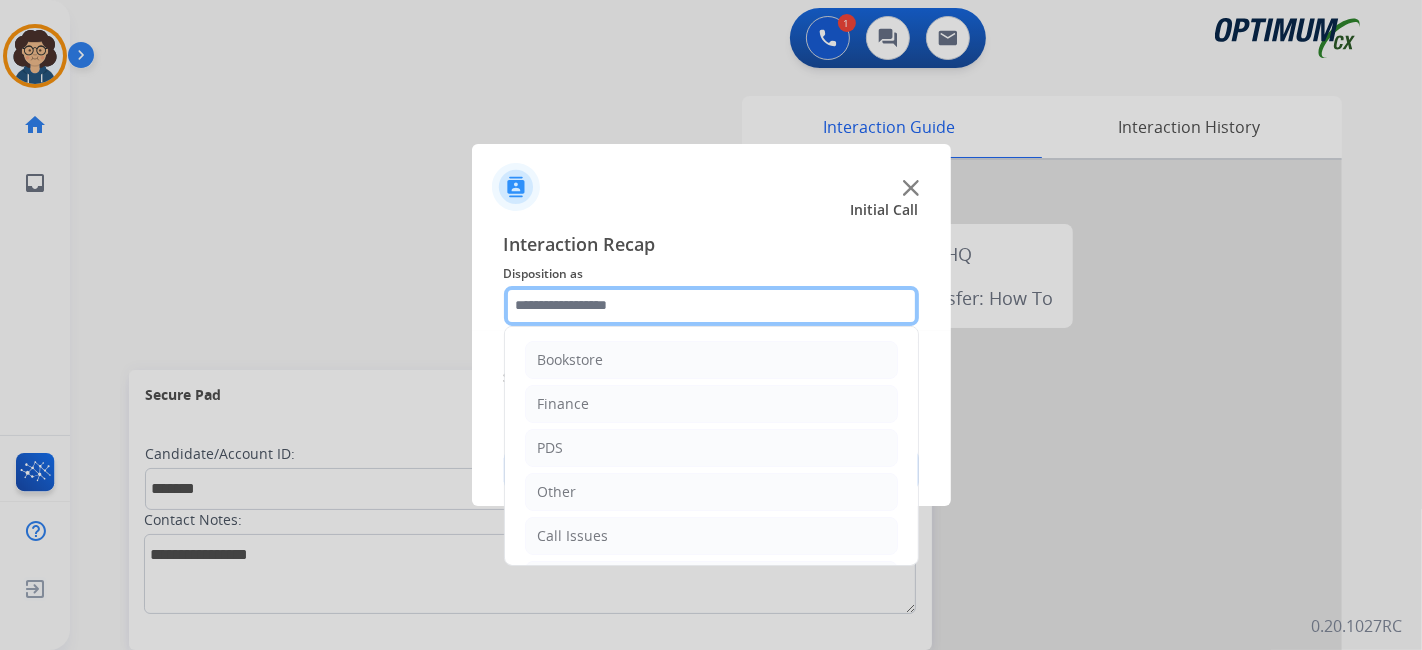 click 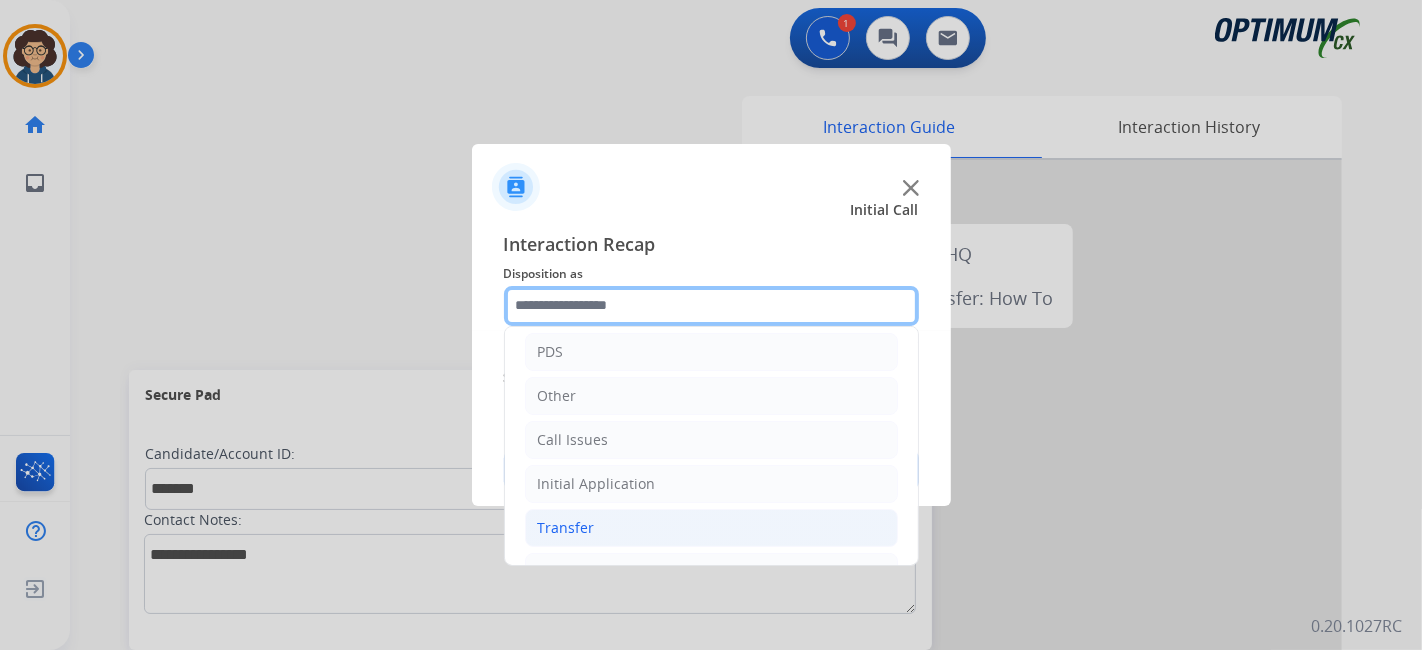 scroll, scrollTop: 131, scrollLeft: 0, axis: vertical 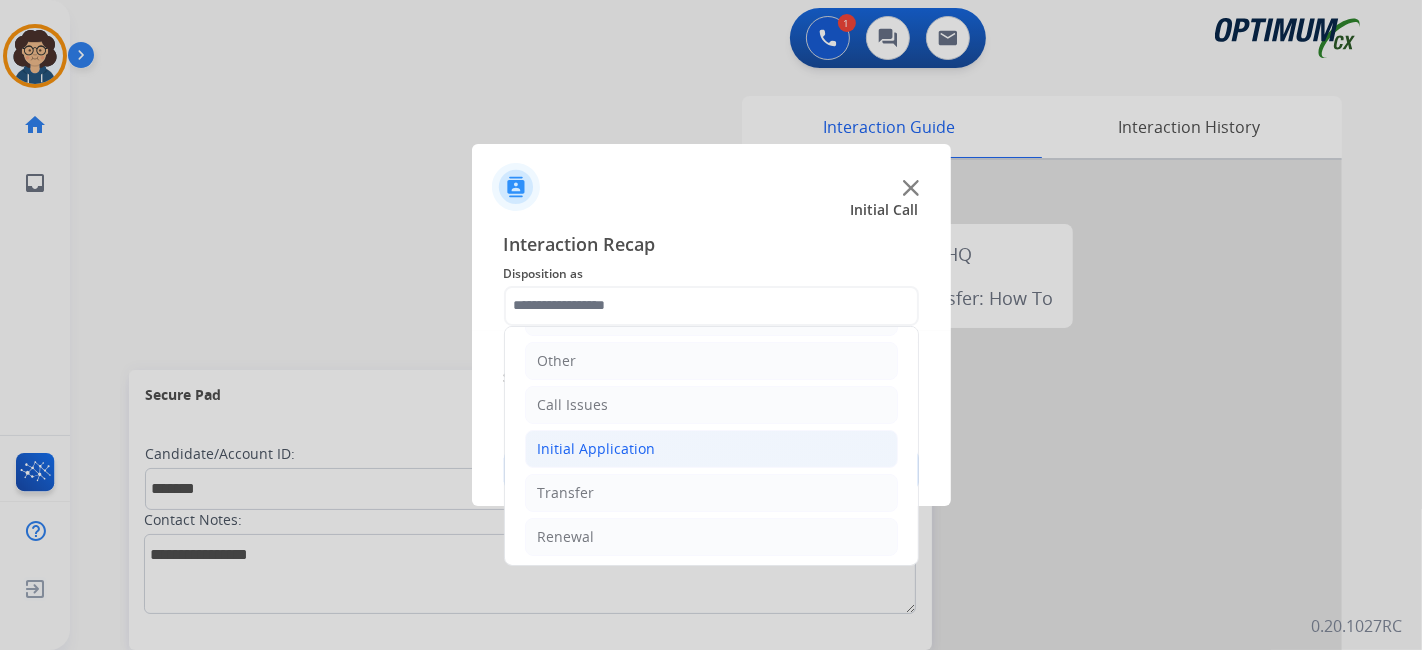 drag, startPoint x: 709, startPoint y: 440, endPoint x: 874, endPoint y: 434, distance: 165.10905 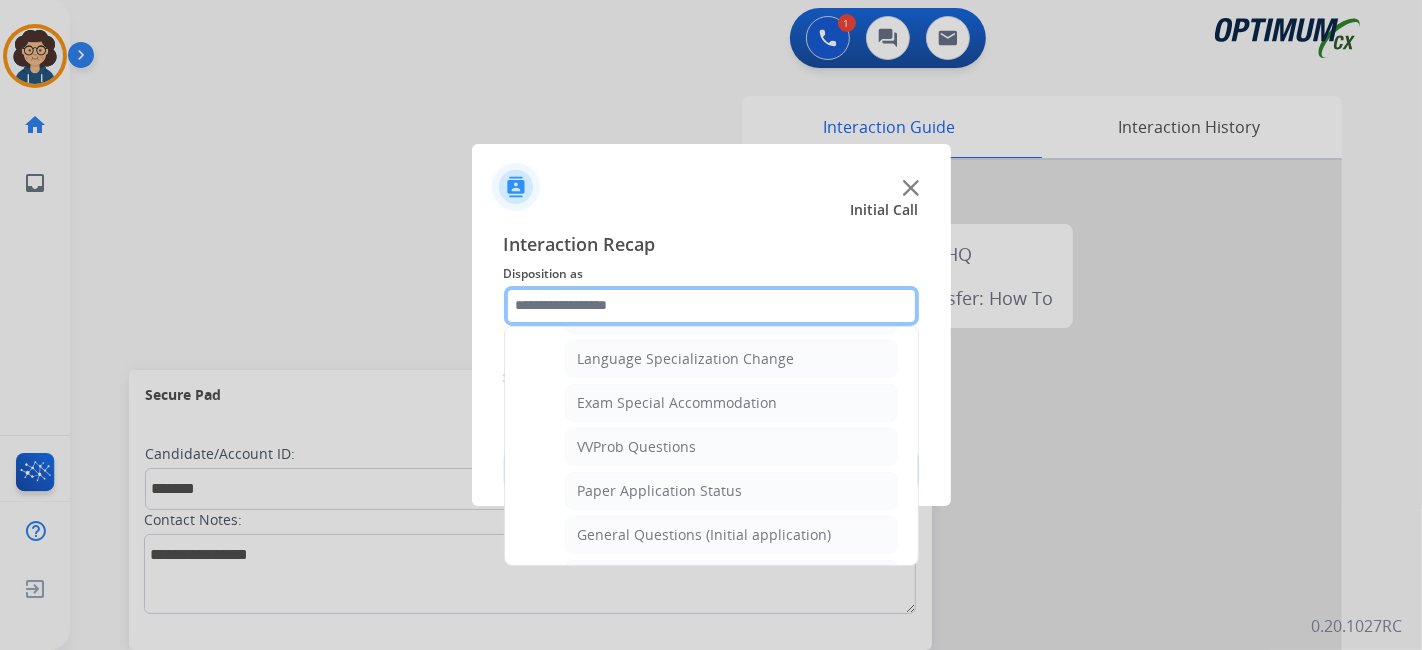 scroll, scrollTop: 1007, scrollLeft: 0, axis: vertical 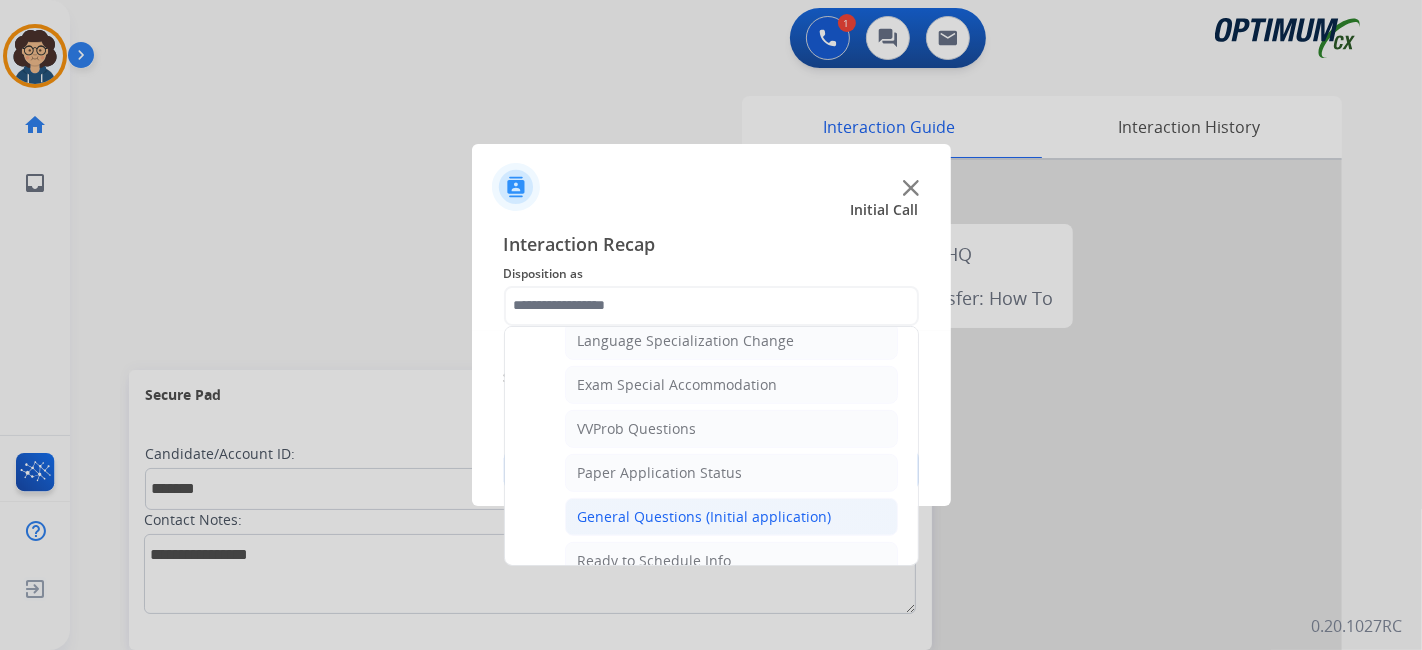 click on "General Questions (Initial application)" 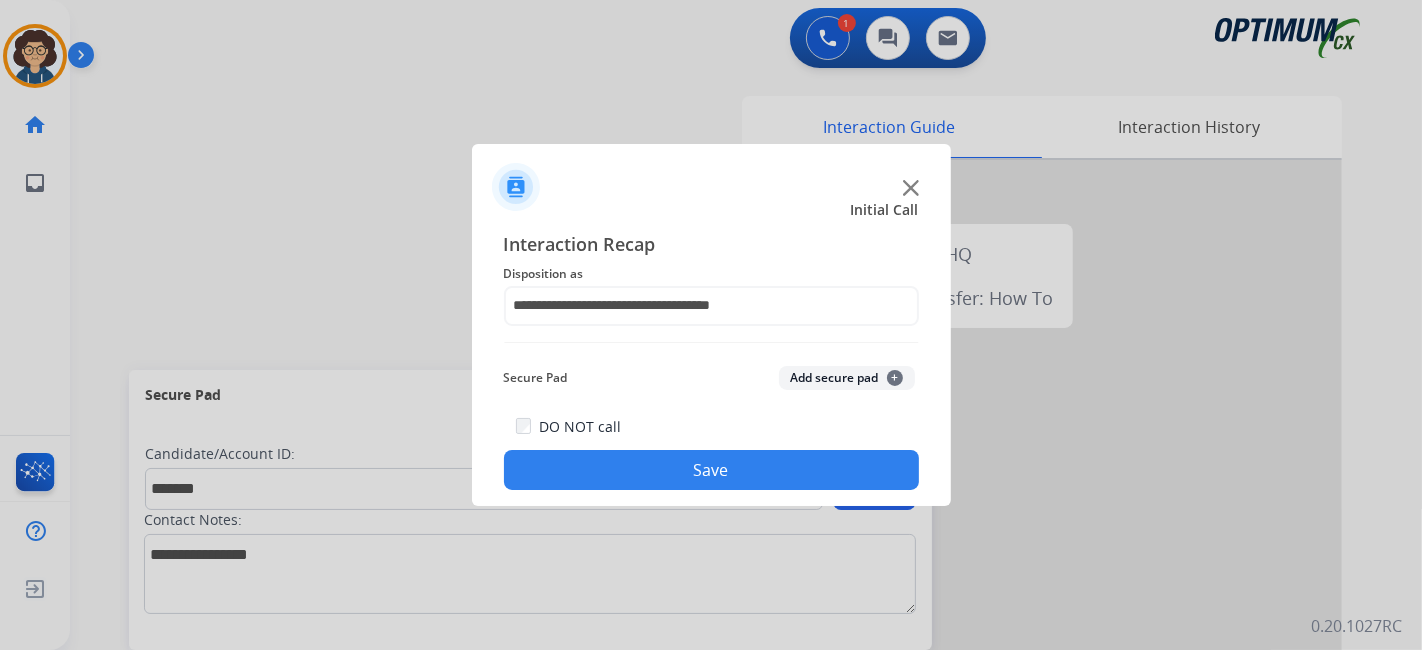 click on "Add secure pad  +" 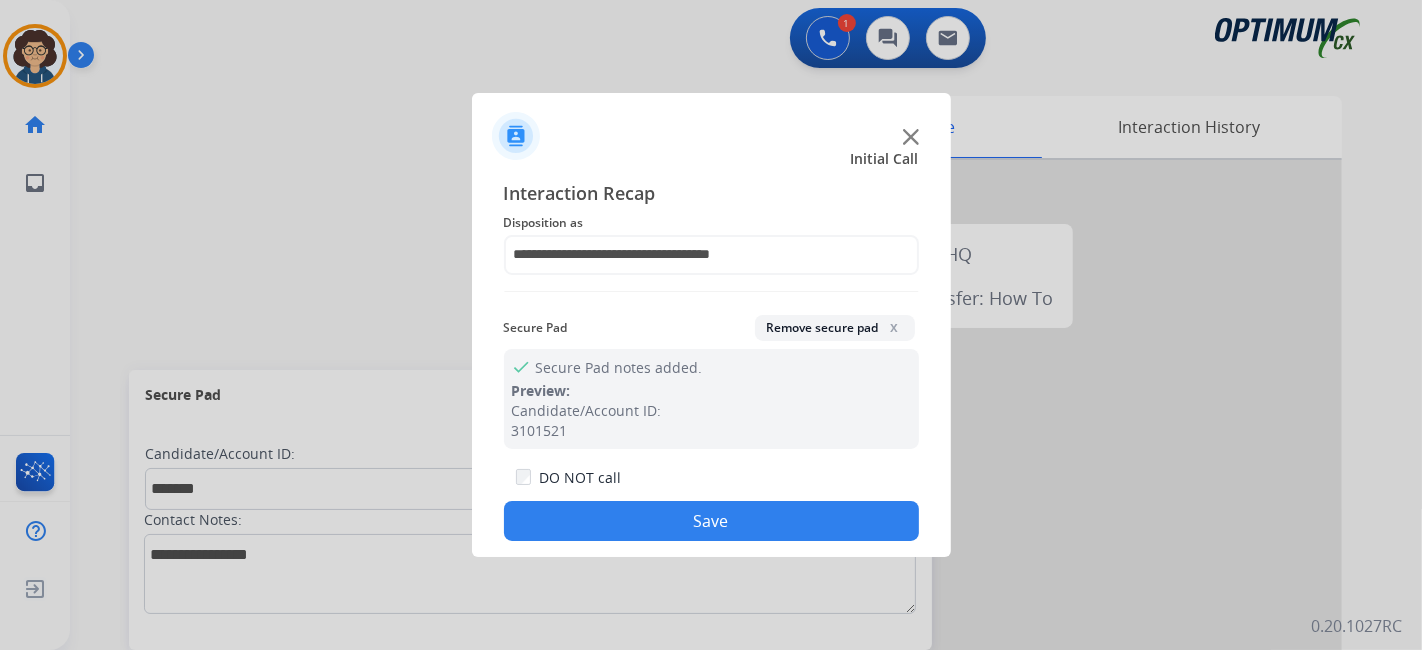 drag, startPoint x: 769, startPoint y: 515, endPoint x: 550, endPoint y: 19, distance: 542.1965 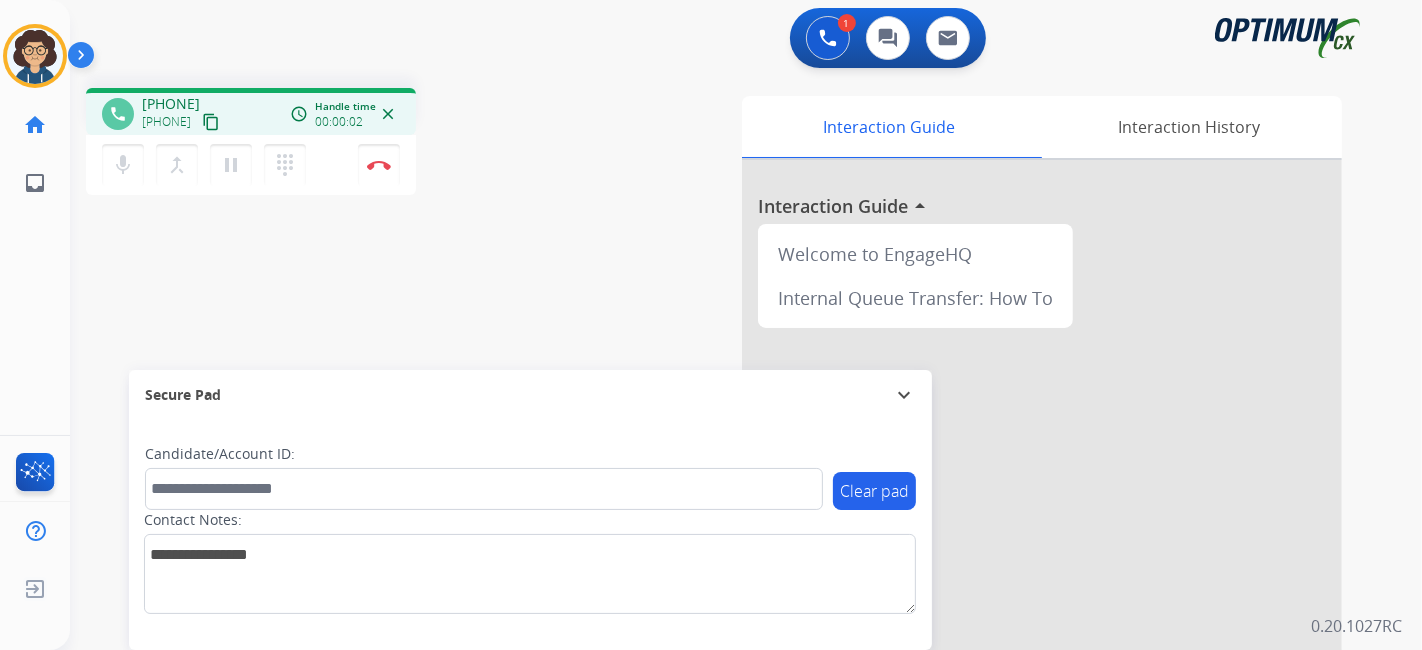 click on "content_copy" at bounding box center [211, 122] 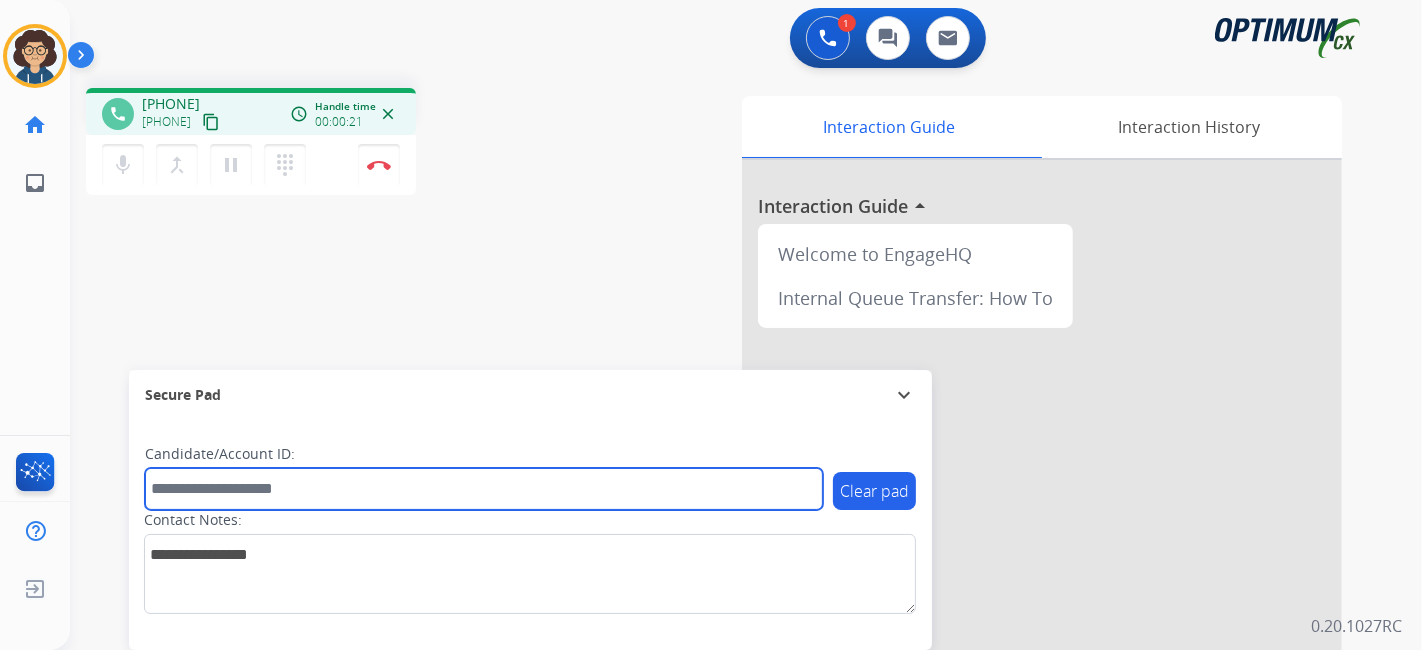 click at bounding box center [484, 489] 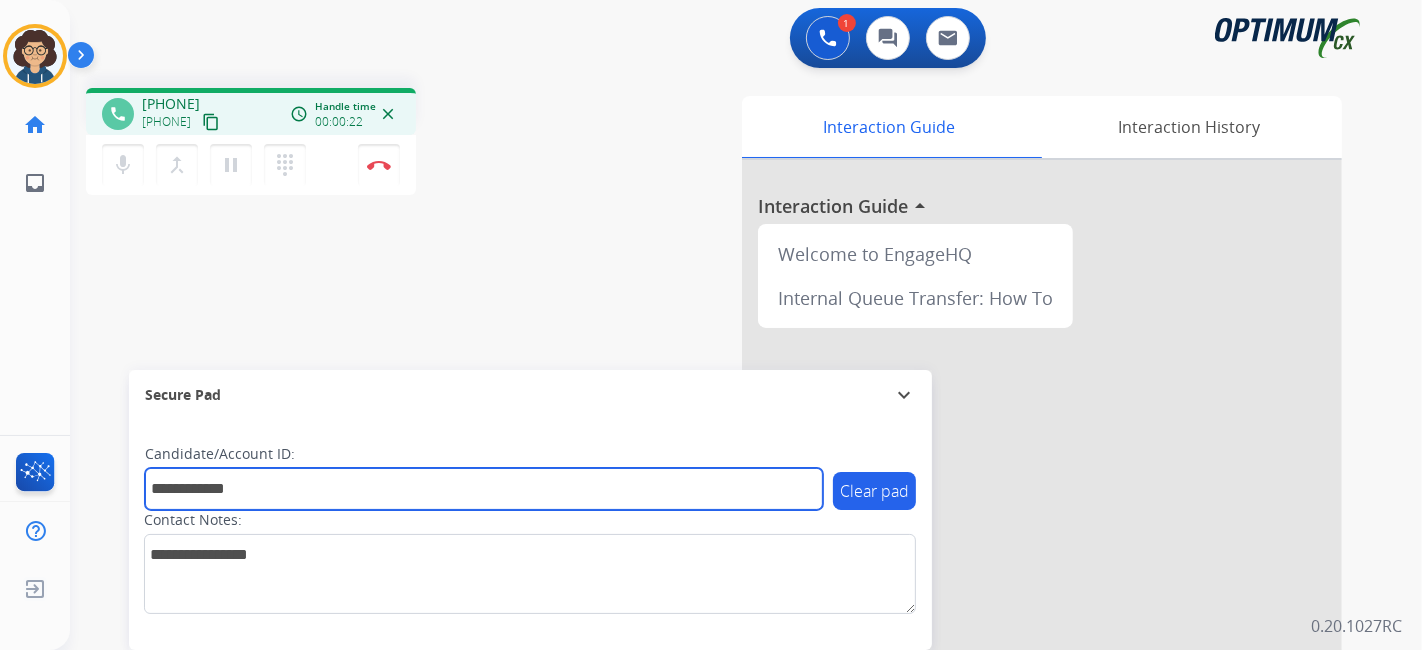 type on "**********" 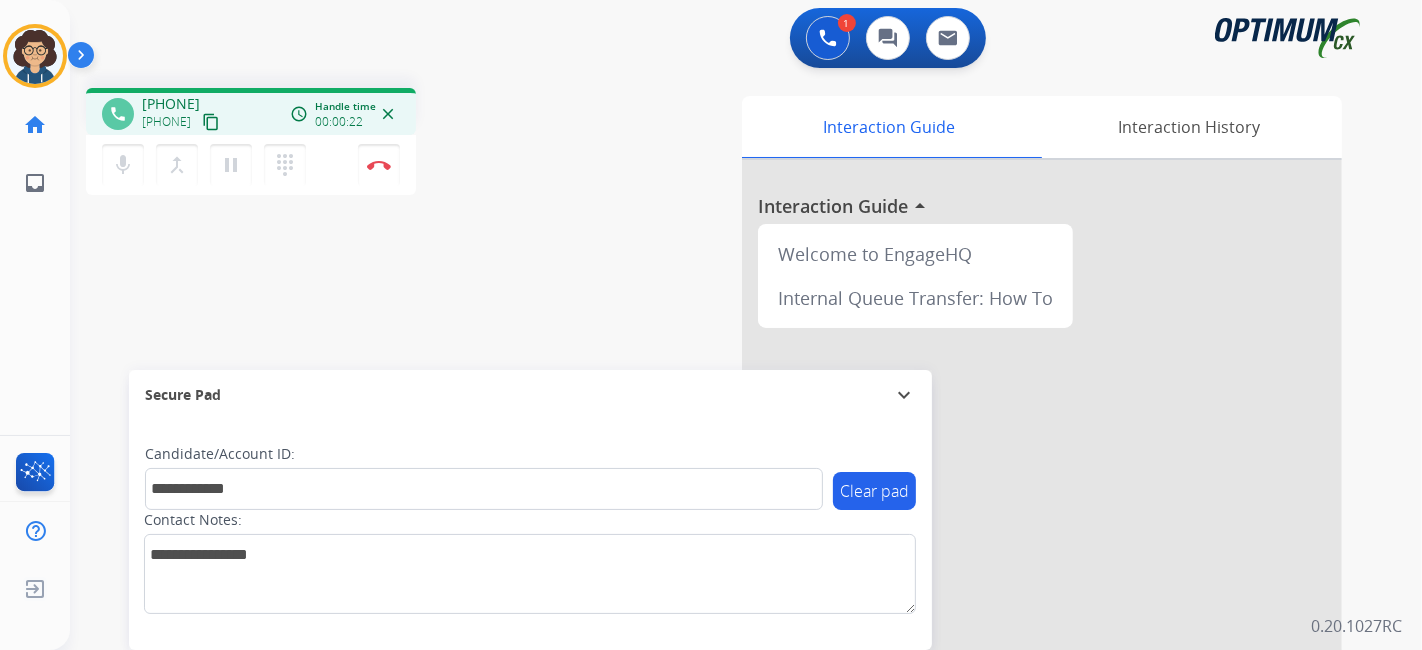 drag, startPoint x: 463, startPoint y: 304, endPoint x: 464, endPoint y: 5, distance: 299.00168 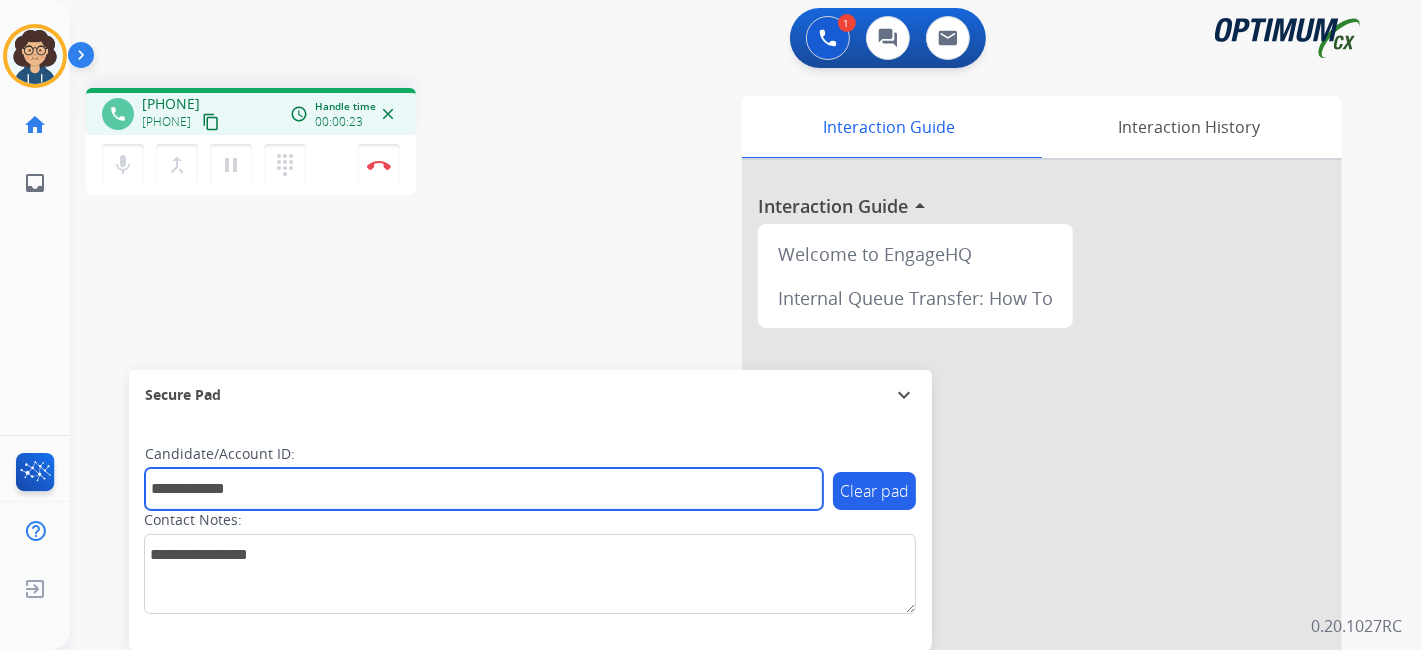 drag, startPoint x: 305, startPoint y: 488, endPoint x: 87, endPoint y: 490, distance: 218.00917 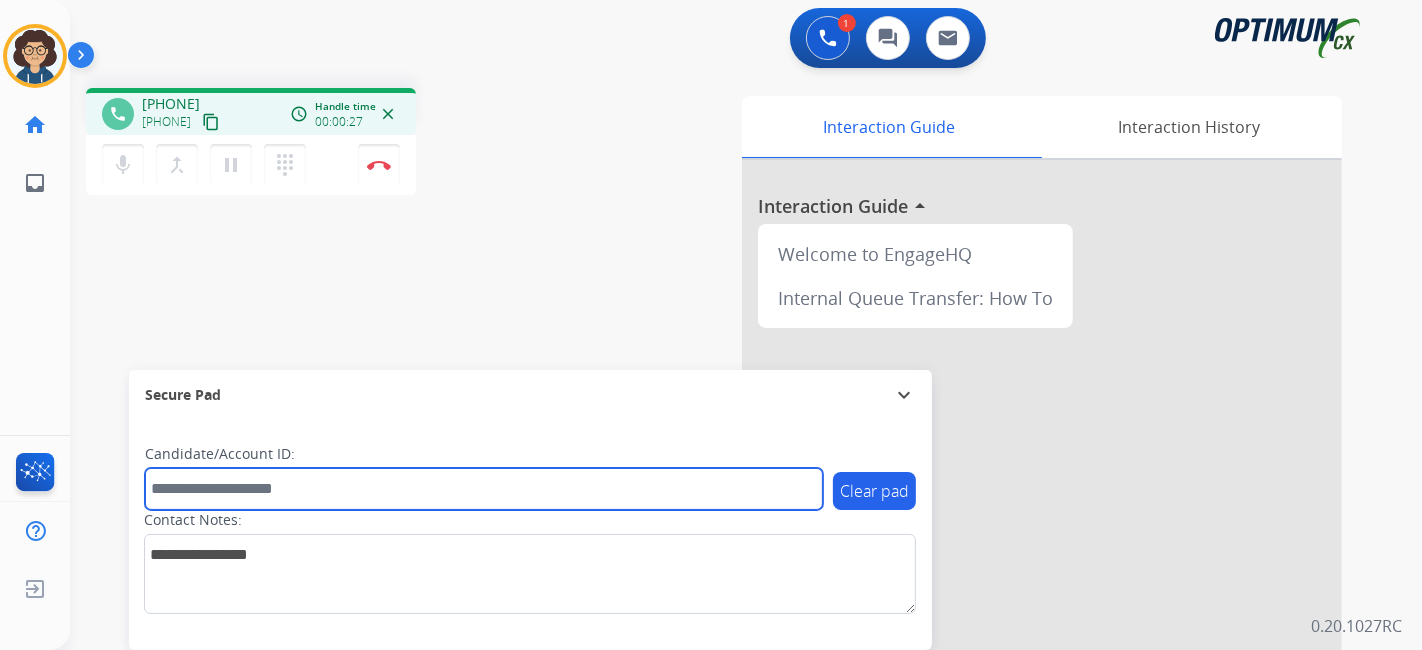 click at bounding box center (484, 489) 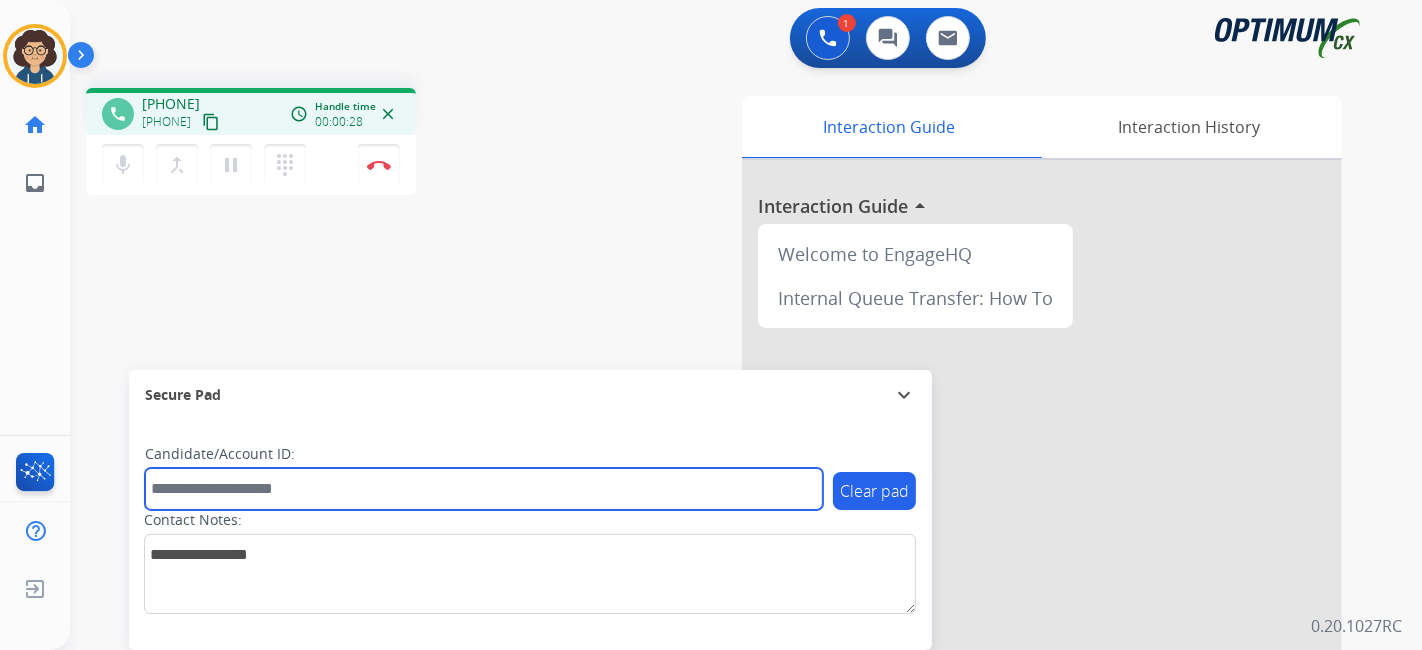 paste on "*******" 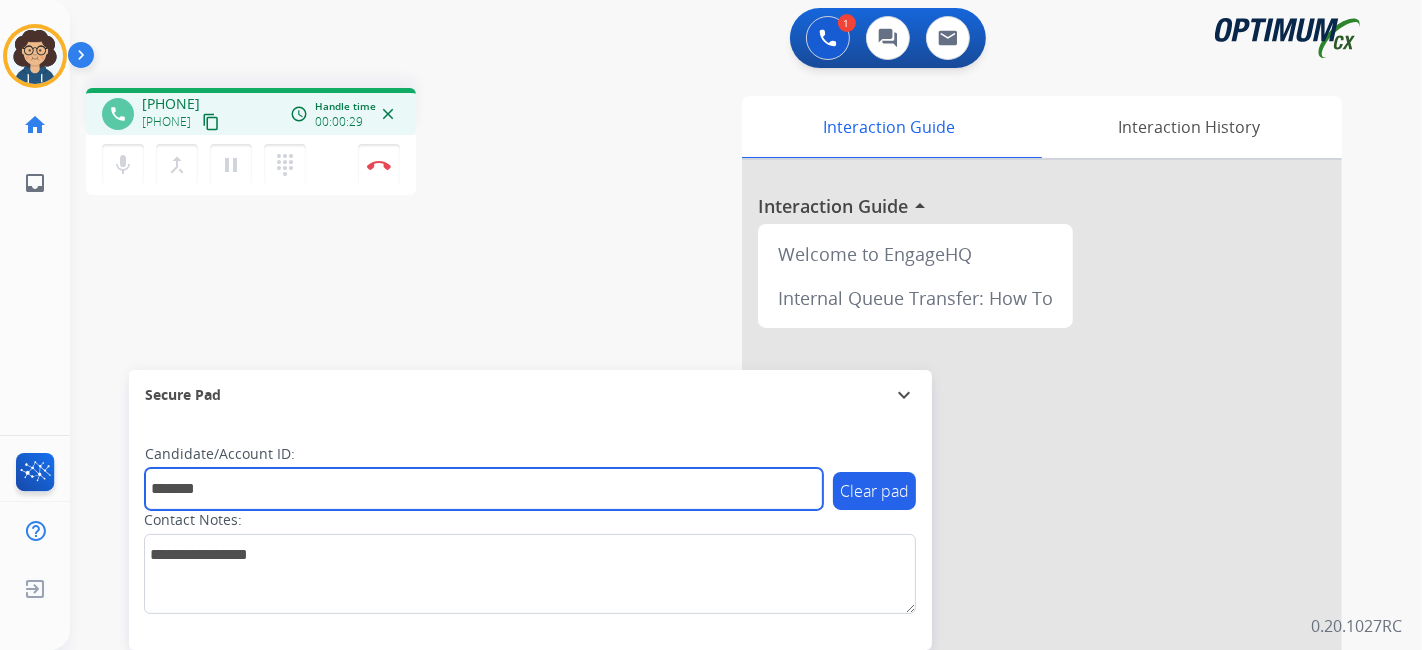 type on "*******" 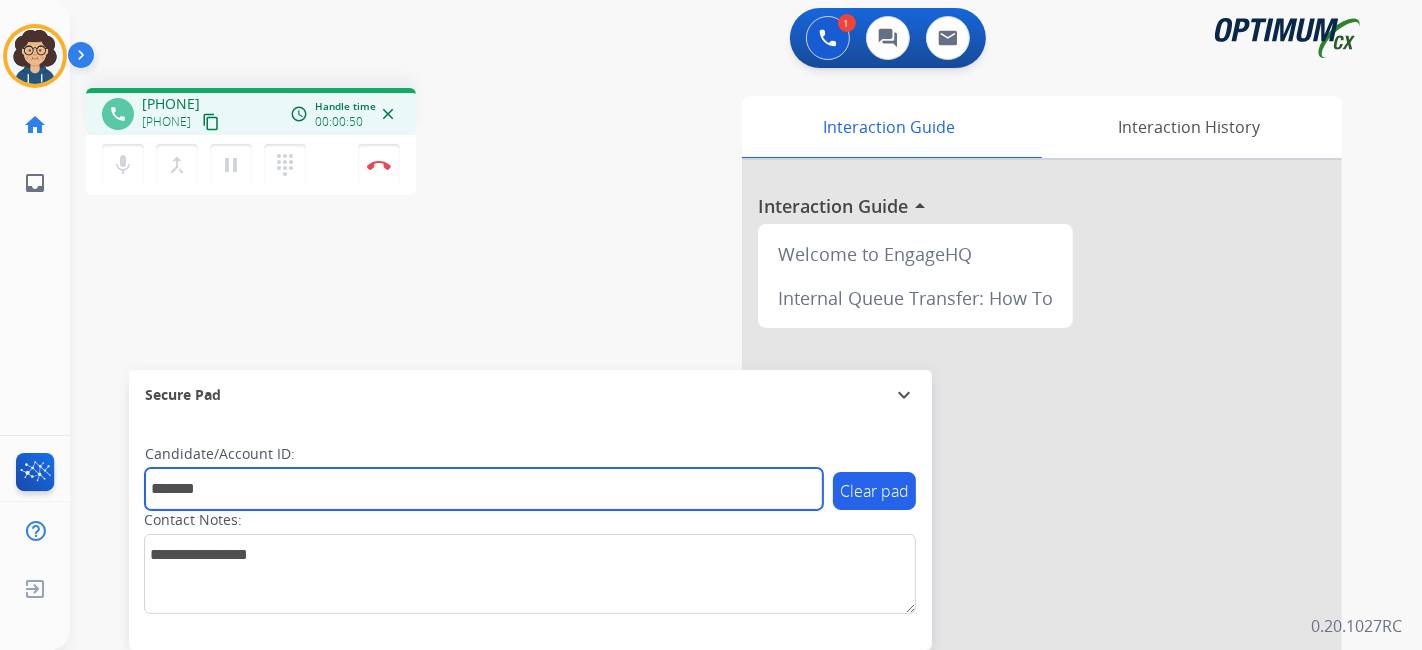 drag, startPoint x: 242, startPoint y: 501, endPoint x: 74, endPoint y: 489, distance: 168.42802 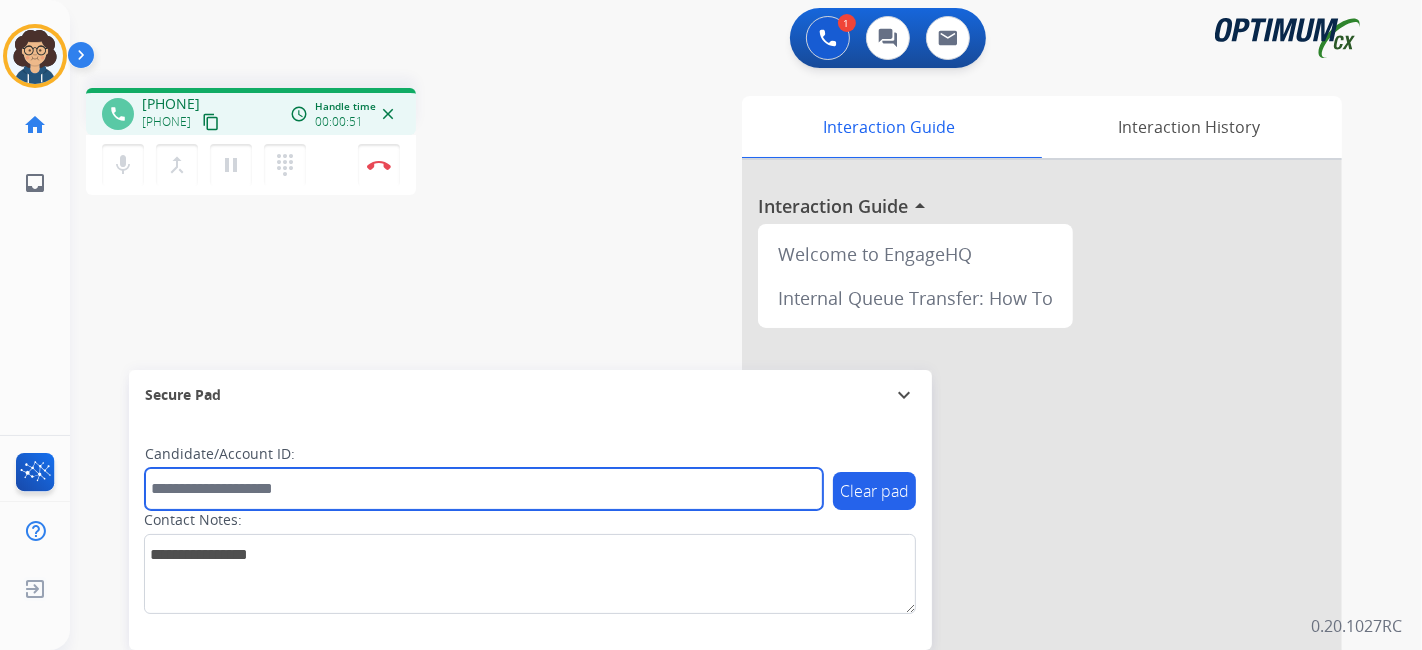 type 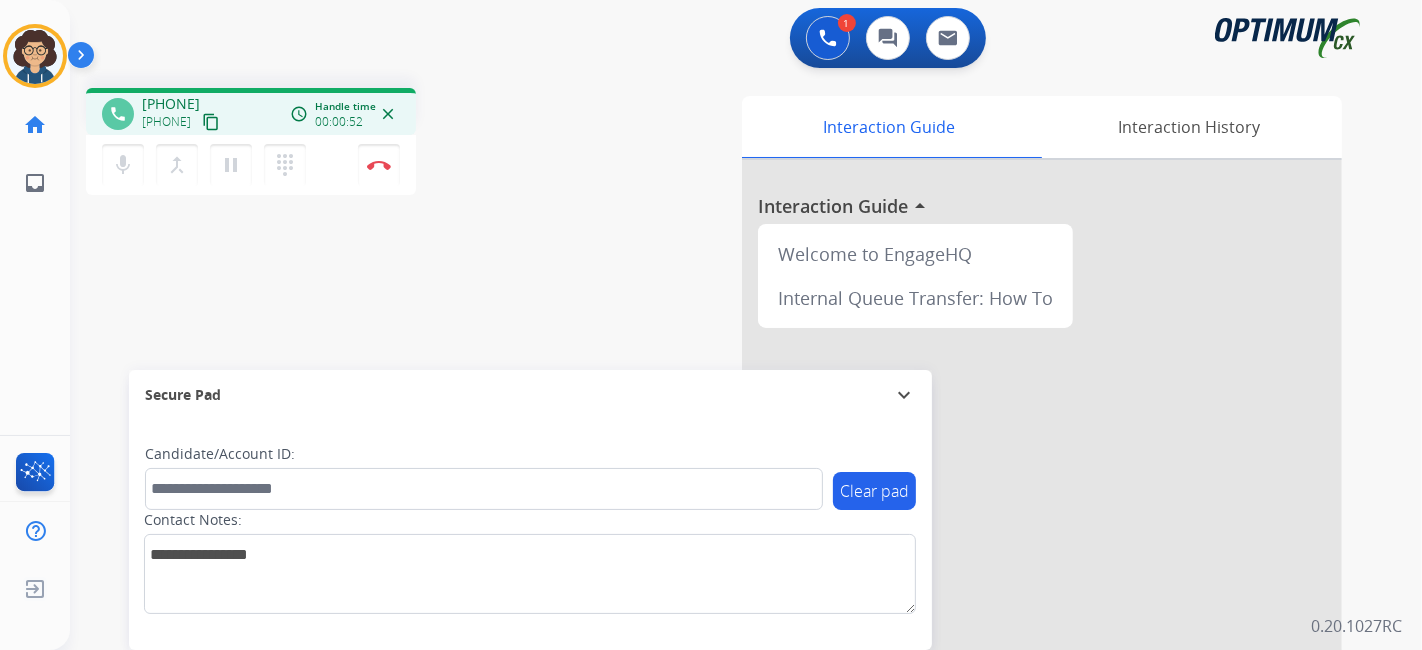 click on "phone [PHONE] [PHONE] content_copy access_time Call metrics Queue 00:09 Hold 00:00 Talk 00:53 Total 01:01 Handle time 00:00:52 close mic Mute merge_type Bridge pause Hold dialpad Dialpad Disconnect swap_horiz Break voice bridge close_fullscreen Connect 3-Way Call merge_type Separate 3-Way Call Interaction Guide Interaction History Interaction Guide arrow_drop_up Welcome to EngageHQ Internal Queue Transfer: How To Secure Pad expand_more Clear pad Candidate/Account ID: Contact Notes:" at bounding box center [722, 489] 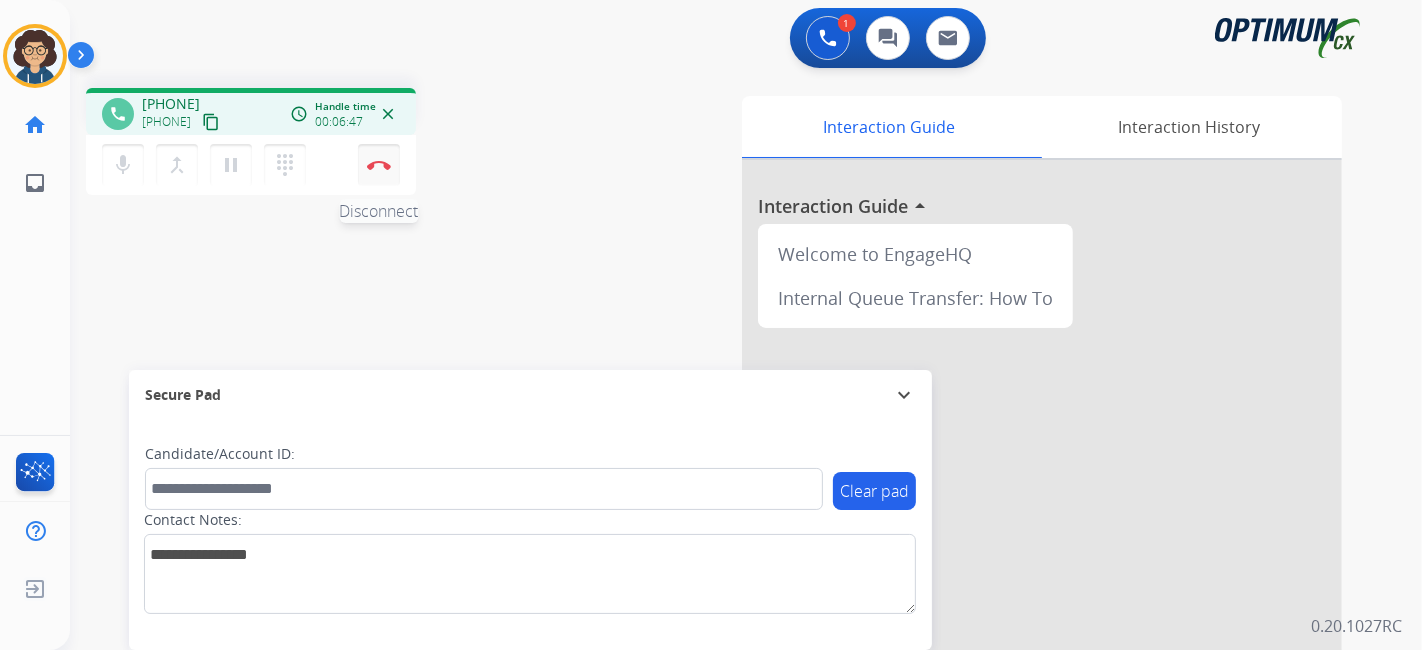 click at bounding box center (379, 165) 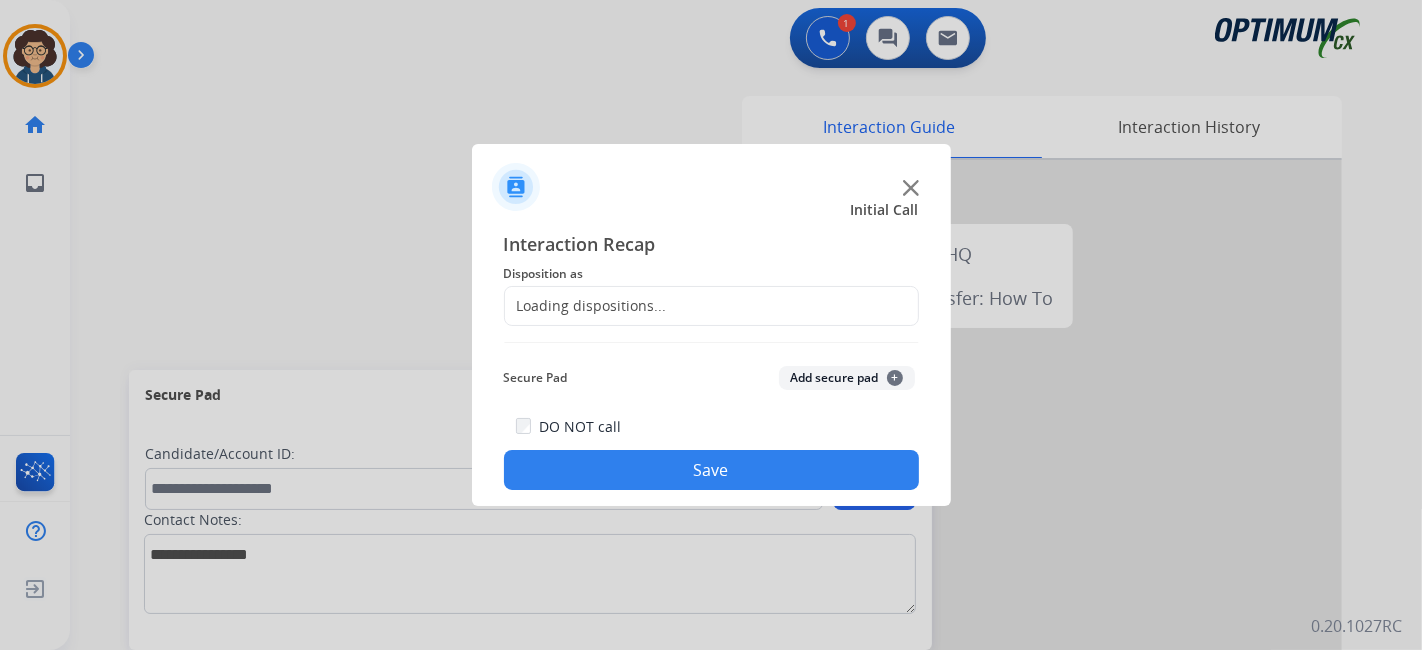 click on "Loading dispositions..." 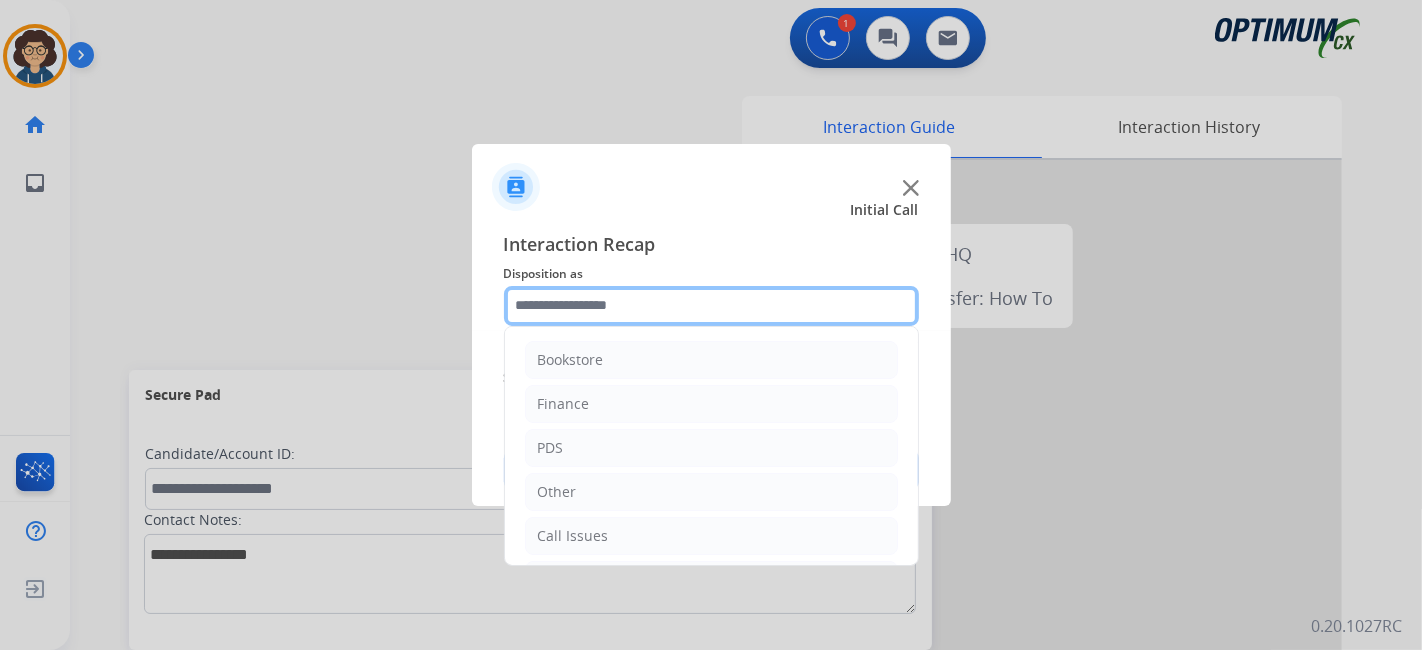 click 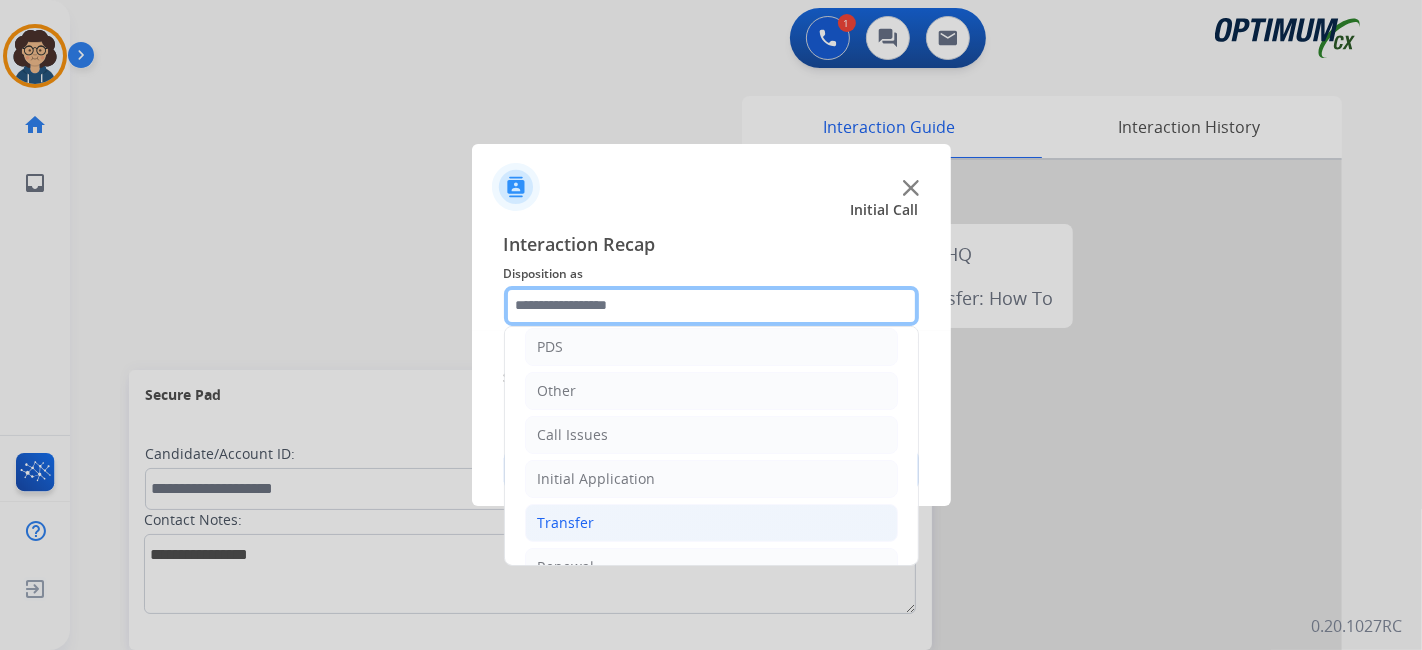 scroll, scrollTop: 131, scrollLeft: 0, axis: vertical 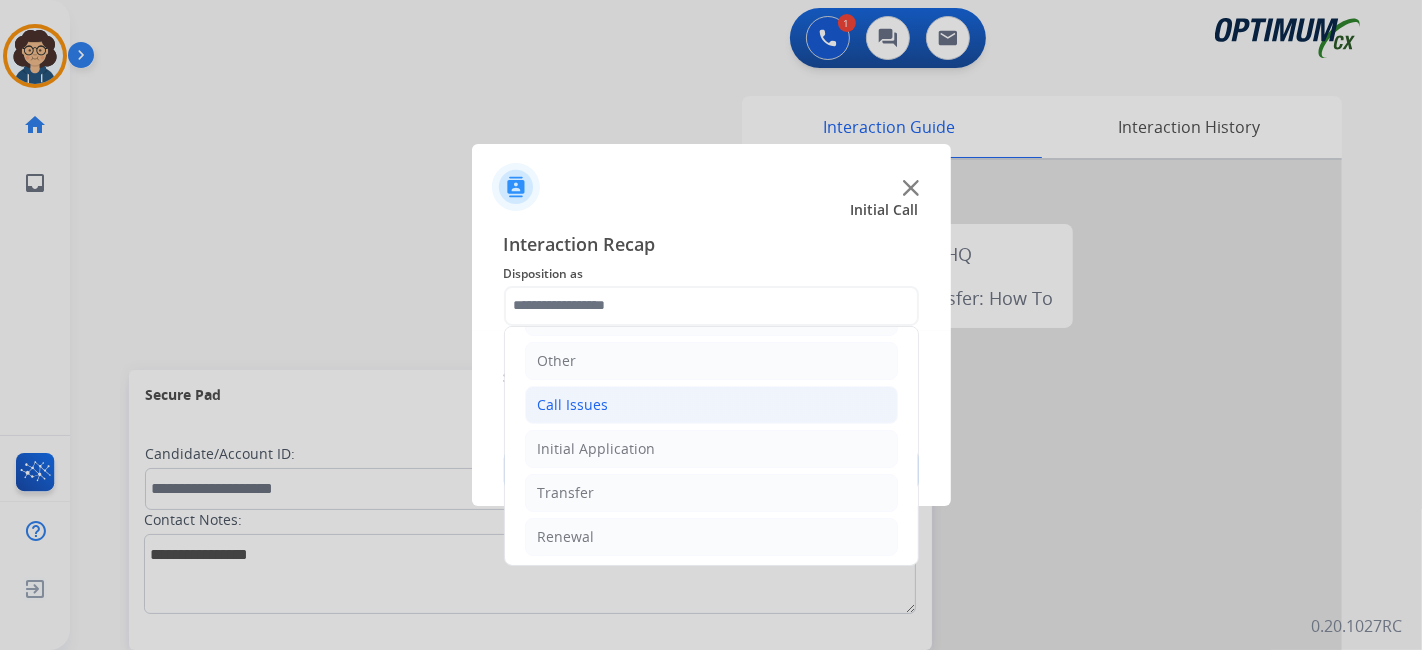 drag, startPoint x: 690, startPoint y: 448, endPoint x: 816, endPoint y: 420, distance: 129.07362 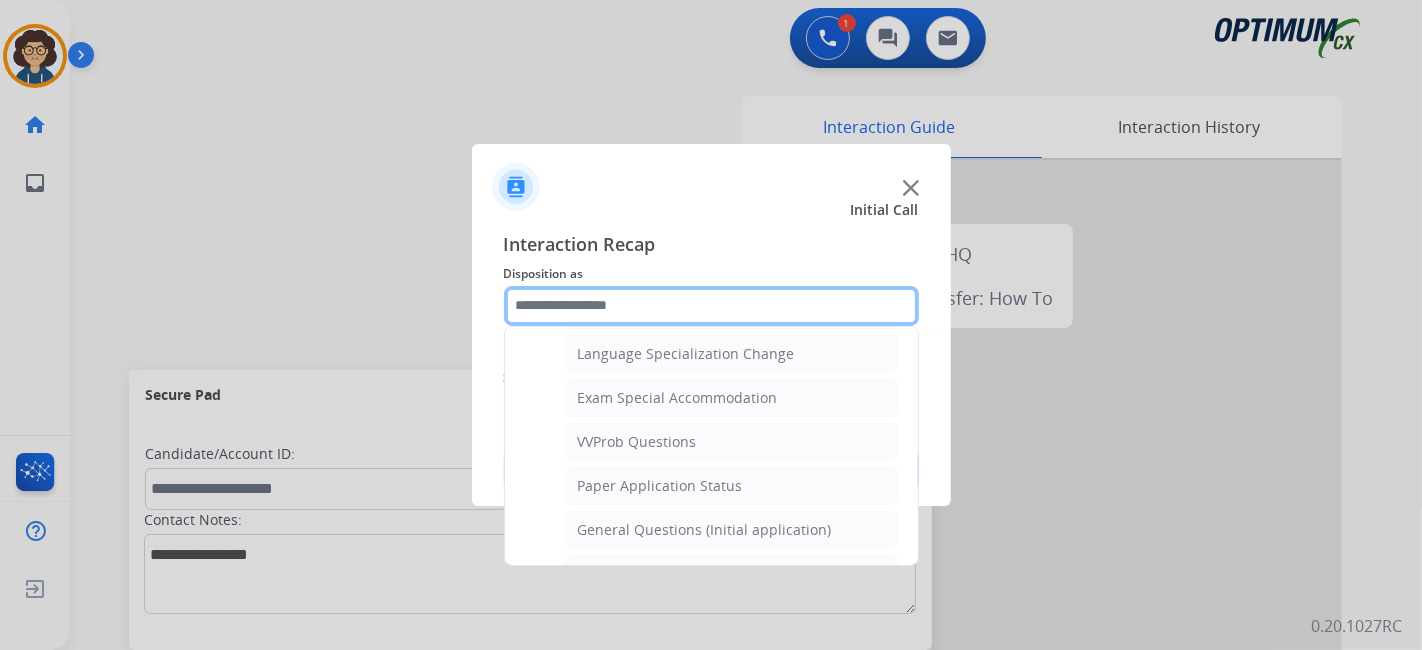 scroll, scrollTop: 1017, scrollLeft: 0, axis: vertical 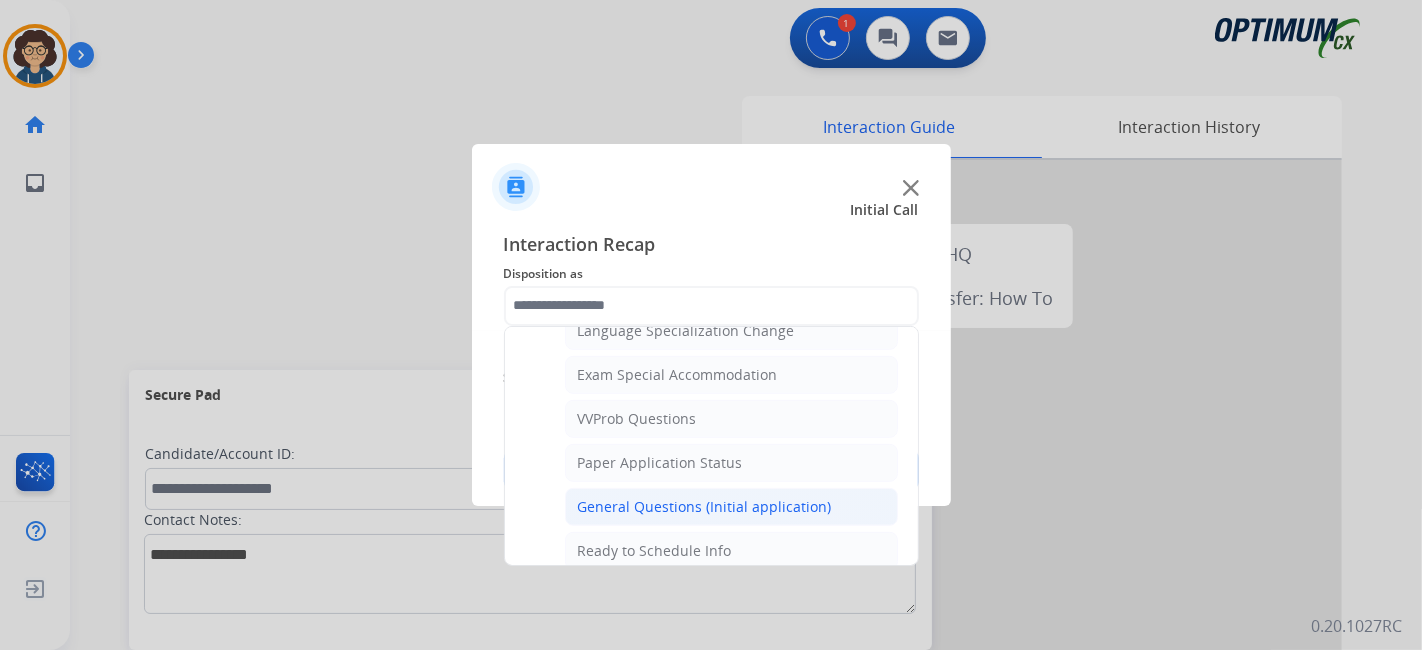 click on "General Questions (Initial application)" 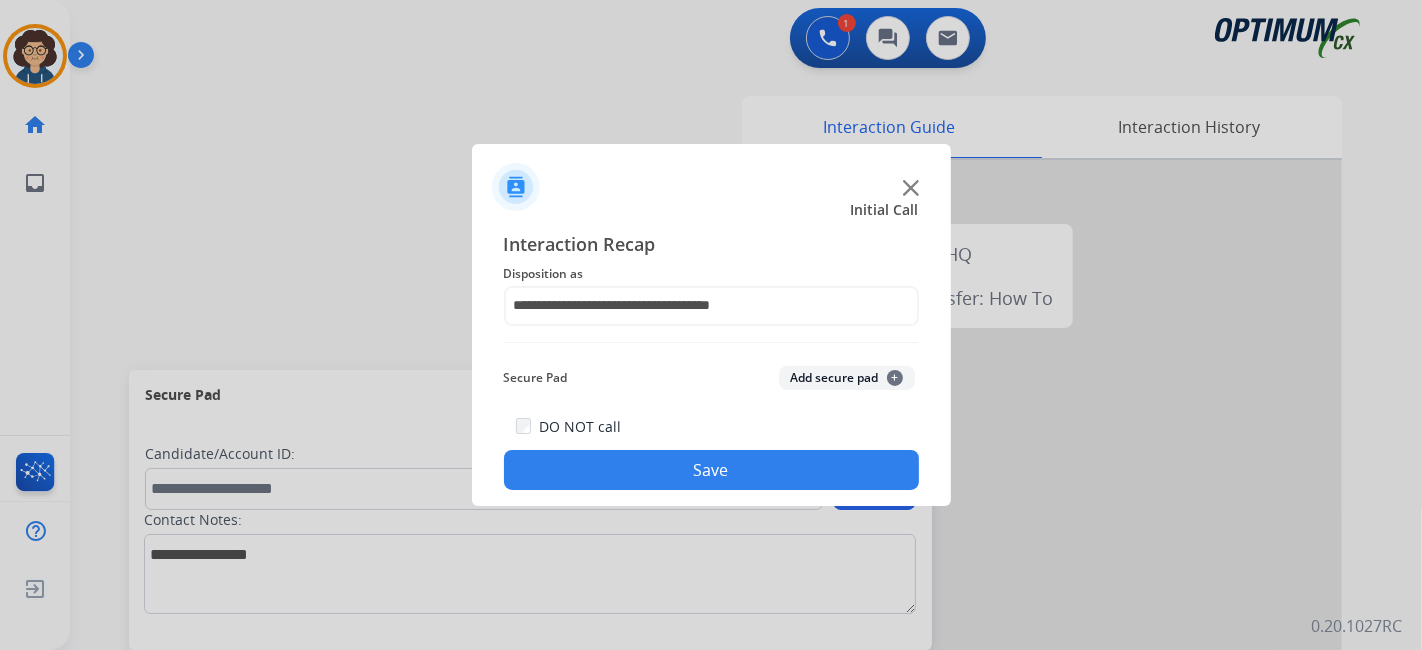 click on "Save" 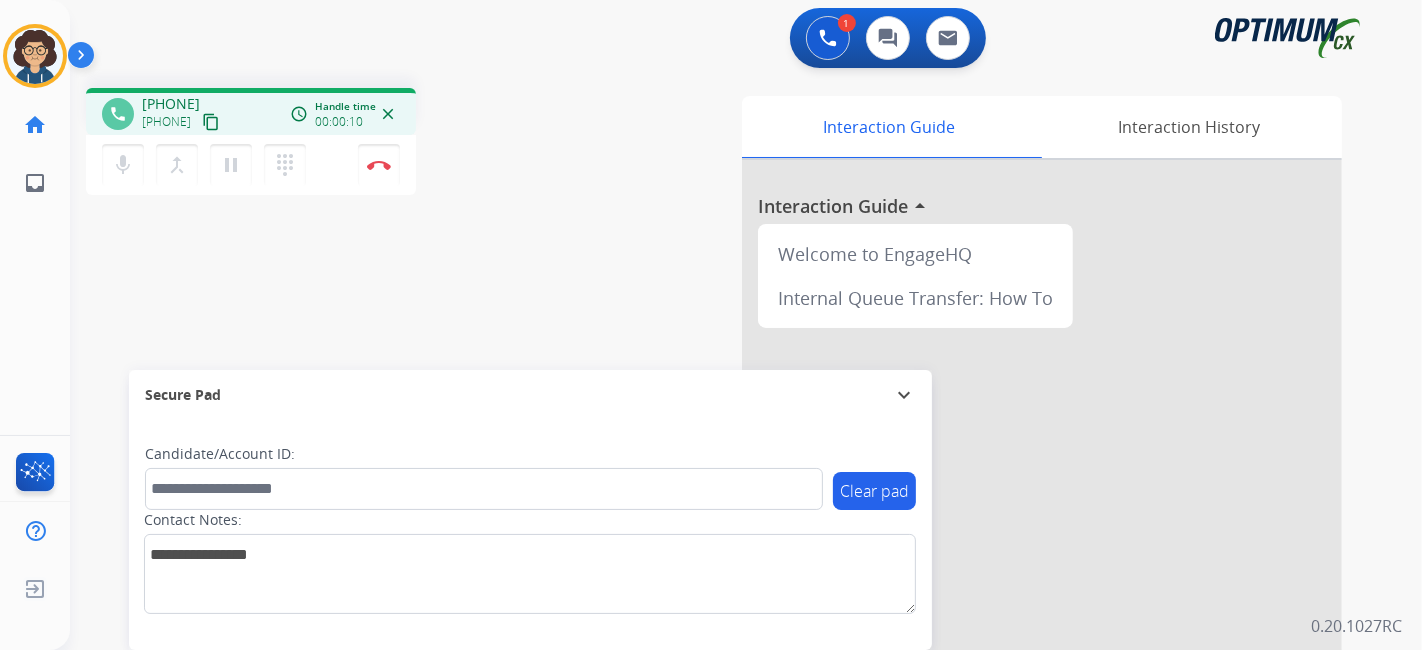 click on "content_copy" at bounding box center (211, 122) 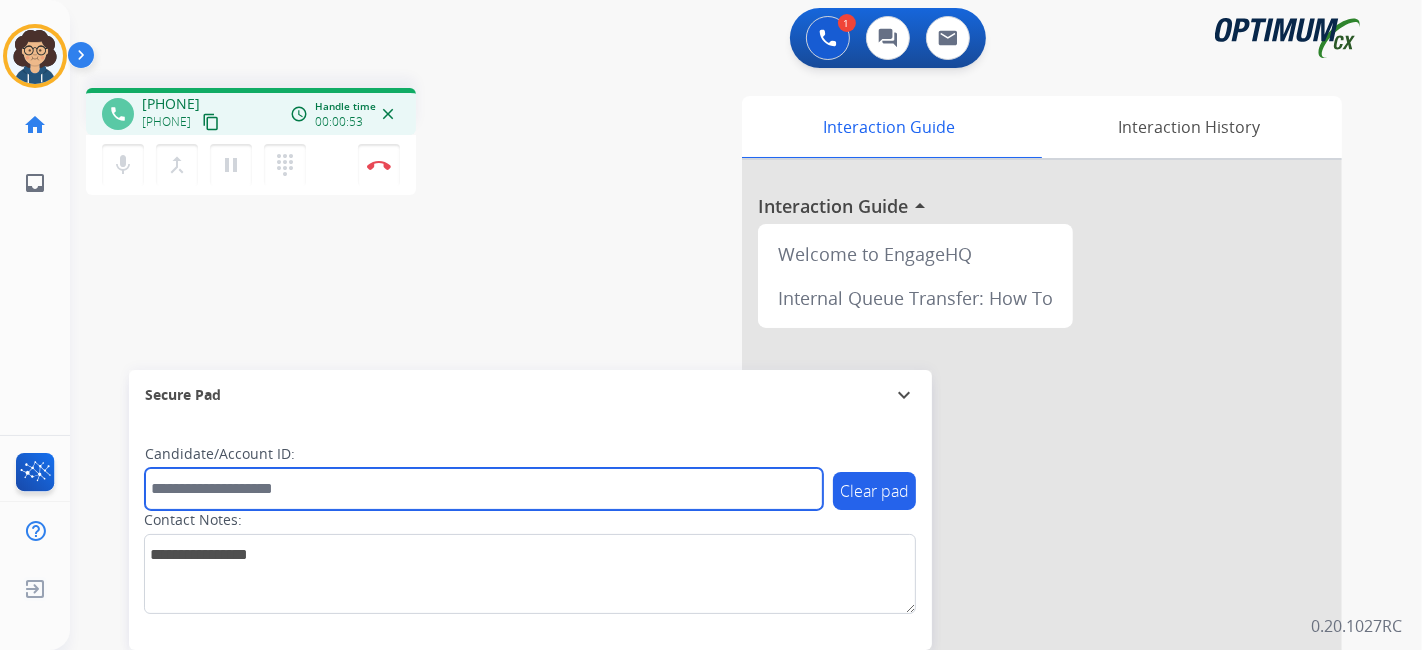 click at bounding box center [484, 489] 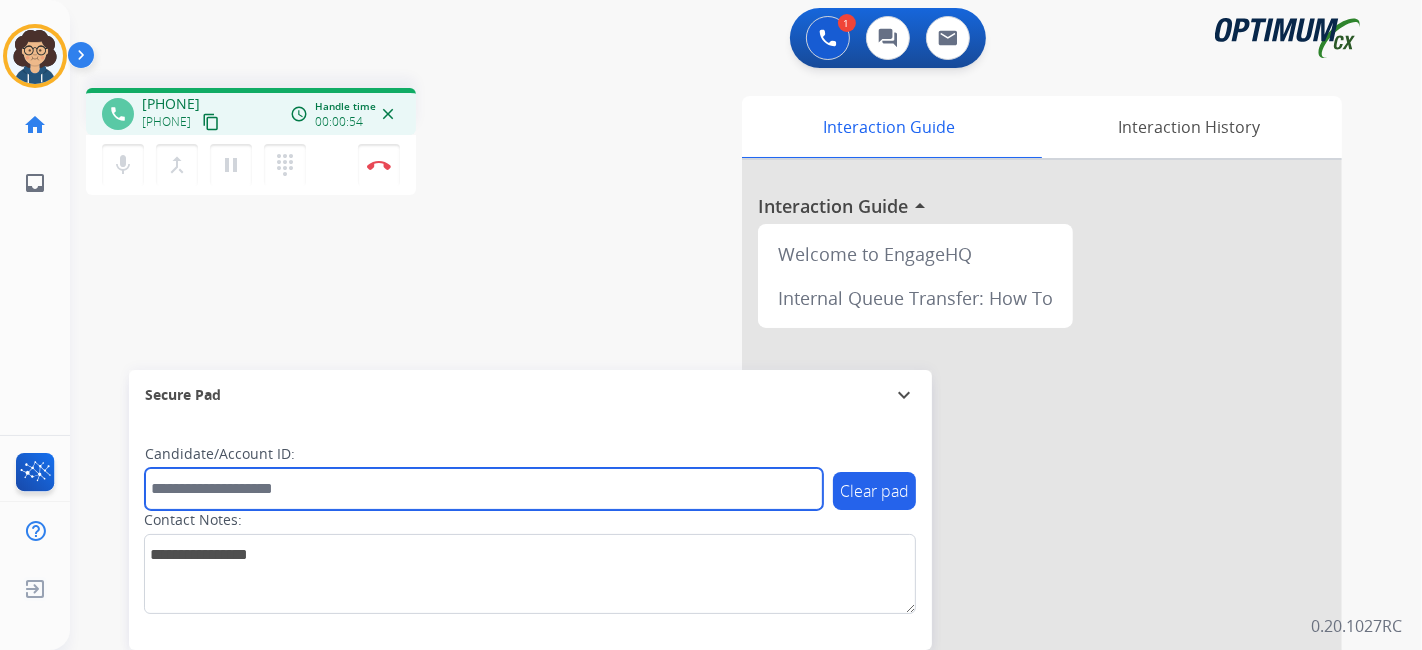 paste on "*******" 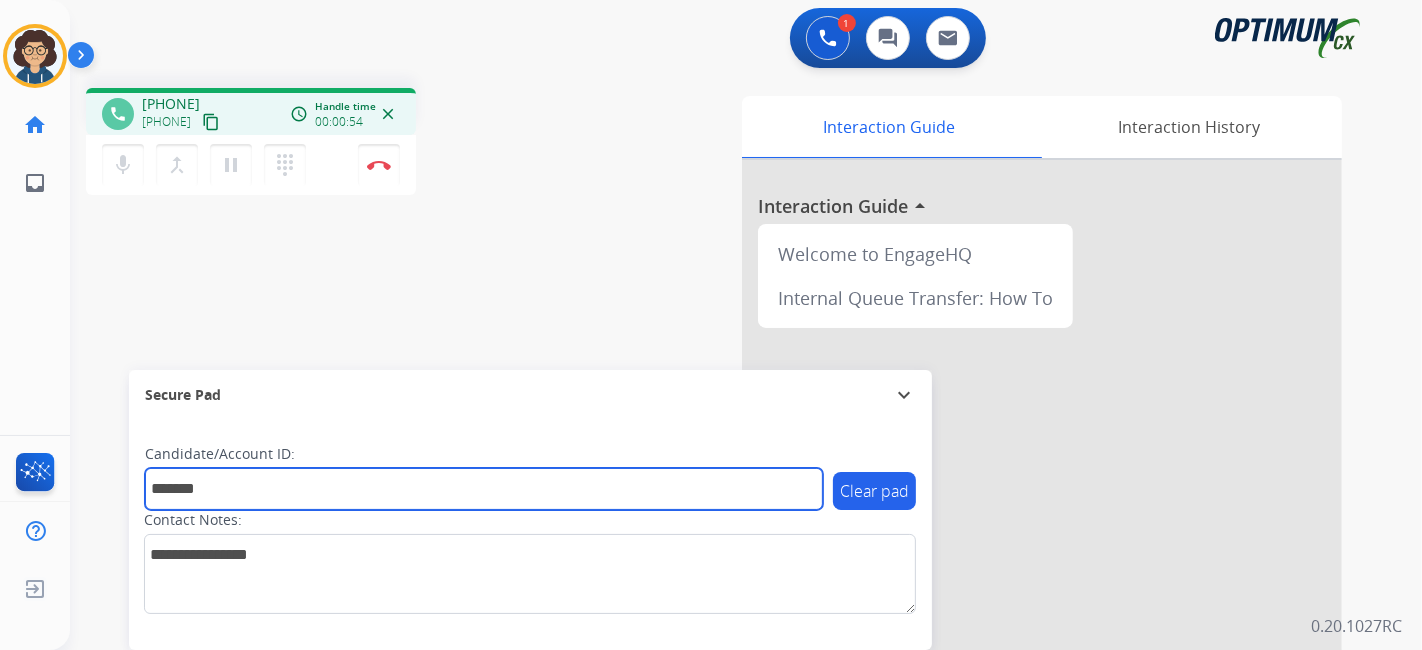 type on "*******" 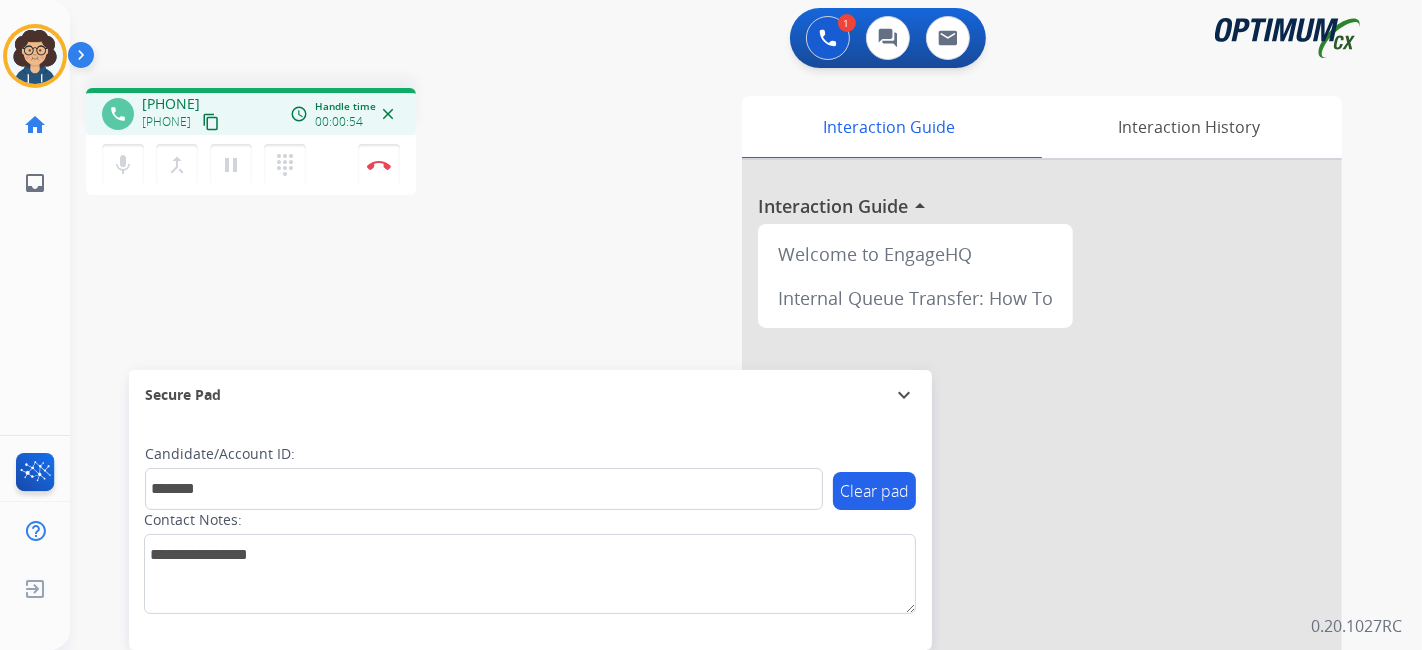 drag, startPoint x: 455, startPoint y: 284, endPoint x: 465, endPoint y: 34, distance: 250.19992 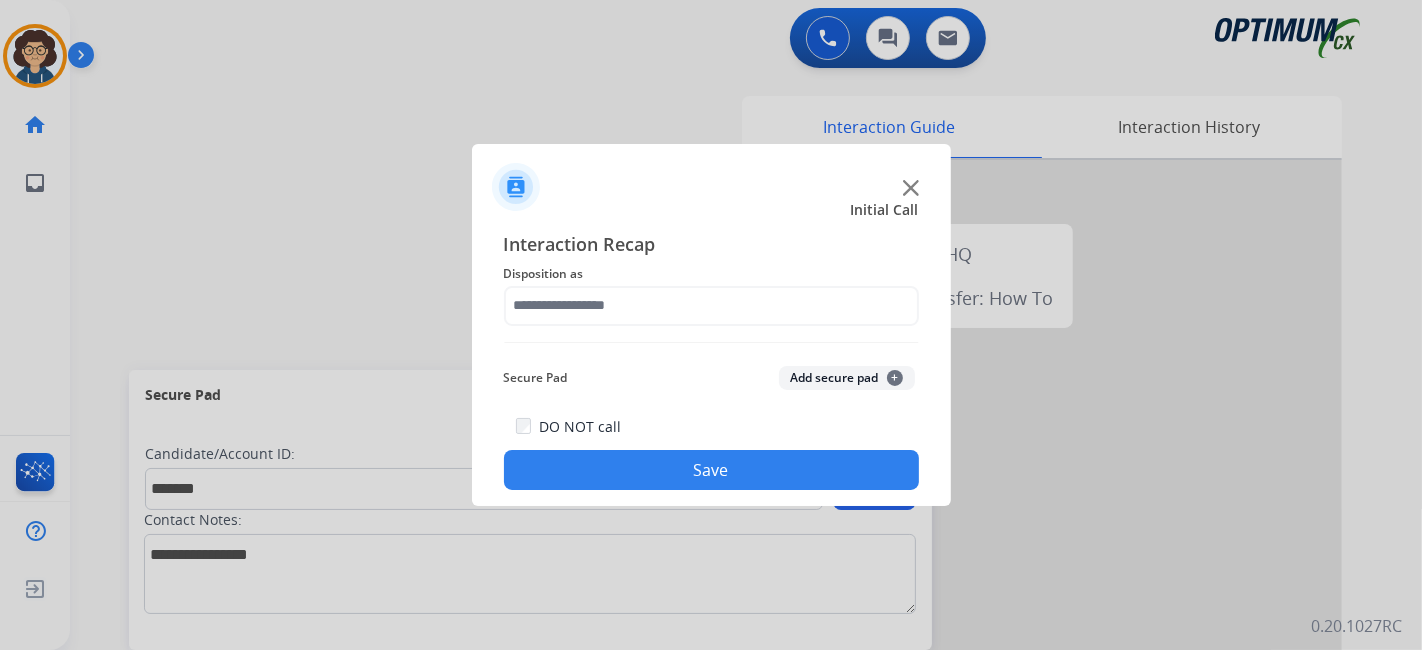 drag, startPoint x: 685, startPoint y: 329, endPoint x: 666, endPoint y: 300, distance: 34.669872 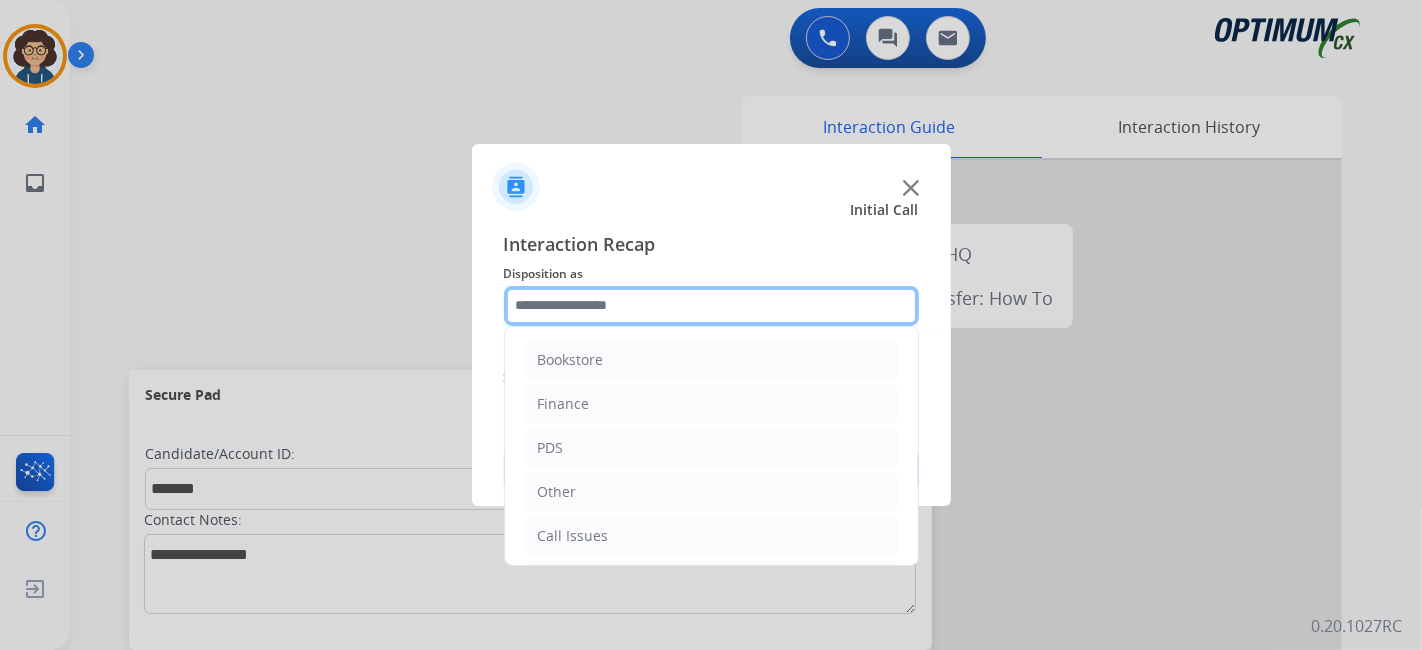 click 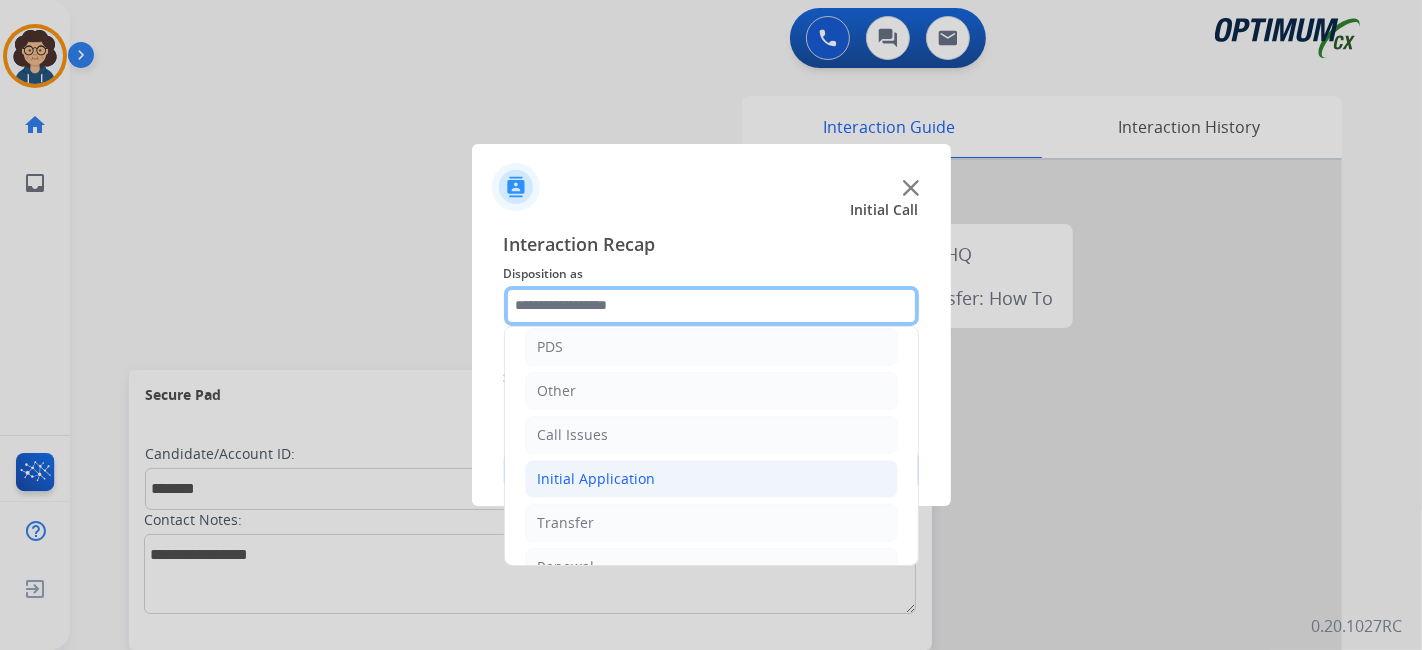 scroll, scrollTop: 131, scrollLeft: 0, axis: vertical 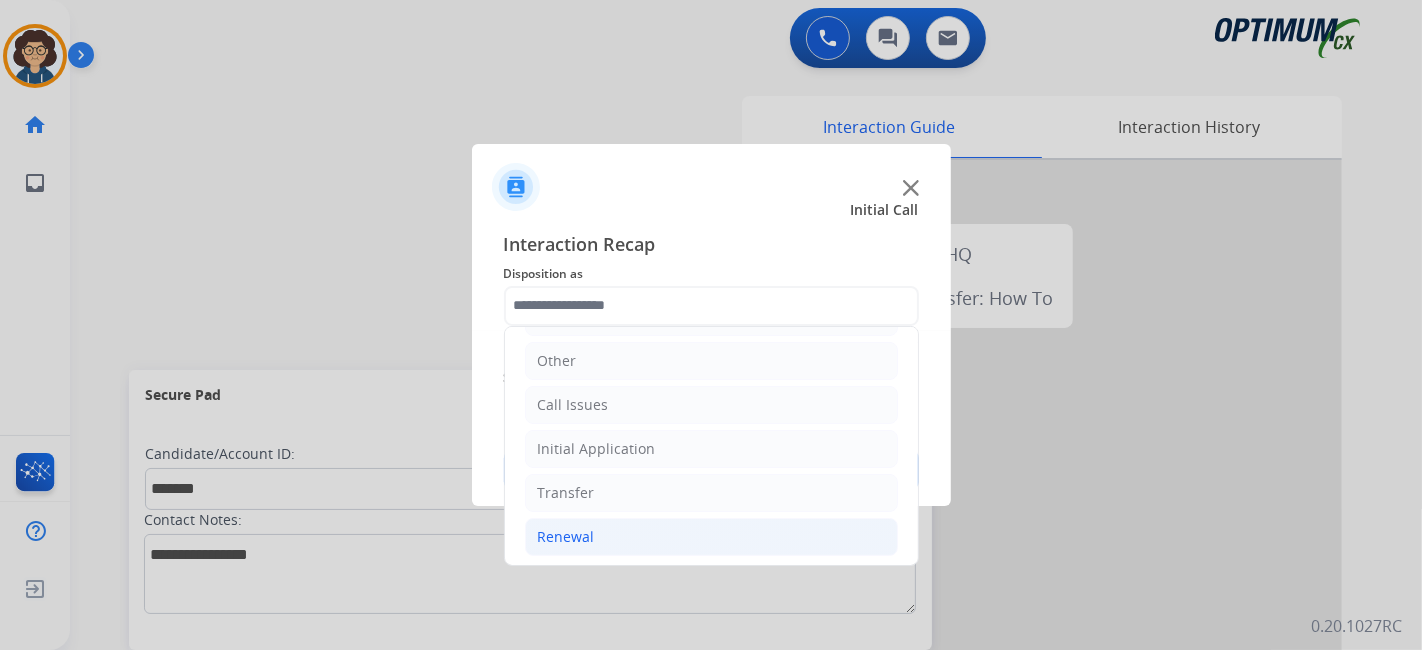click on "Renewal" 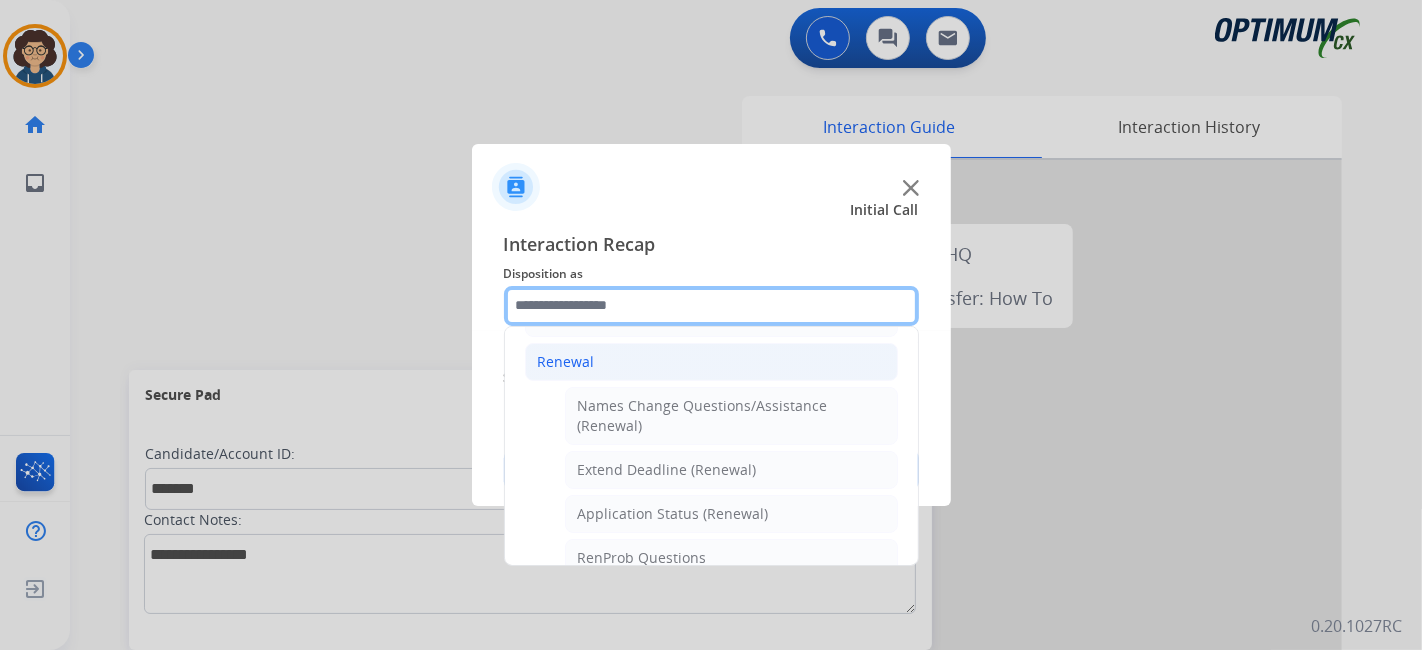 scroll, scrollTop: 297, scrollLeft: 0, axis: vertical 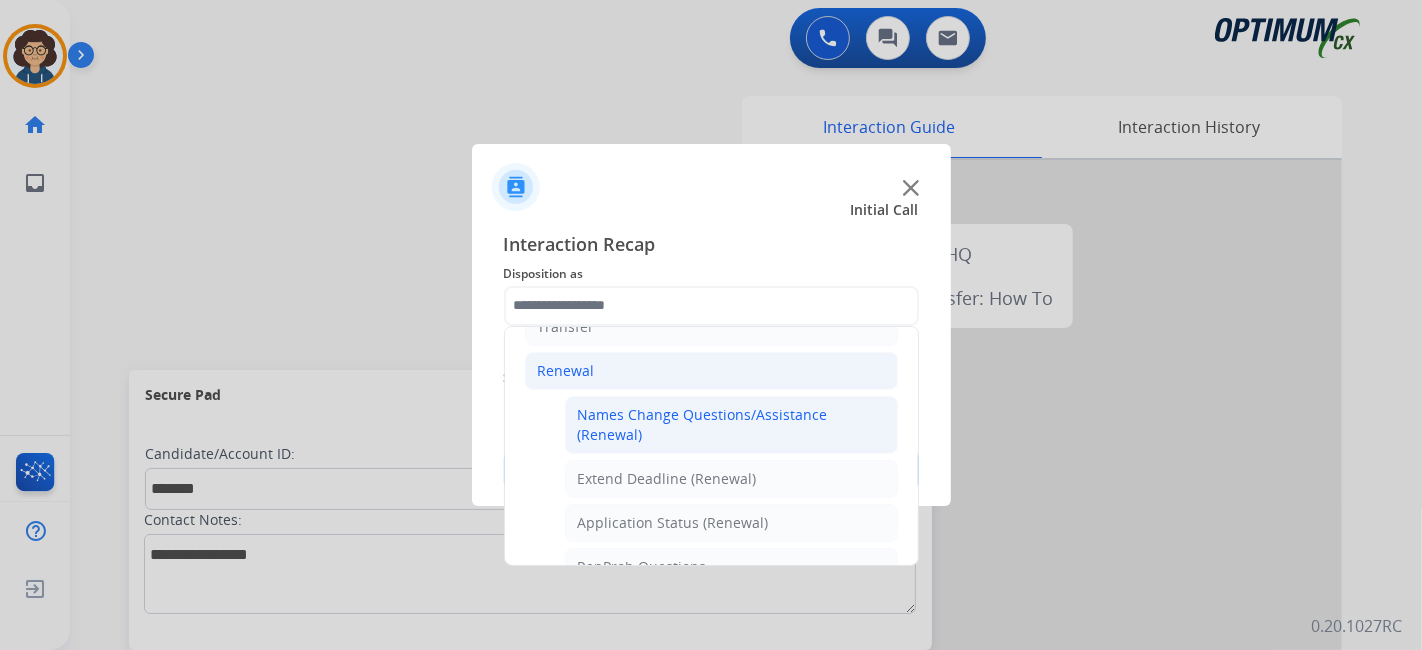 click on "Names Change Questions/Assistance (Renewal)" 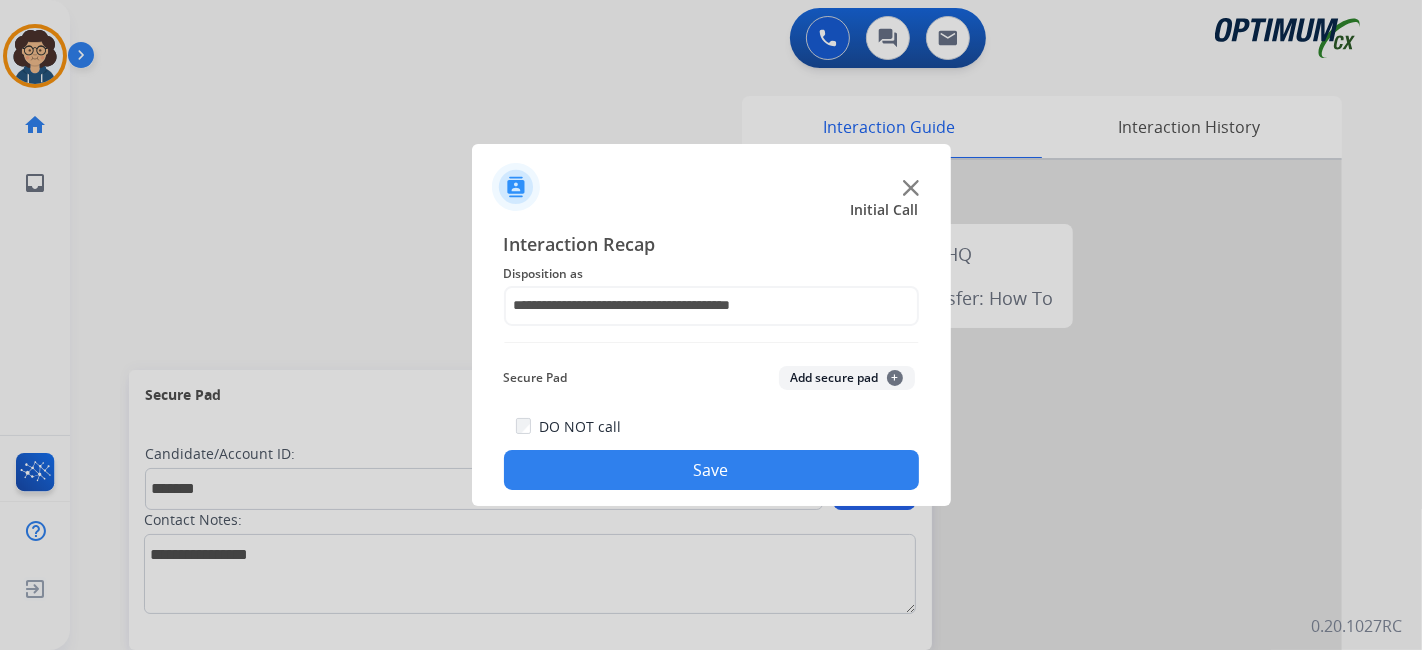click on "Add secure pad  +" 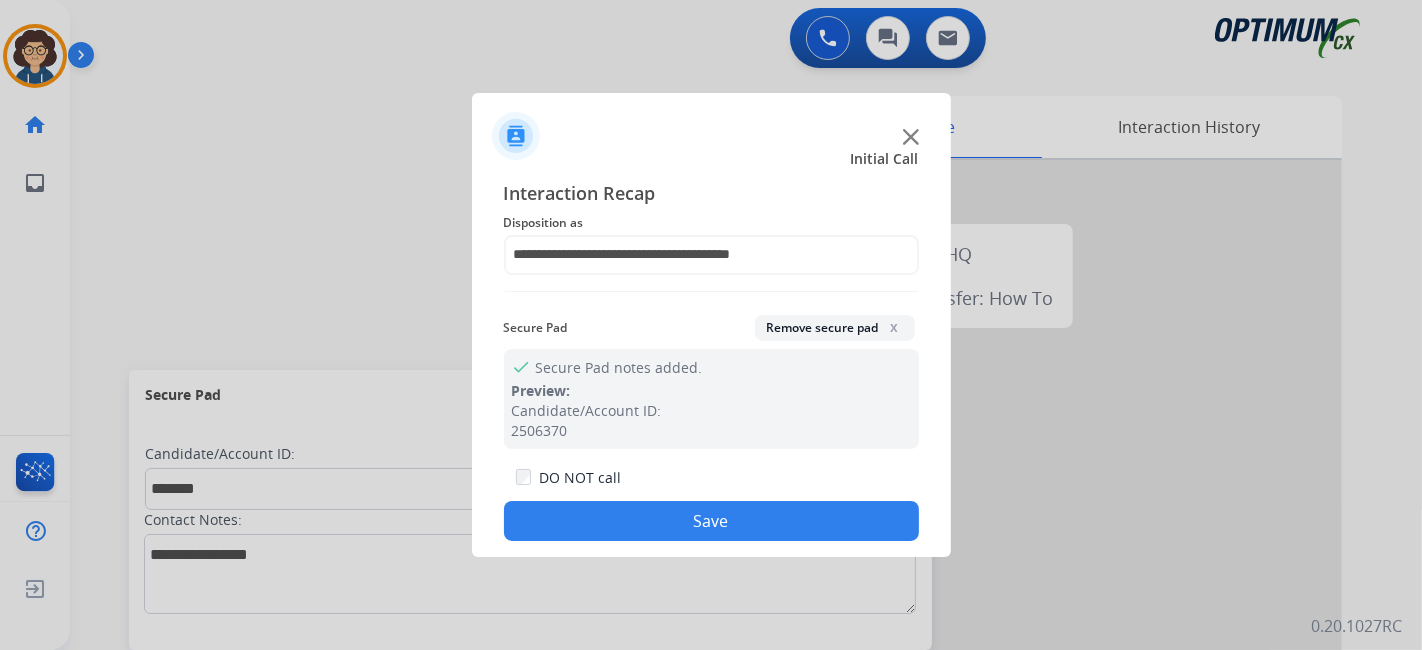 click on "Save" 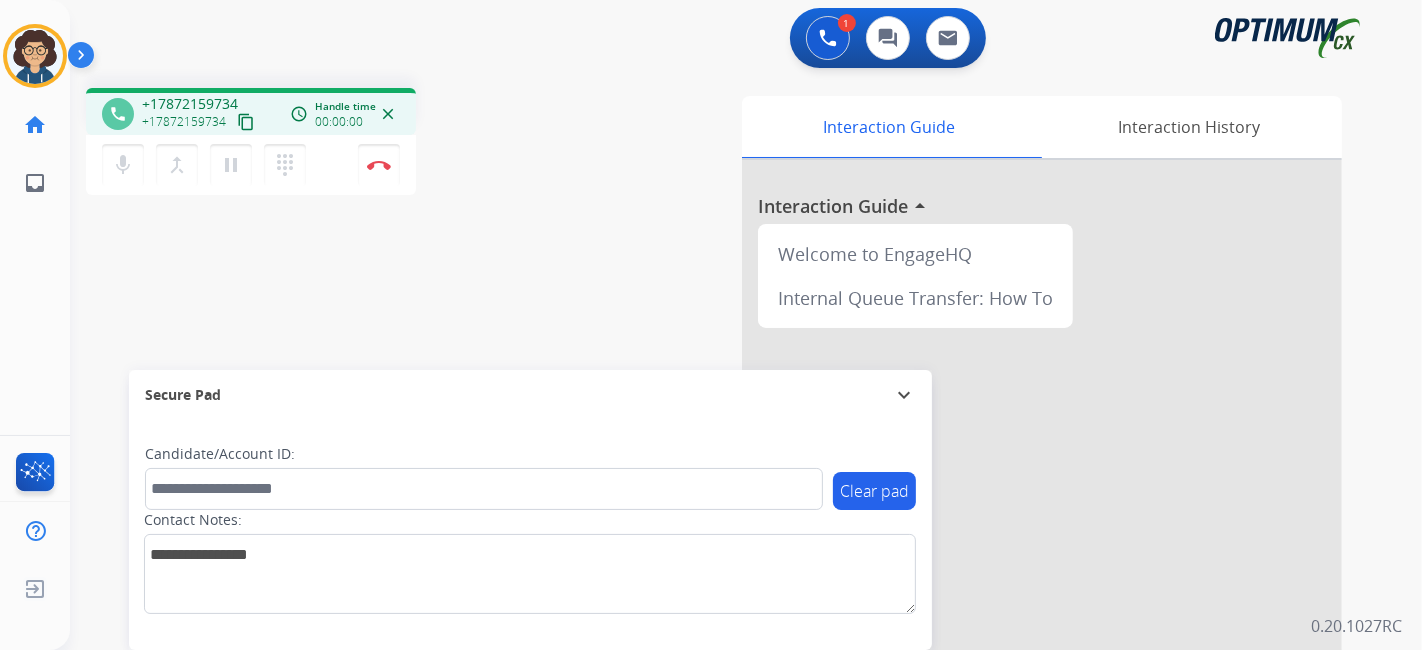 click on "content_copy" at bounding box center [246, 122] 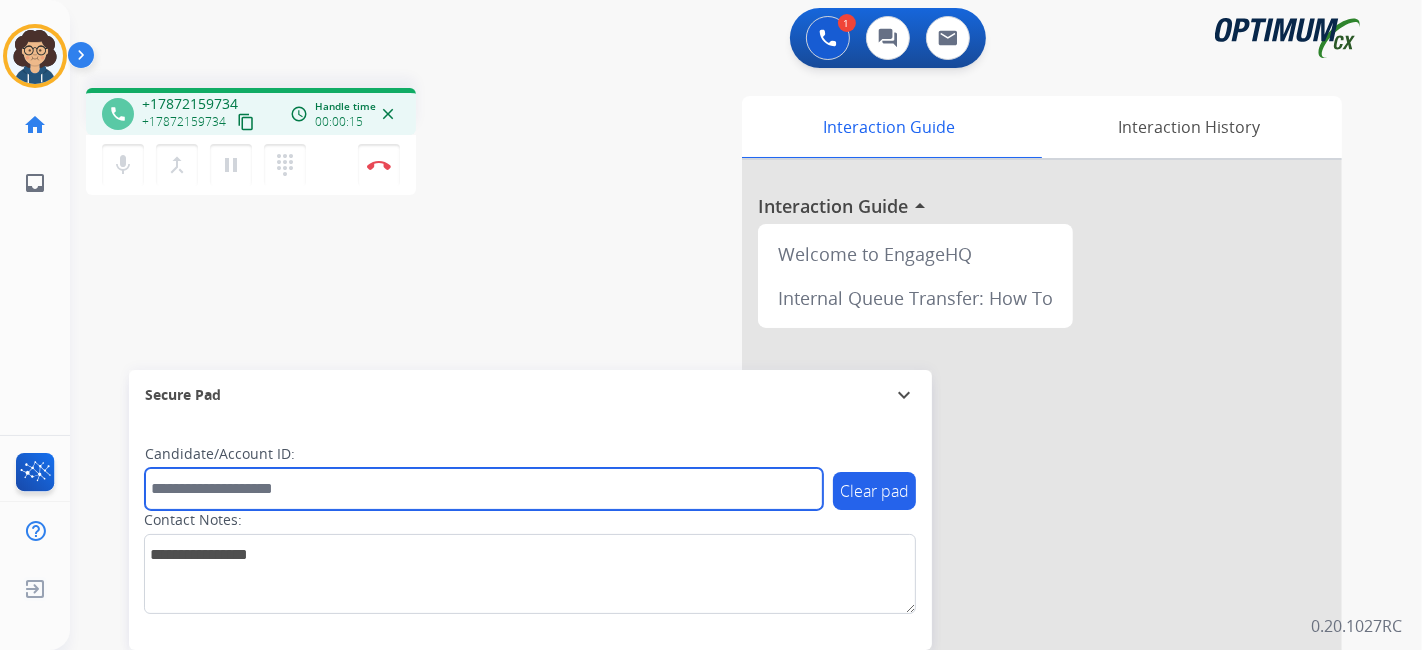 click at bounding box center [484, 489] 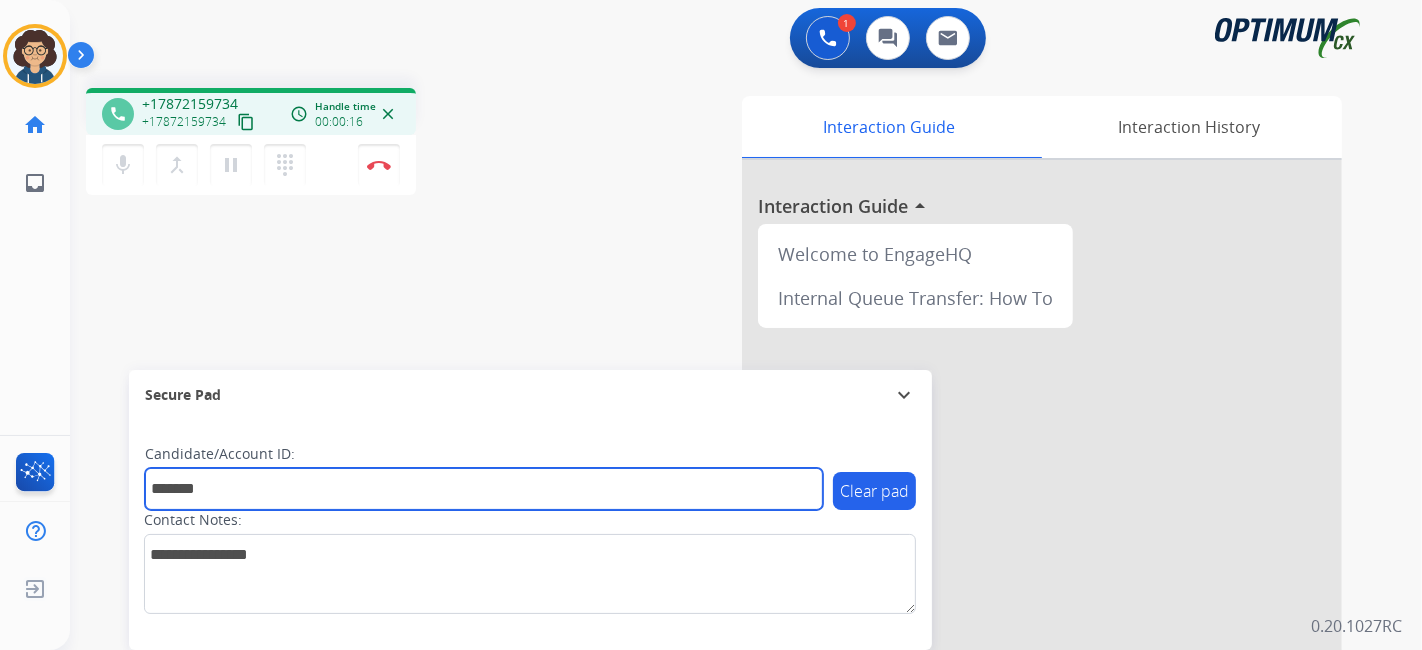 type on "*******" 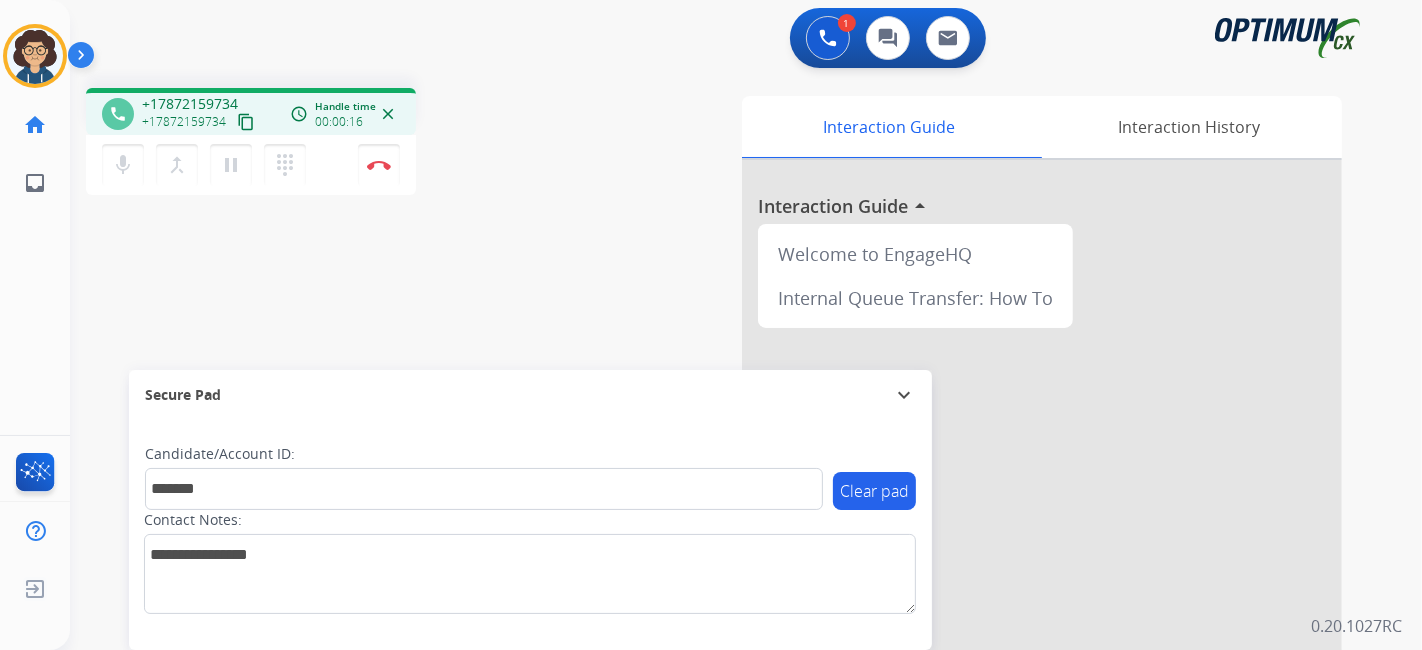 drag, startPoint x: 533, startPoint y: 333, endPoint x: 532, endPoint y: 311, distance: 22.022715 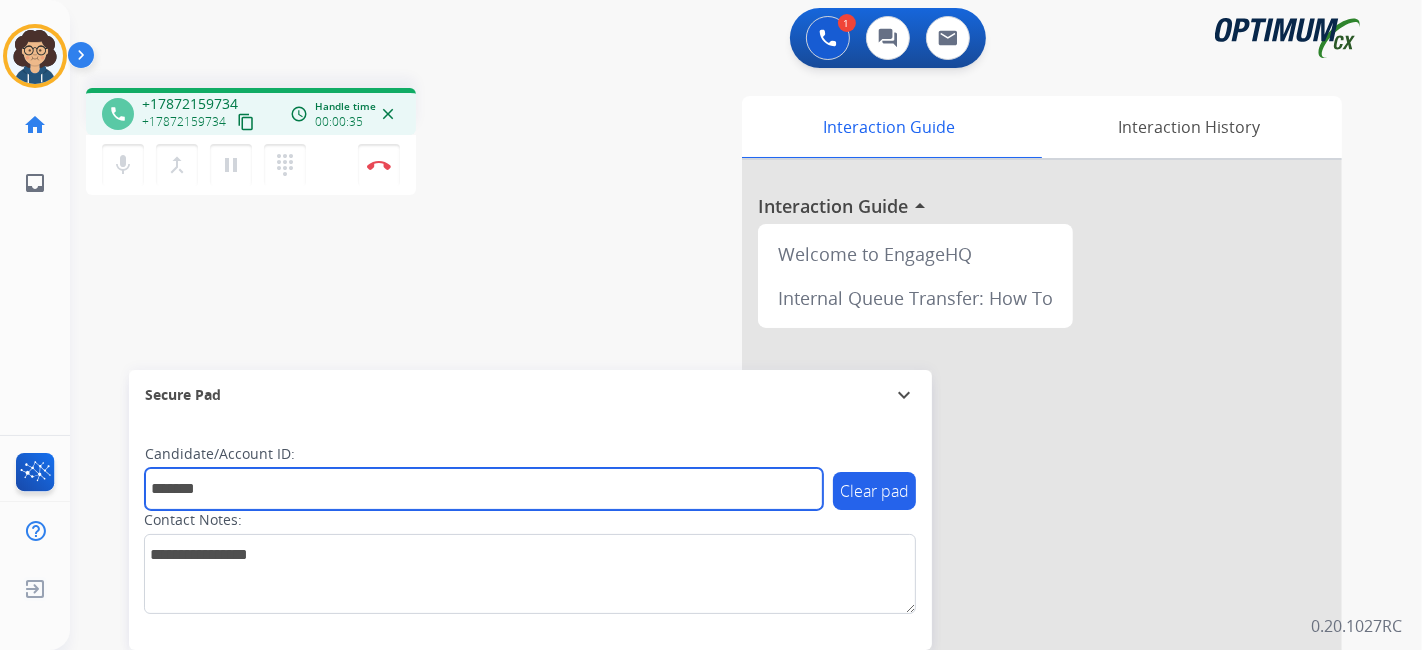 click on "*******" at bounding box center [484, 489] 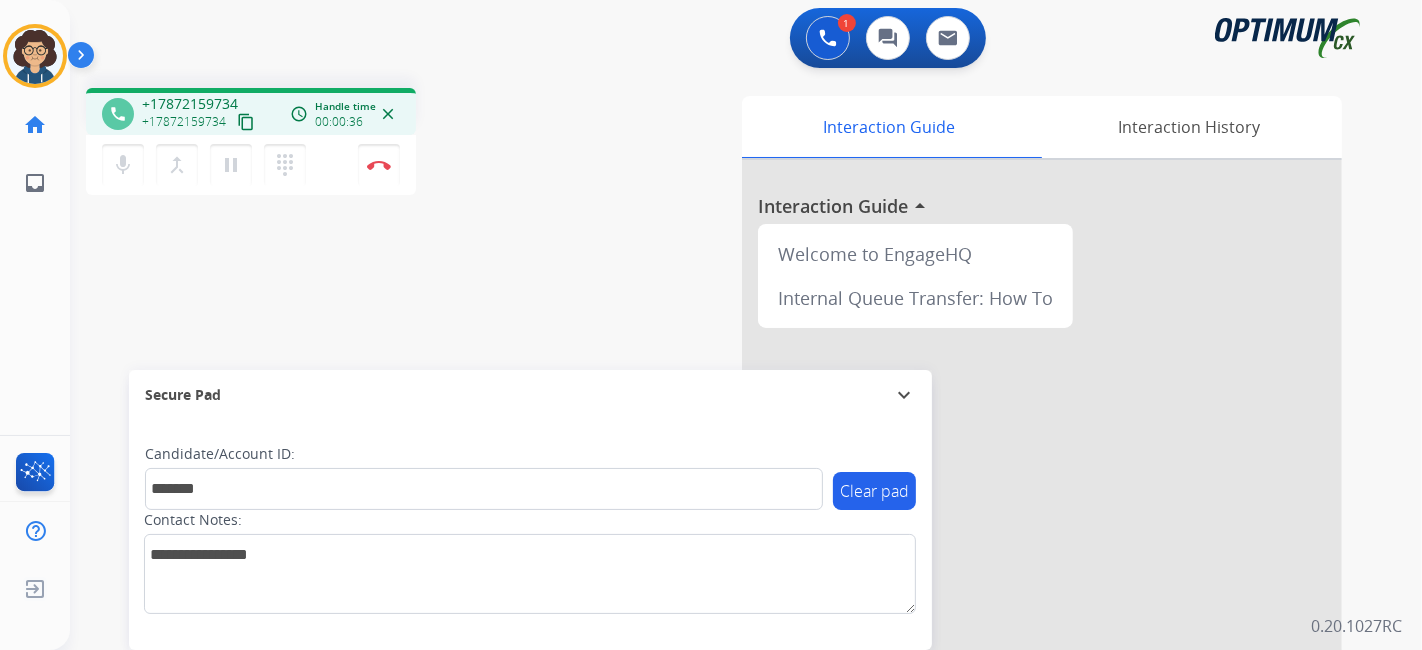 click on "phone [PHONE] [PHONE] content_copy access_time Call metrics Queue   00:11 Hold   00:00 Talk   00:37 Total   00:47 Handle time 00:00:36 close mic Mute merge_type Bridge pause Hold dialpad Dialpad Disconnect swap_horiz Break voice bridge close_fullscreen Connect 3-Way Call merge_type Separate 3-Way Call  Interaction Guide   Interaction History  Interaction Guide arrow_drop_up  Welcome to EngageHQ   Internal Queue Transfer: How To  Secure Pad expand_more Clear pad Candidate/Account ID: ******* Contact Notes:" at bounding box center [722, 489] 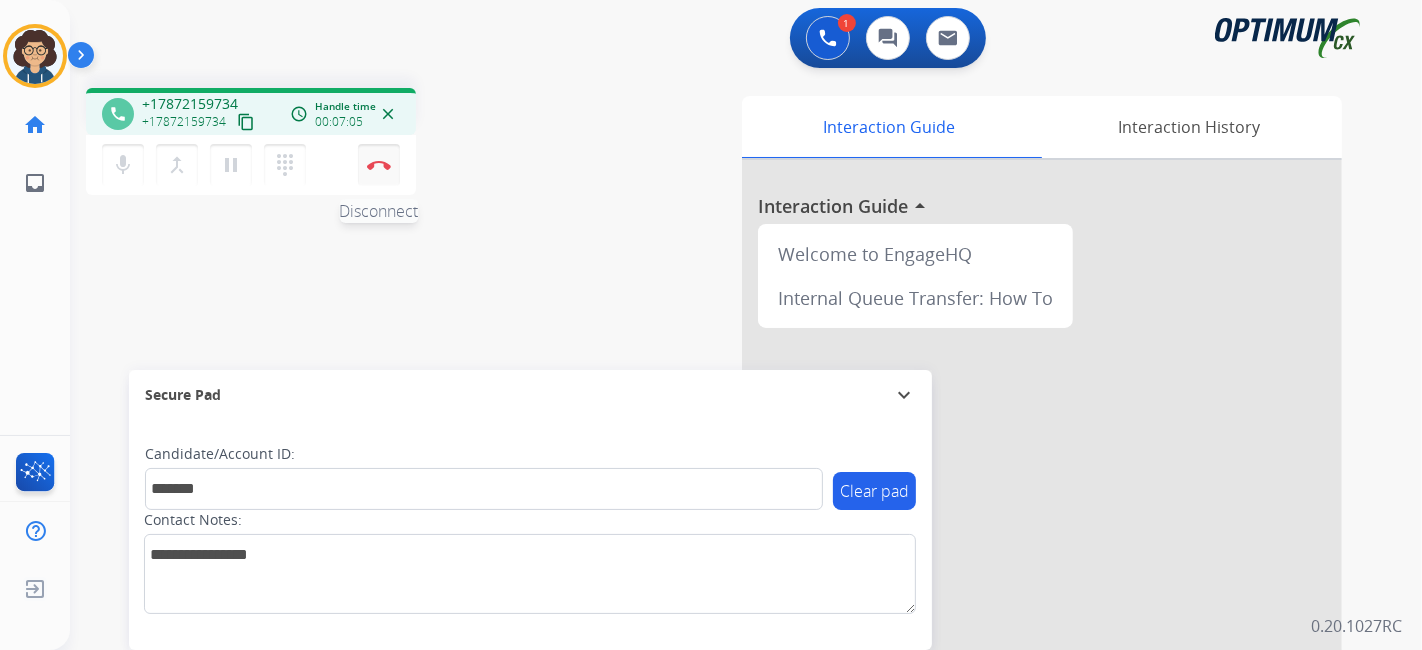 click at bounding box center (379, 165) 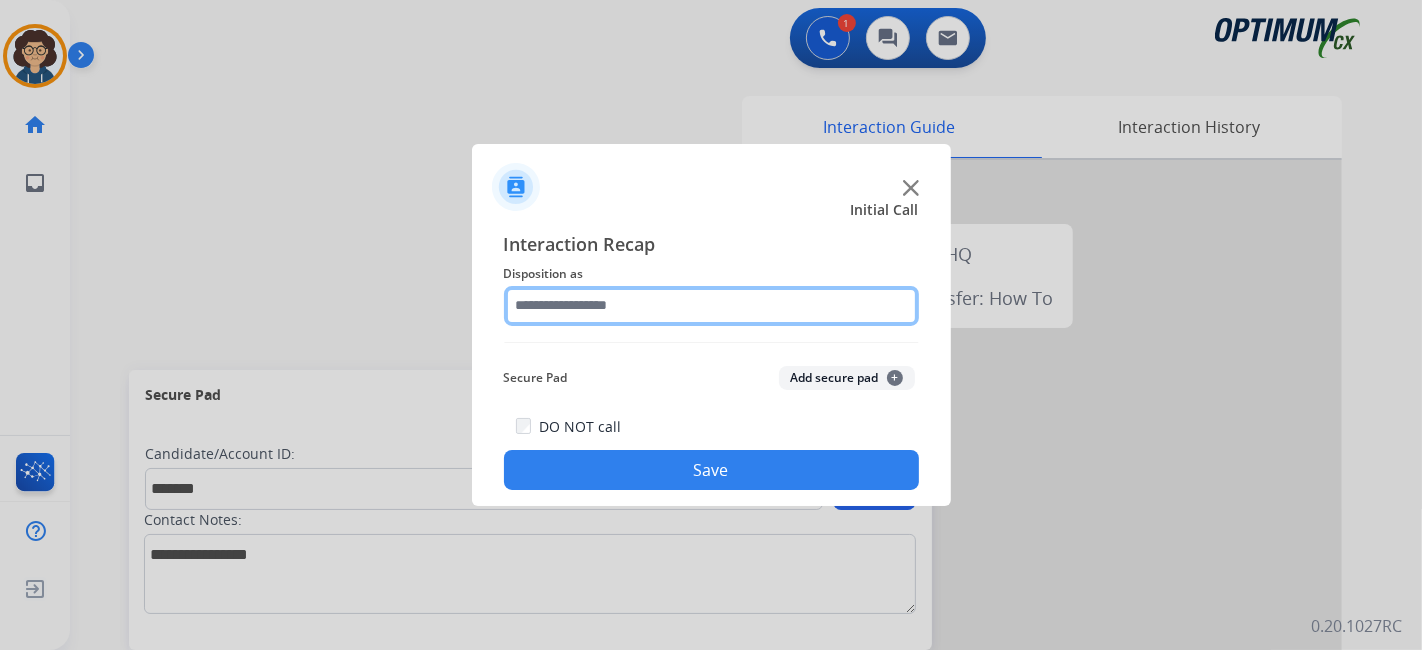 drag, startPoint x: 773, startPoint y: 285, endPoint x: 755, endPoint y: 307, distance: 28.42534 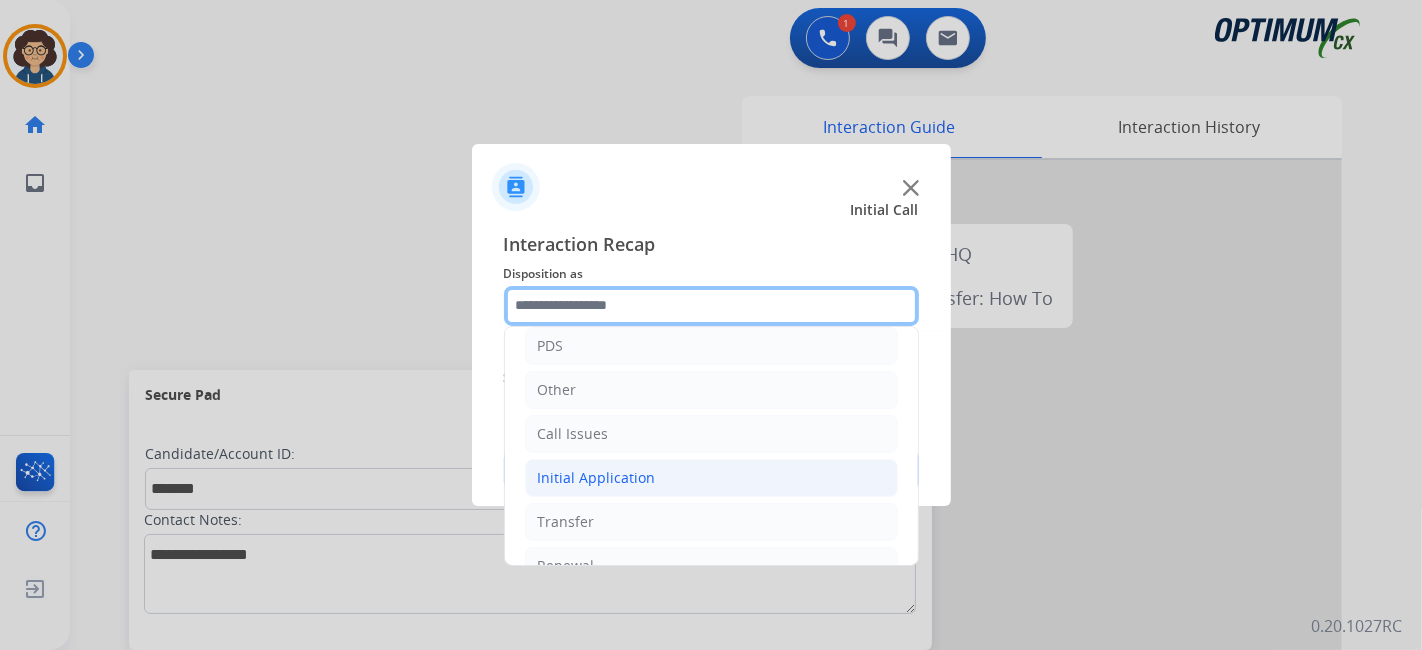 scroll, scrollTop: 131, scrollLeft: 0, axis: vertical 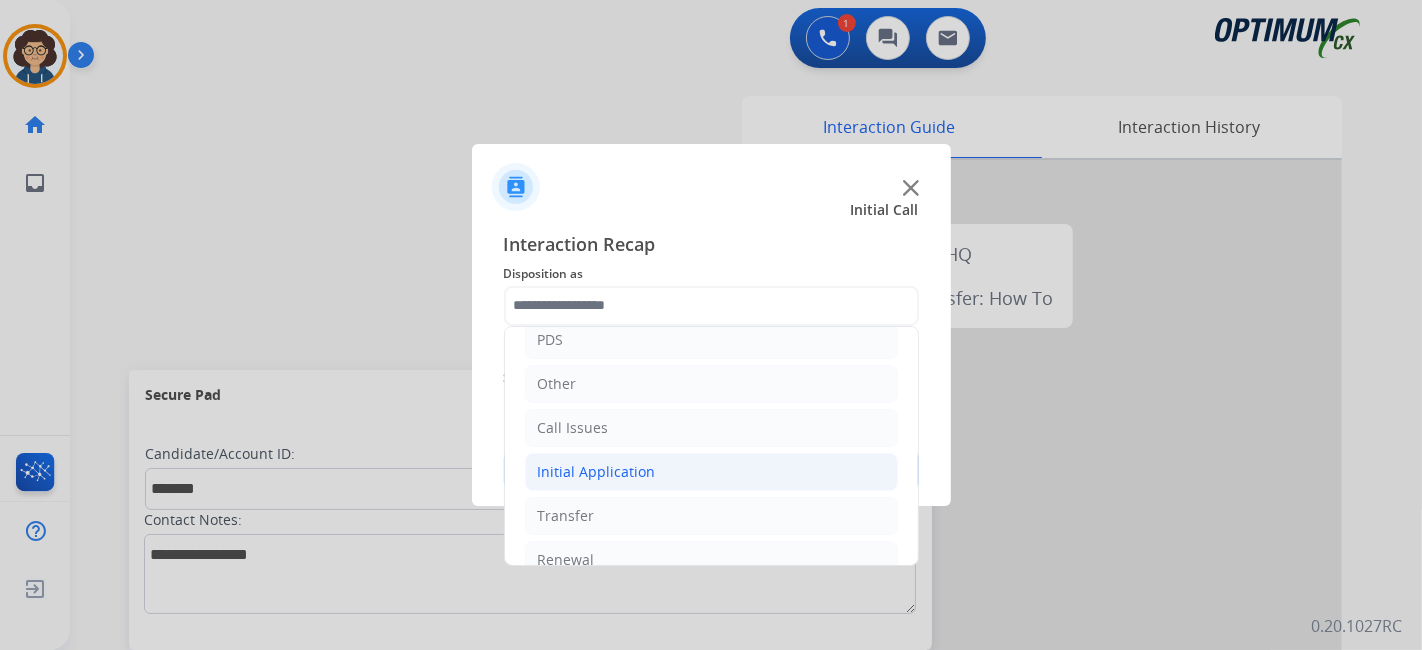 click on "Initial Application" 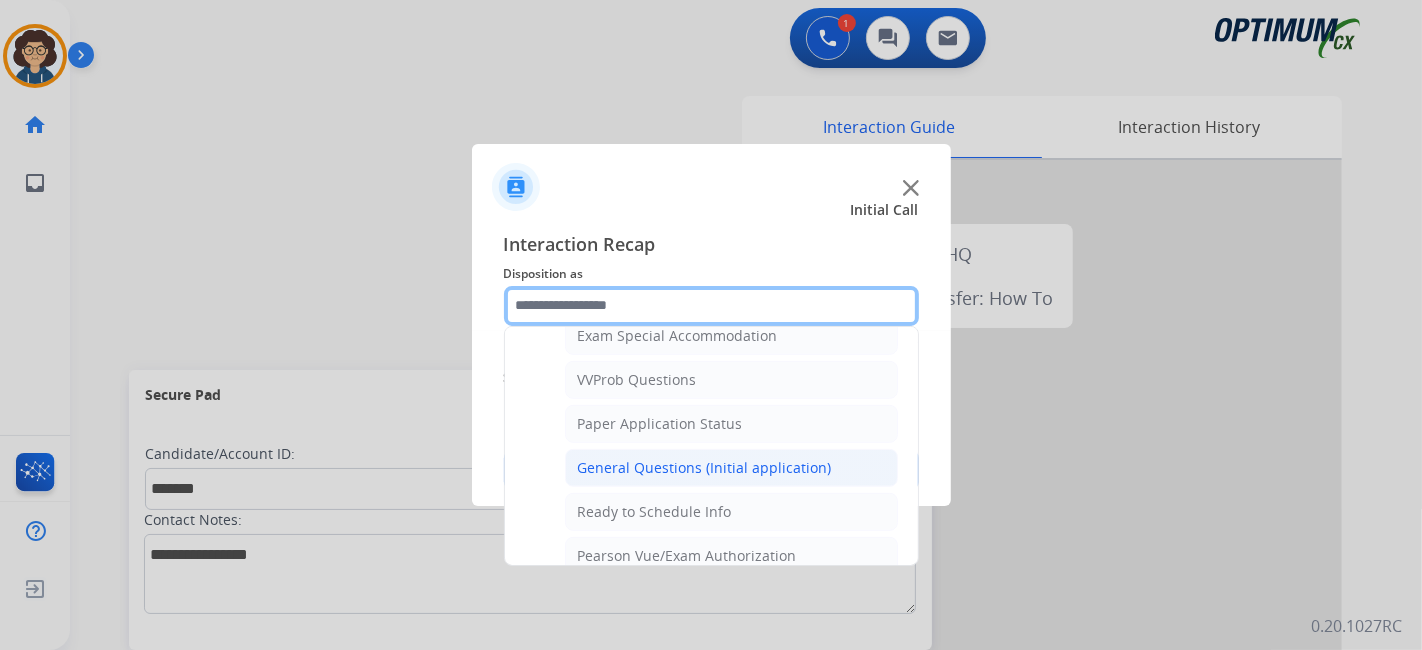 scroll, scrollTop: 1057, scrollLeft: 0, axis: vertical 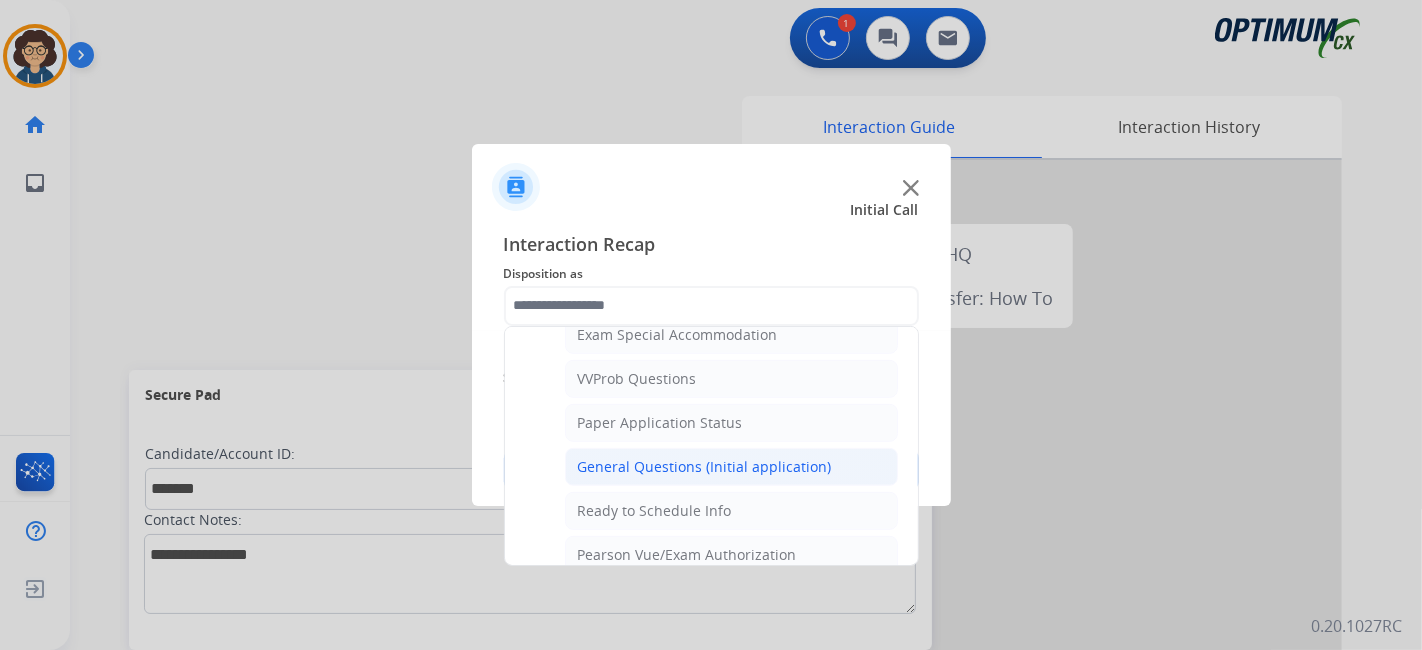 click on "General Questions (Initial application)" 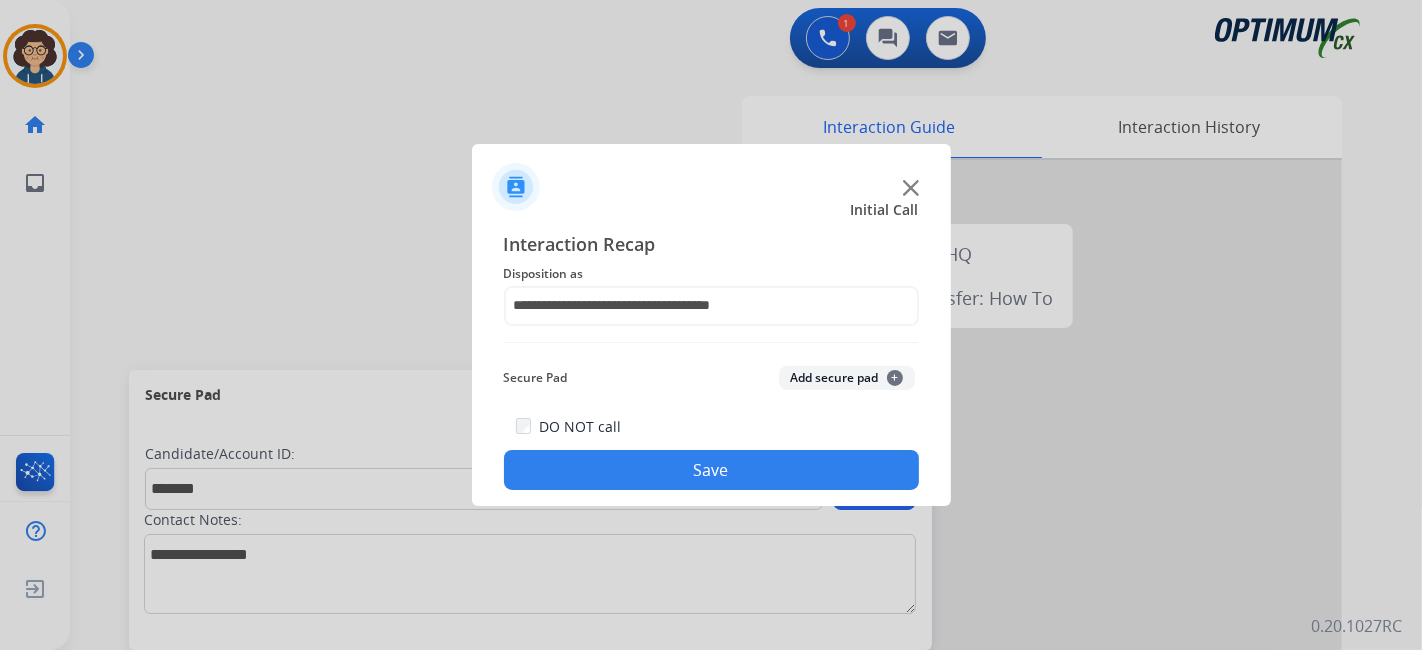 click on "Add secure pad  +" 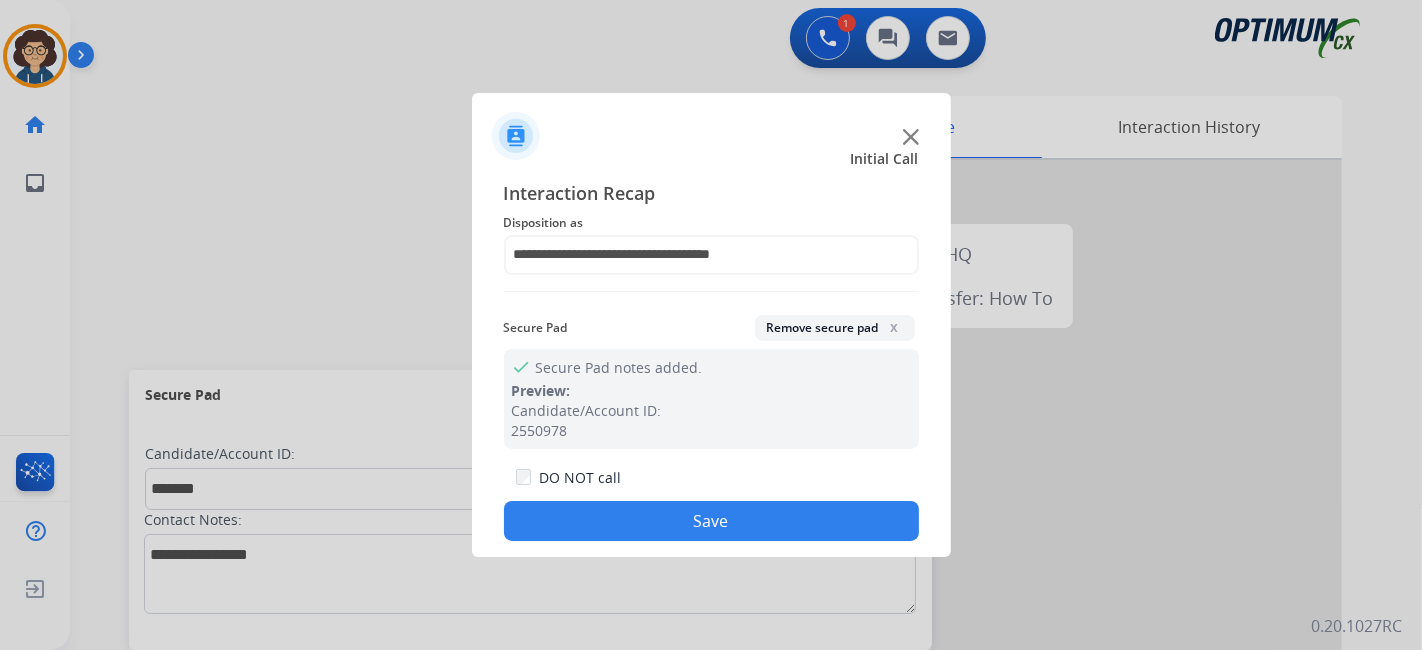drag, startPoint x: 774, startPoint y: 504, endPoint x: 631, endPoint y: 415, distance: 168.43396 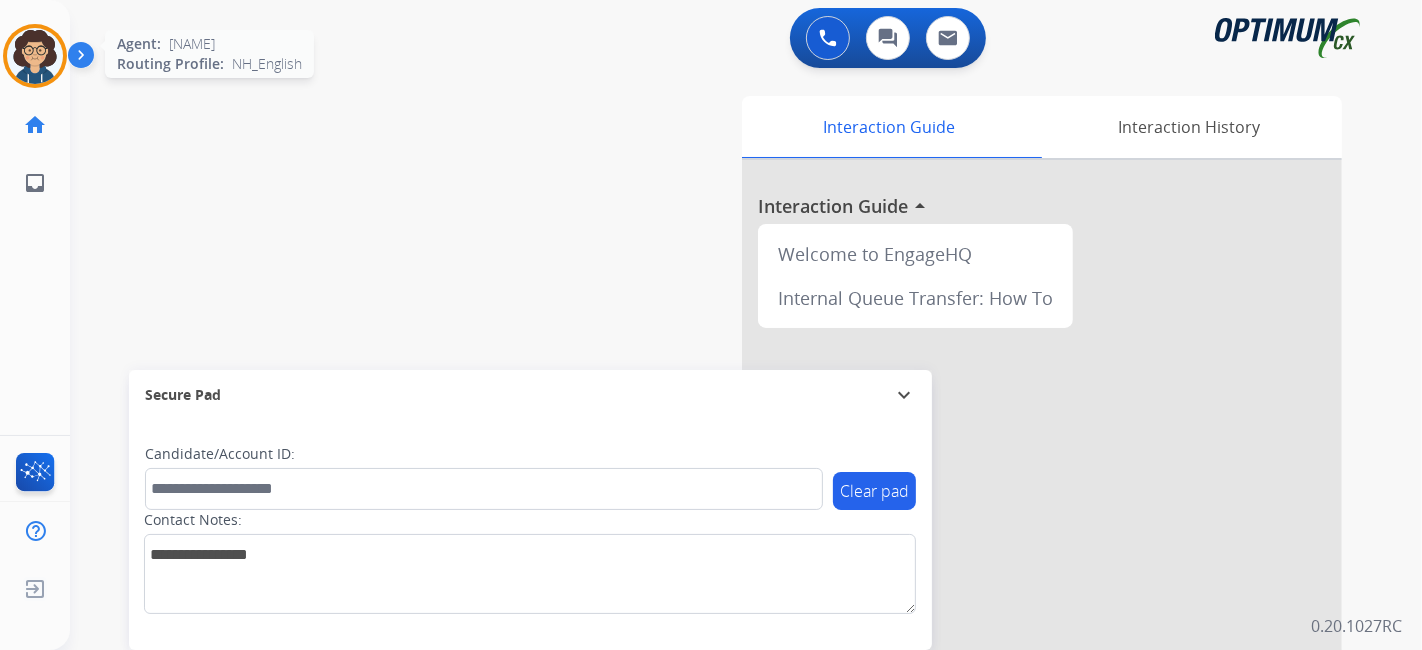 click at bounding box center (35, 56) 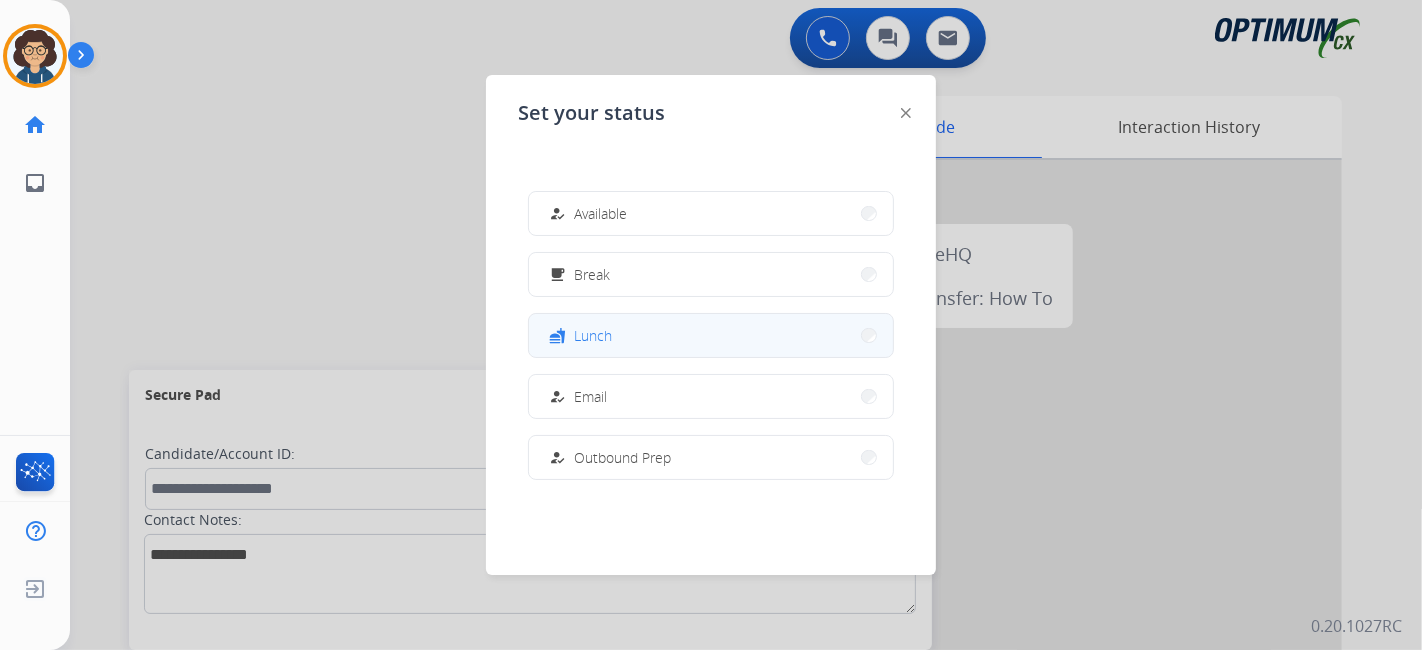 click on "fastfood Lunch" at bounding box center (711, 335) 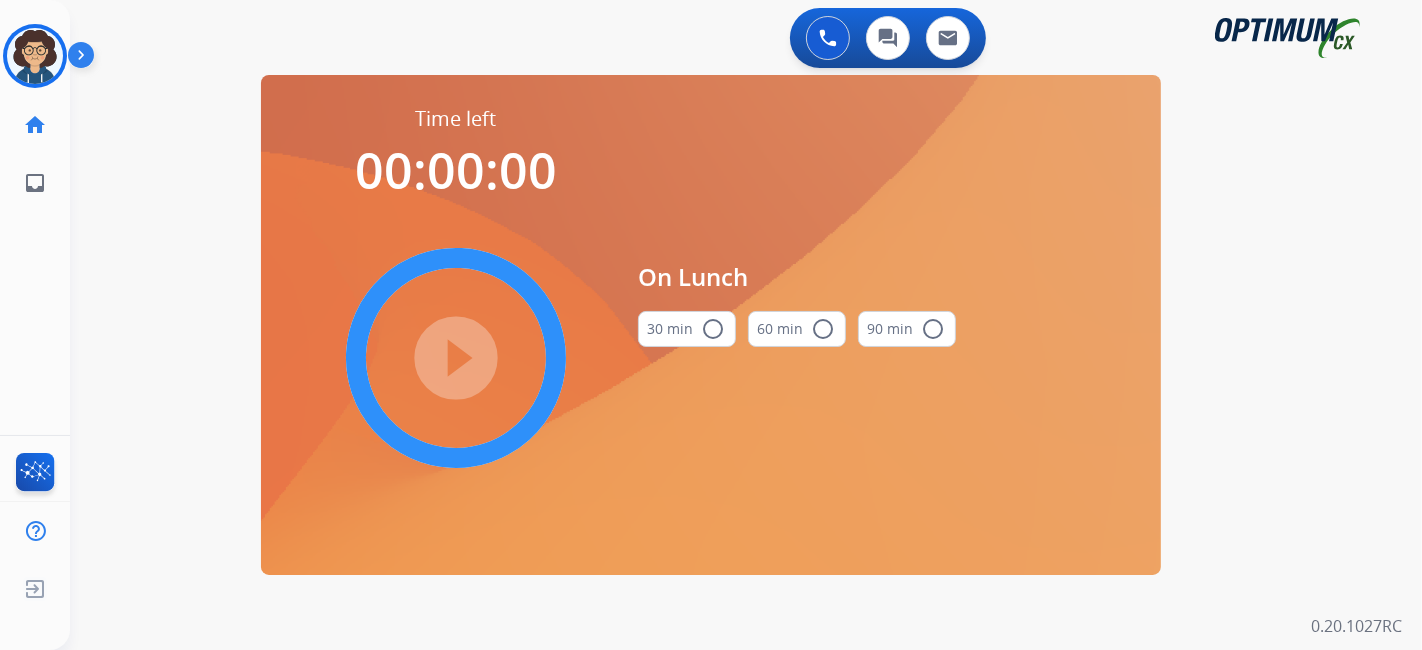 click on "30 min  radio_button_unchecked" at bounding box center [687, 329] 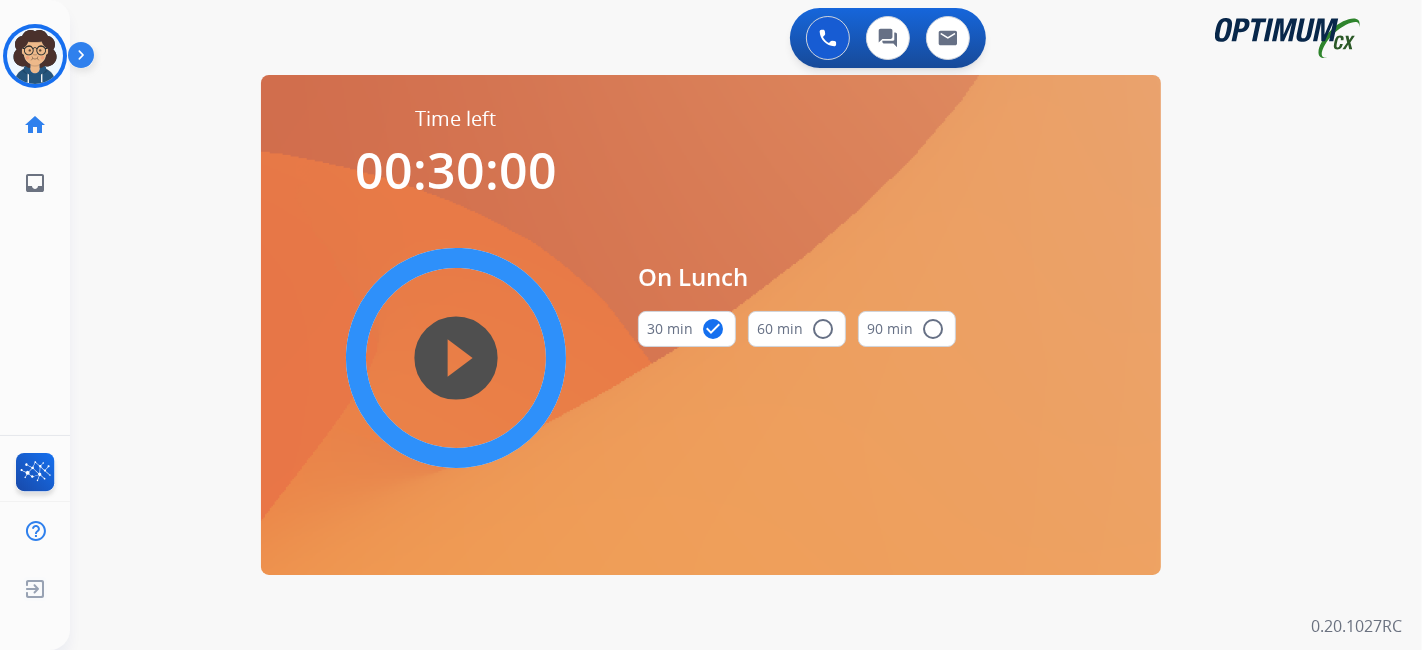 click on "play_circle_filled" at bounding box center (456, 358) 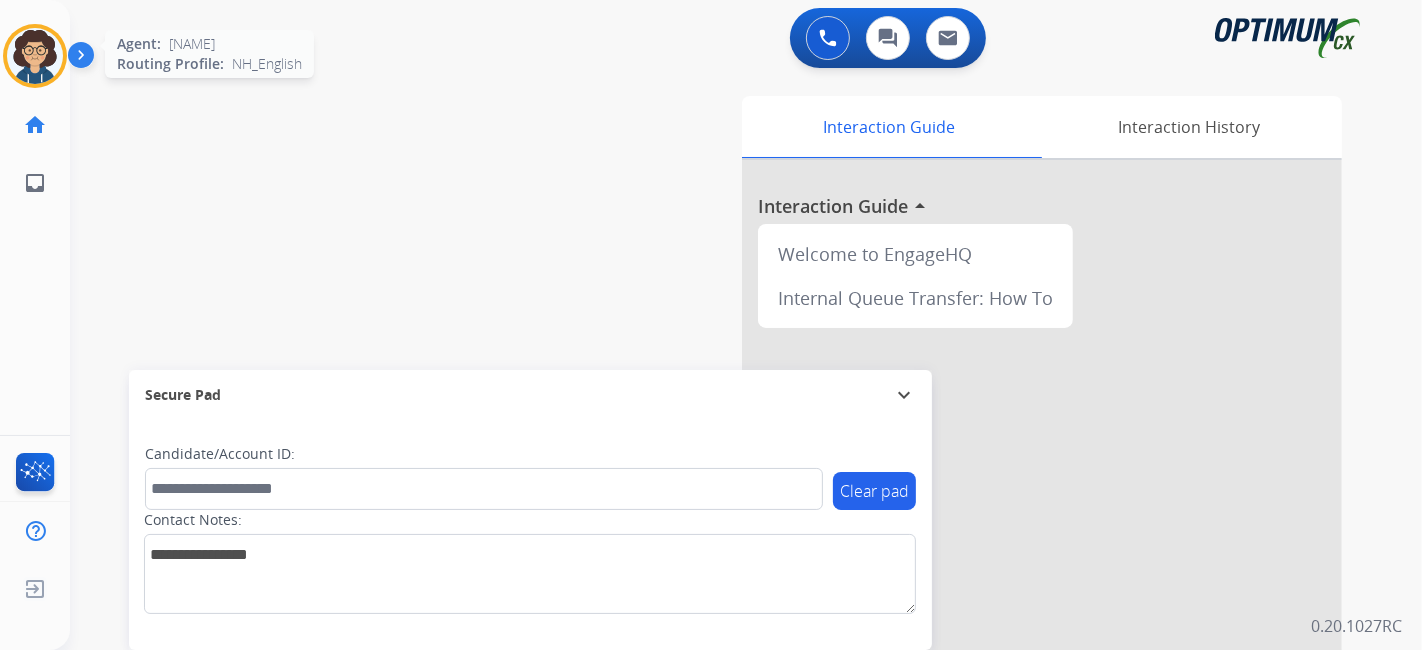 click at bounding box center [35, 56] 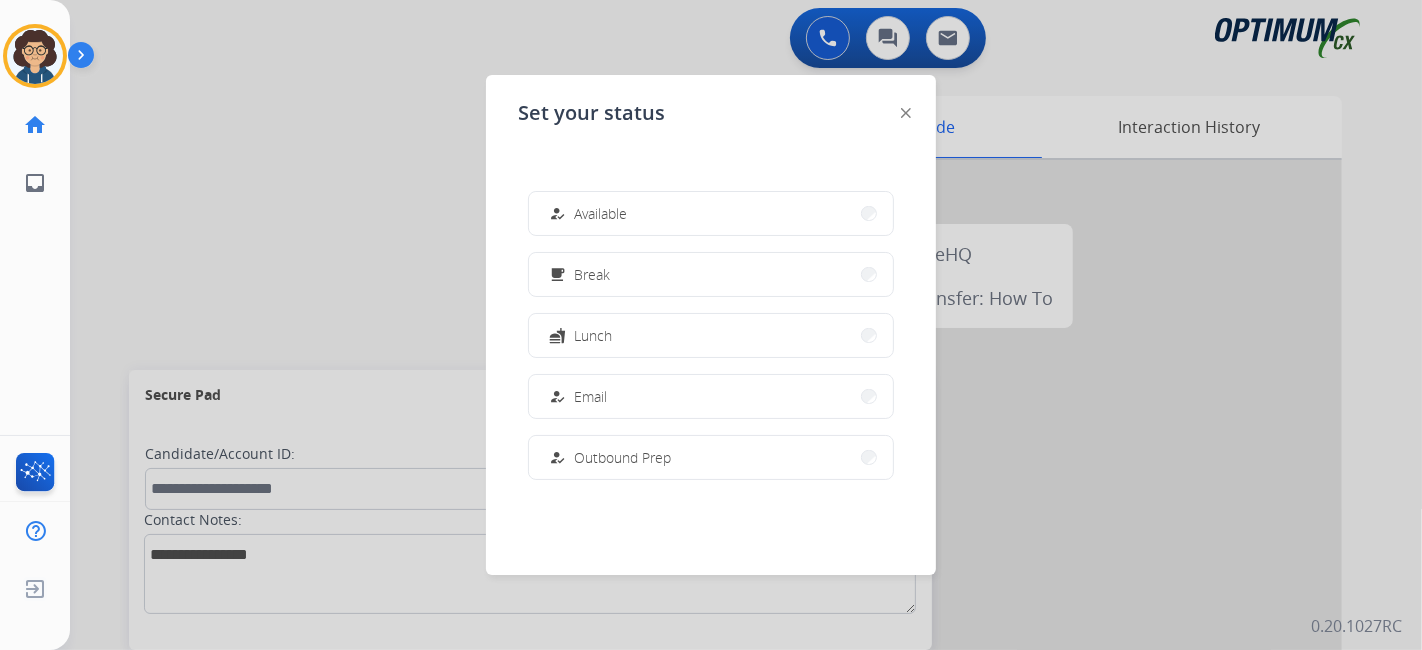 click on "how_to_reg Available free_breakfast Break fastfood Lunch how_to_reg Email how_to_reg Outbound Prep school Coaching menu_book Training how_to_reg Notes how_to_reg Research / Special Project how_to_reg Computer Issue how_to_reg Internet Issue how_to_reg Power Outage work_off Offline" at bounding box center (711, 335) 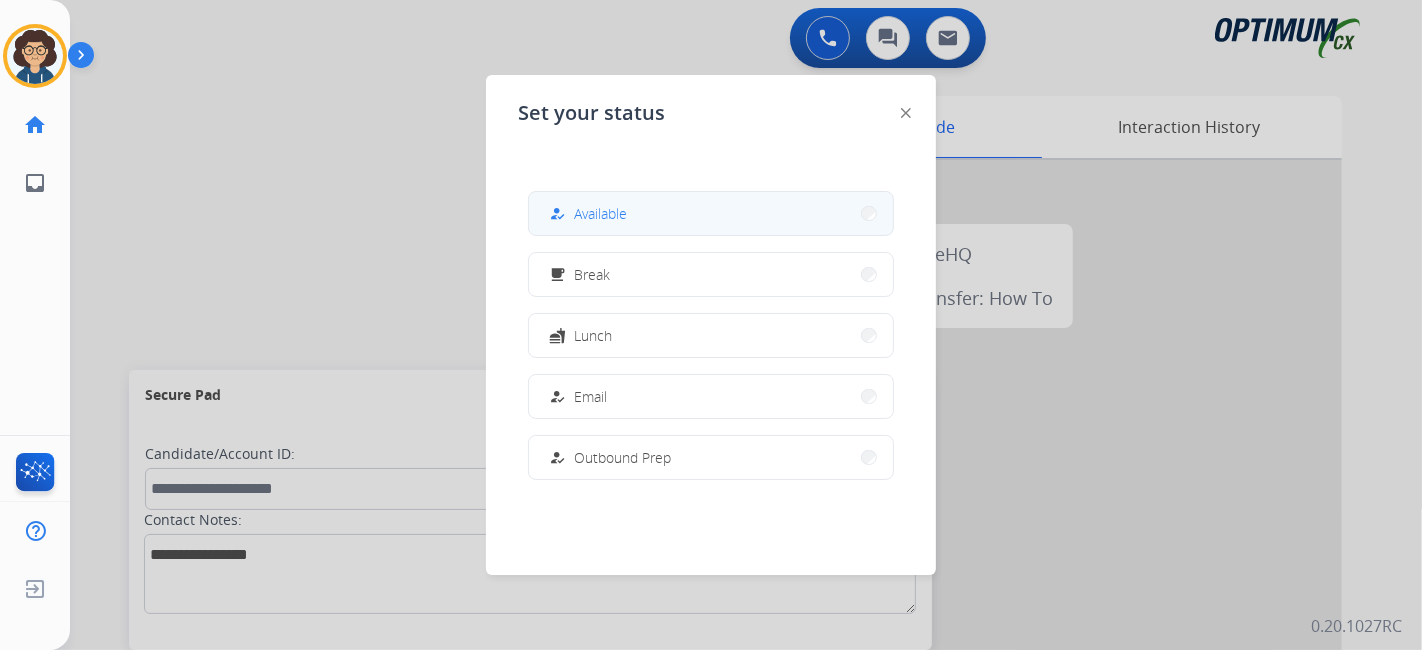 click on "how_to_reg Available" at bounding box center [711, 213] 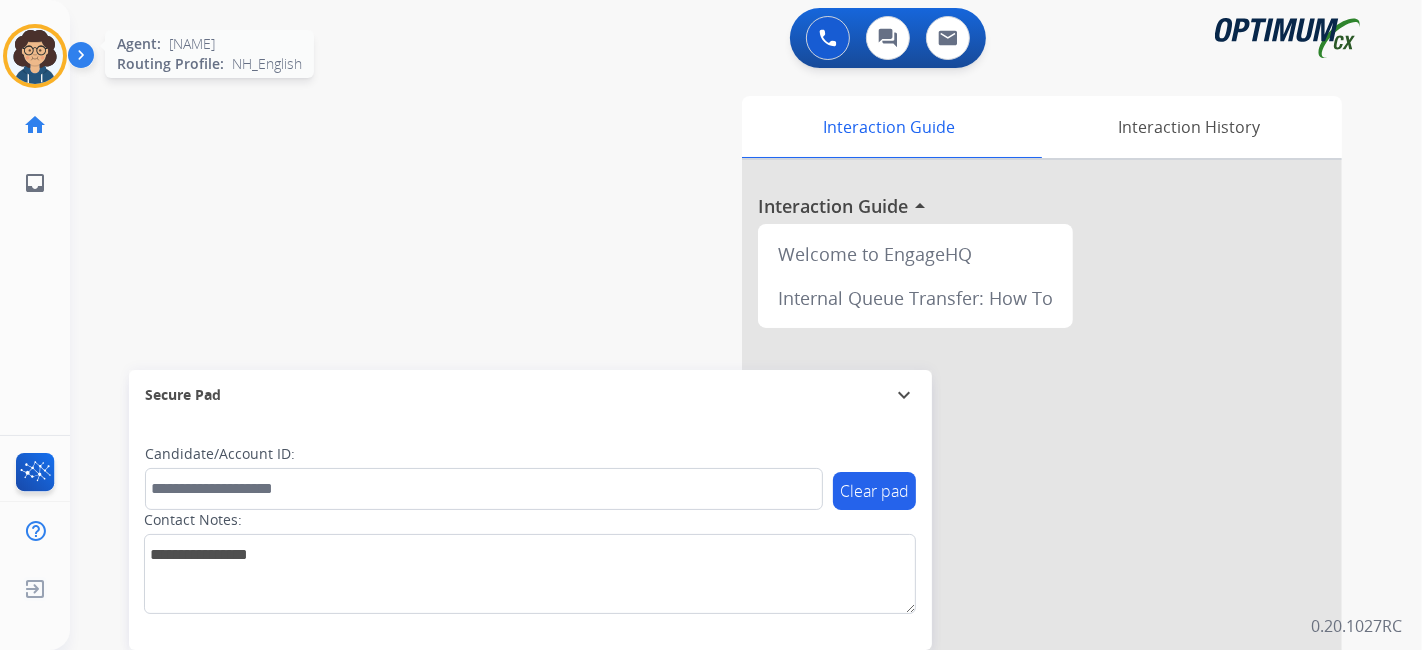 click at bounding box center [35, 56] 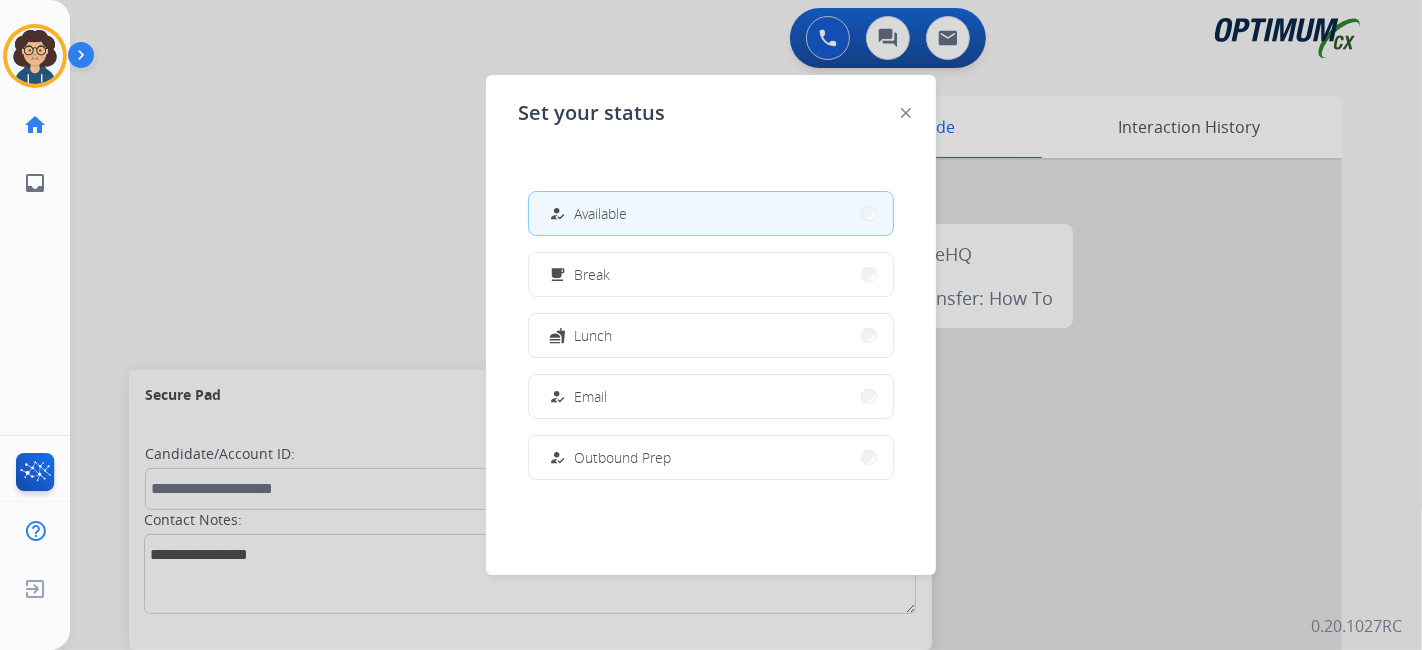 click at bounding box center [711, 325] 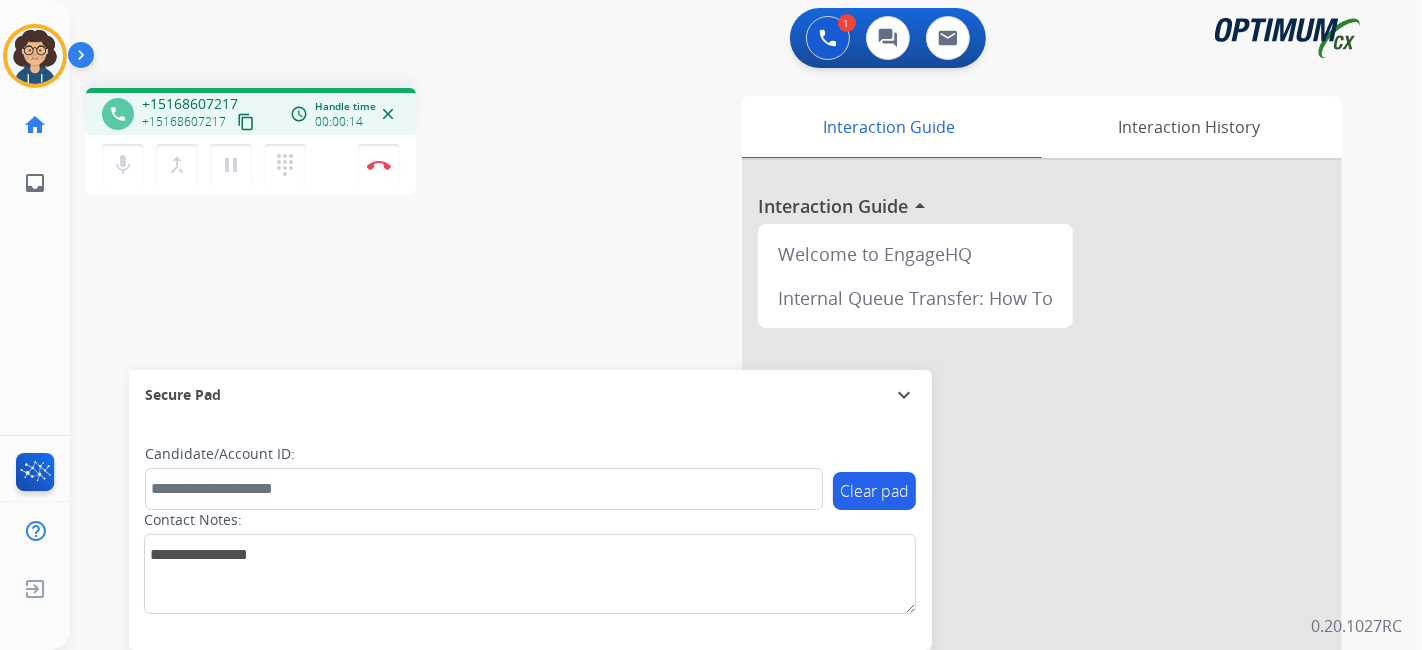 click on "content_copy" at bounding box center (246, 122) 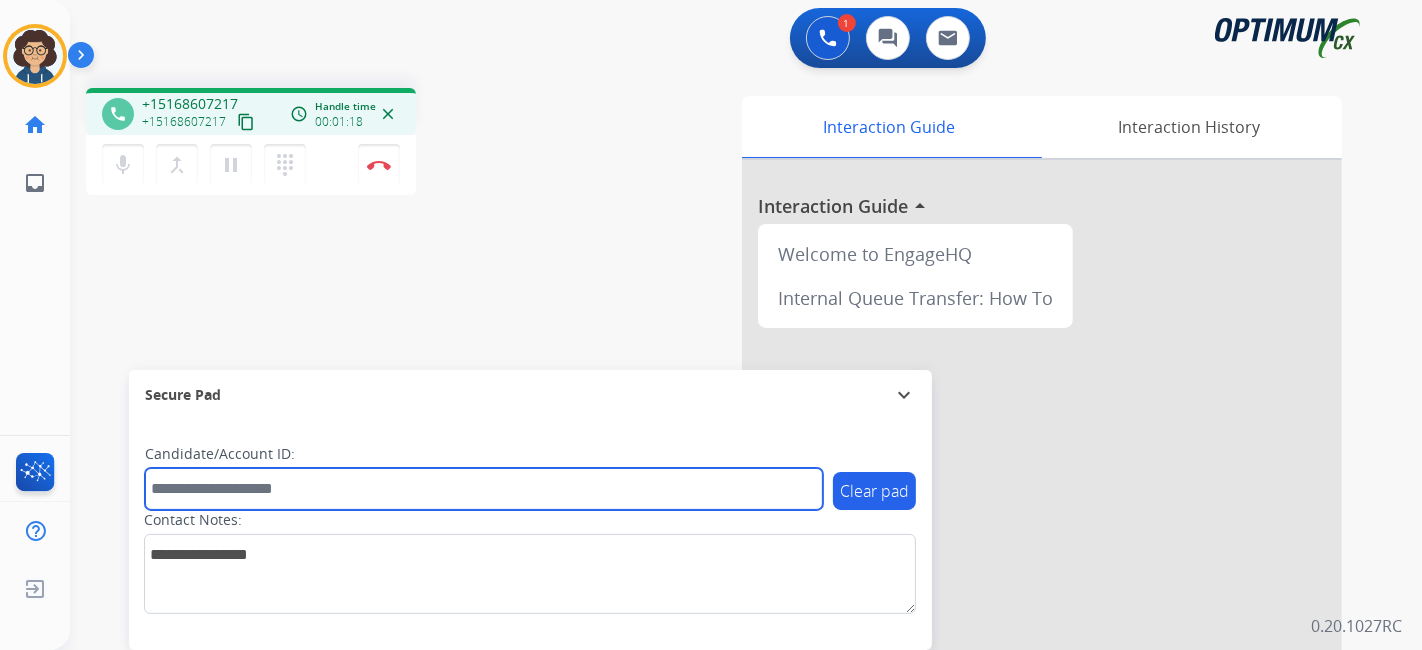click at bounding box center (484, 489) 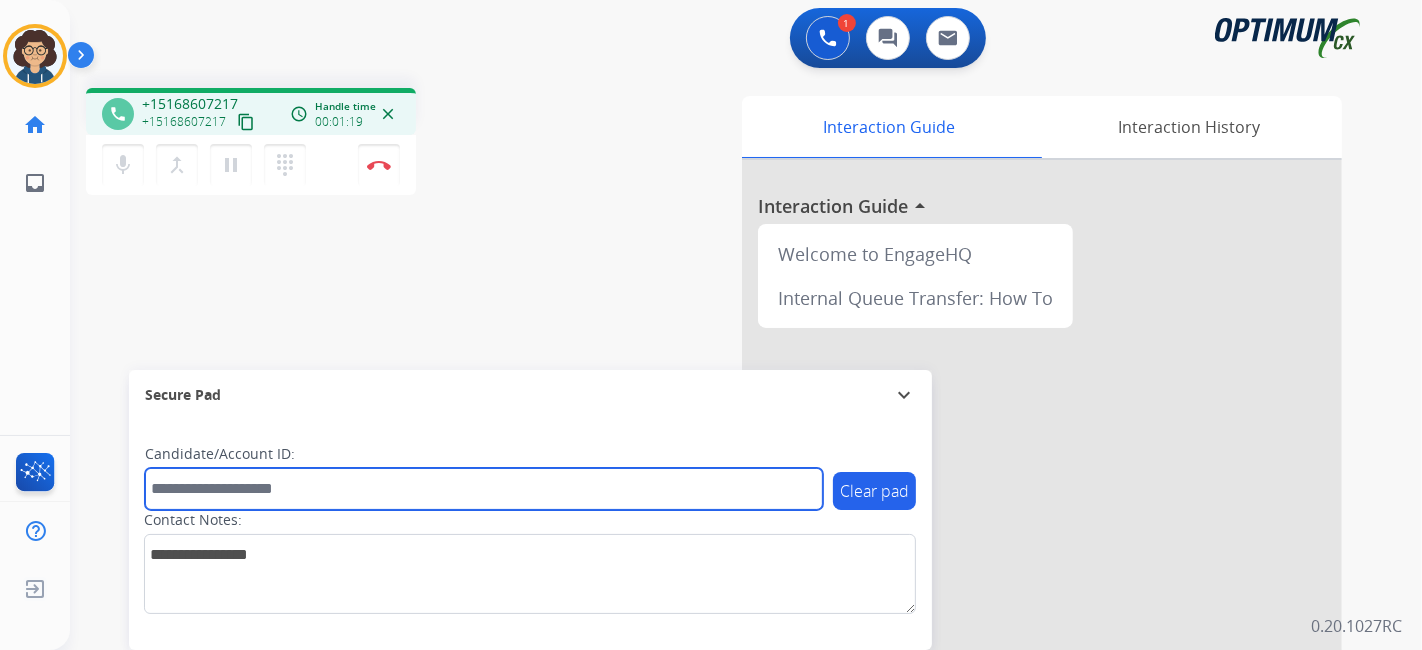 paste on "*******" 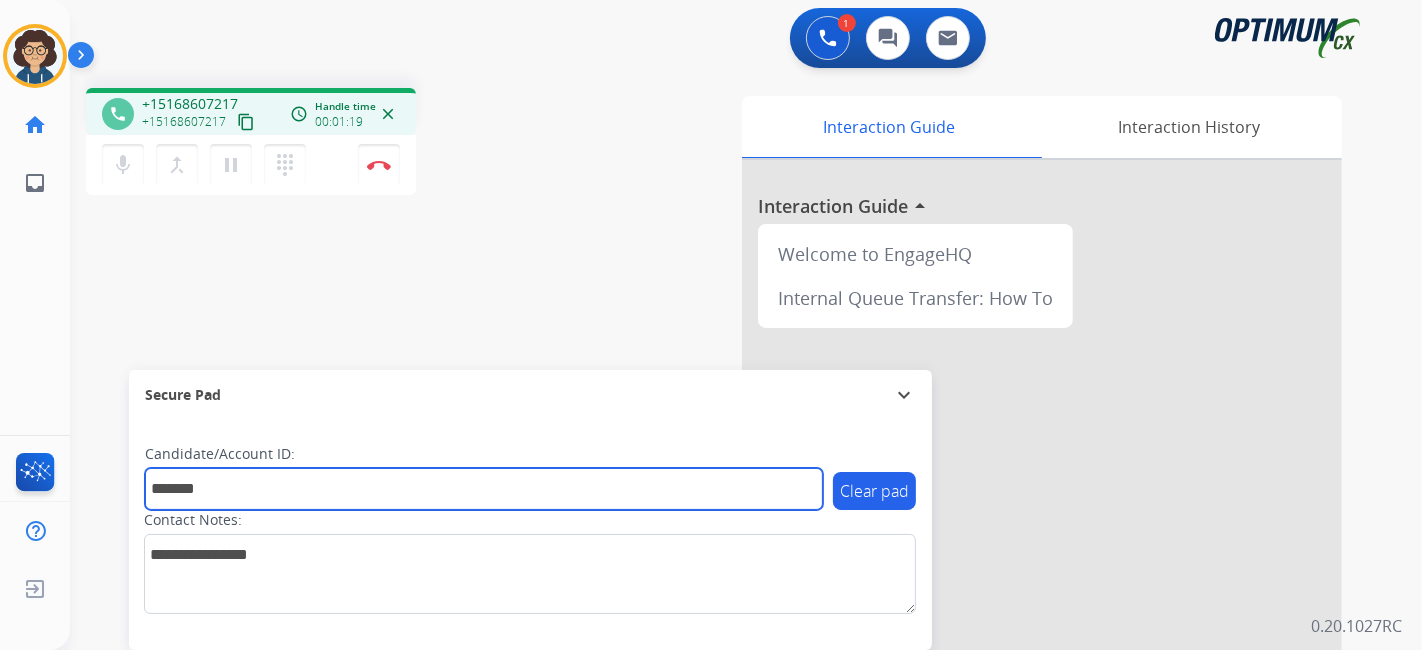 type on "*******" 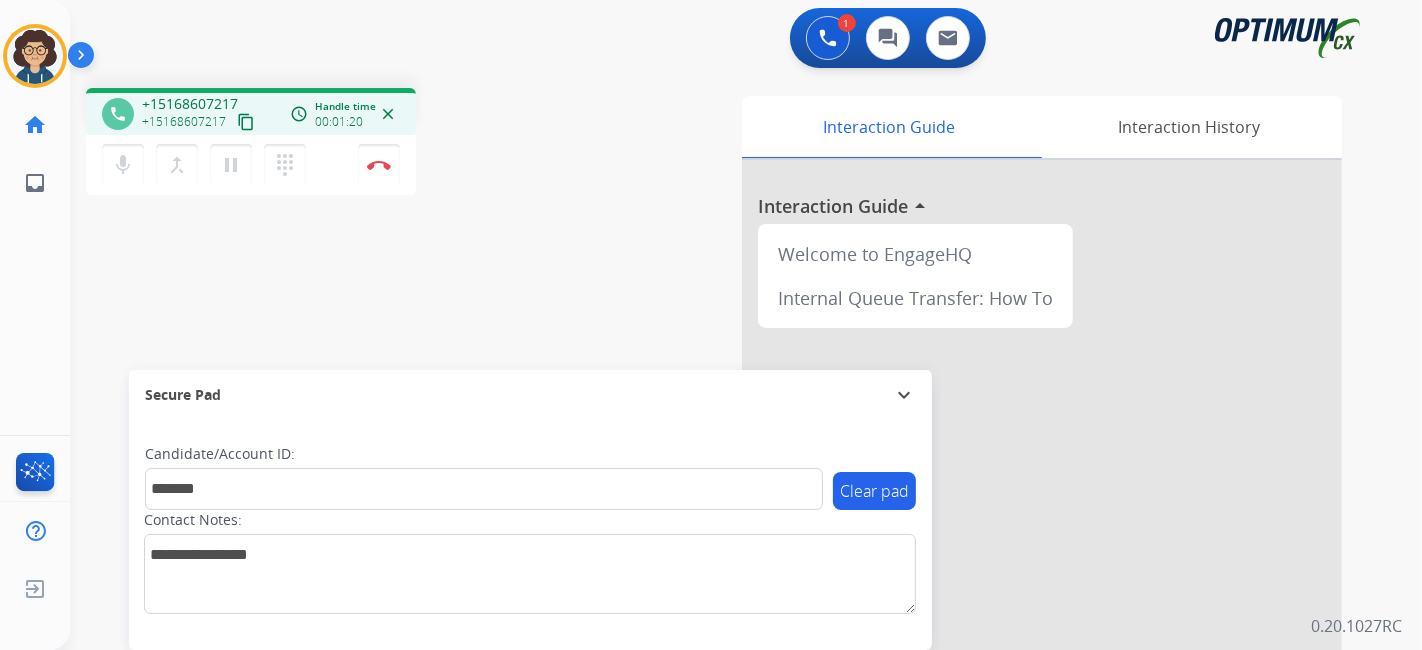 click on "phone +[PHONE] +[PHONE] content_copy access_time Call metrics Queue 00:10 Hold 00:00 Talk 01:21 Total 01:30 Handle time 00:01:20 close mic Mute merge_type Bridge pause Hold dialpad Dialpad Disconnect swap_horiz Break voice bridge close_fullscreen Connect 3-Way Call merge_type Separate 3-Way Call Interaction Guide Interaction History Interaction Guide arrow_drop_up Welcome to EngageHQ Internal Queue Transfer: How To Secure Pad expand_more Clear pad Candidate/Account ID: ******* Contact Notes:" at bounding box center (722, 489) 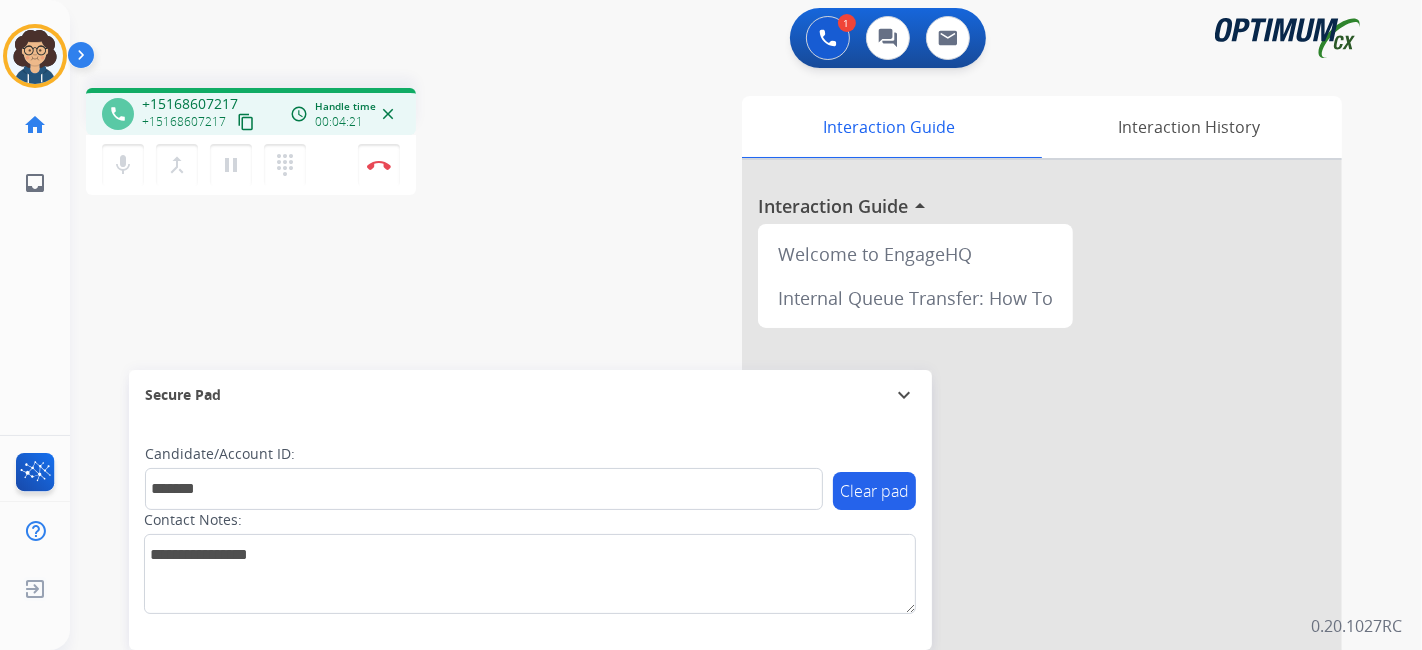 click on "phone +[PHONE] +[PHONE] content_copy access_time Call metrics Queue 00:10 Hold 00:00 Talk 04:22 Total 04:31 Handle time 00:04:21 close mic Mute merge_type Bridge pause Hold dialpad Dialpad Disconnect swap_horiz Break voice bridge close_fullscreen Connect 3-Way Call merge_type Separate 3-Way Call Interaction Guide Interaction History Interaction Guide arrow_drop_up Welcome to EngageHQ Internal Queue Transfer: How To Secure Pad expand_more Clear pad Candidate/Account ID: ******* Contact Notes:" at bounding box center (722, 489) 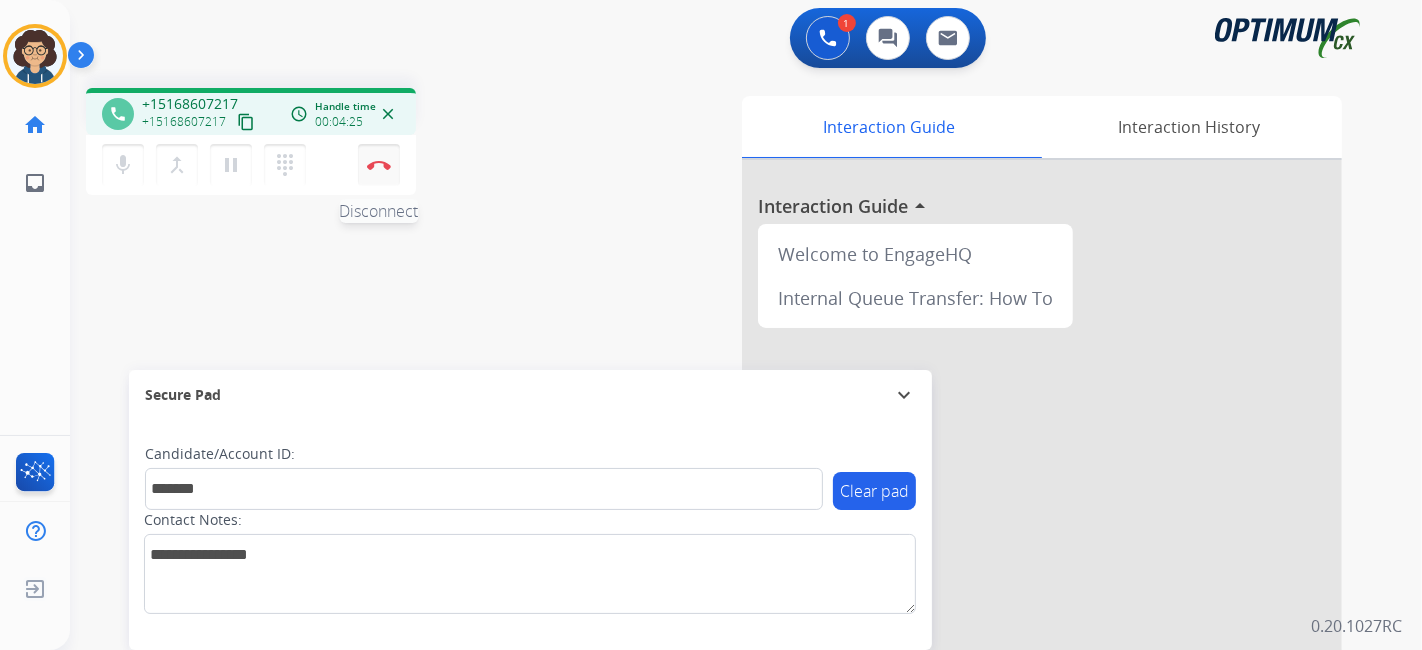 click at bounding box center (379, 165) 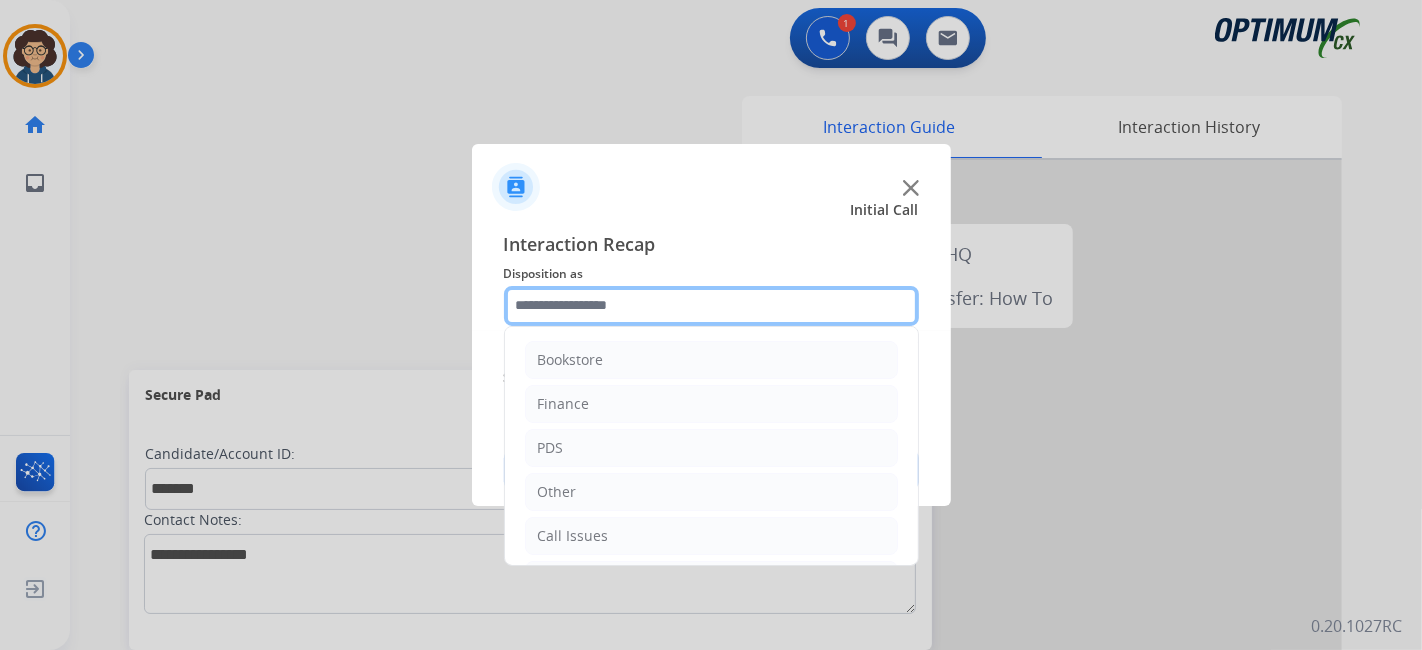 click 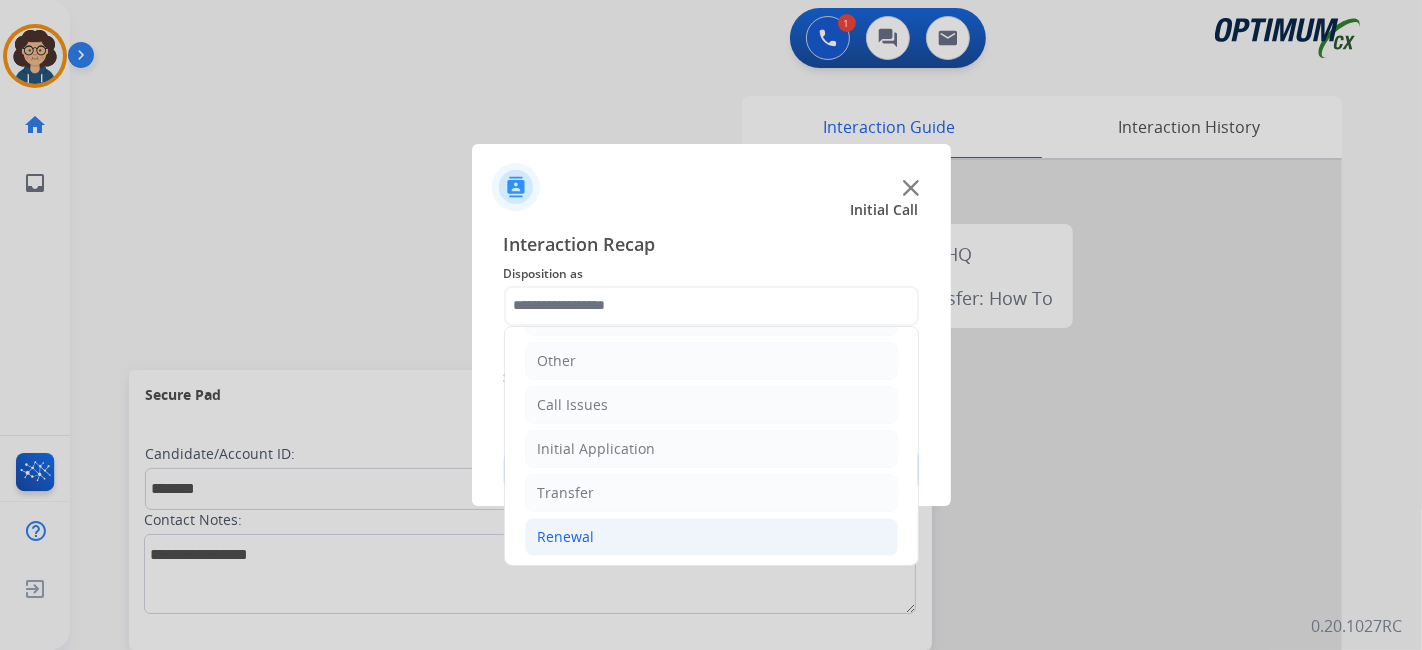 click on "Renewal" 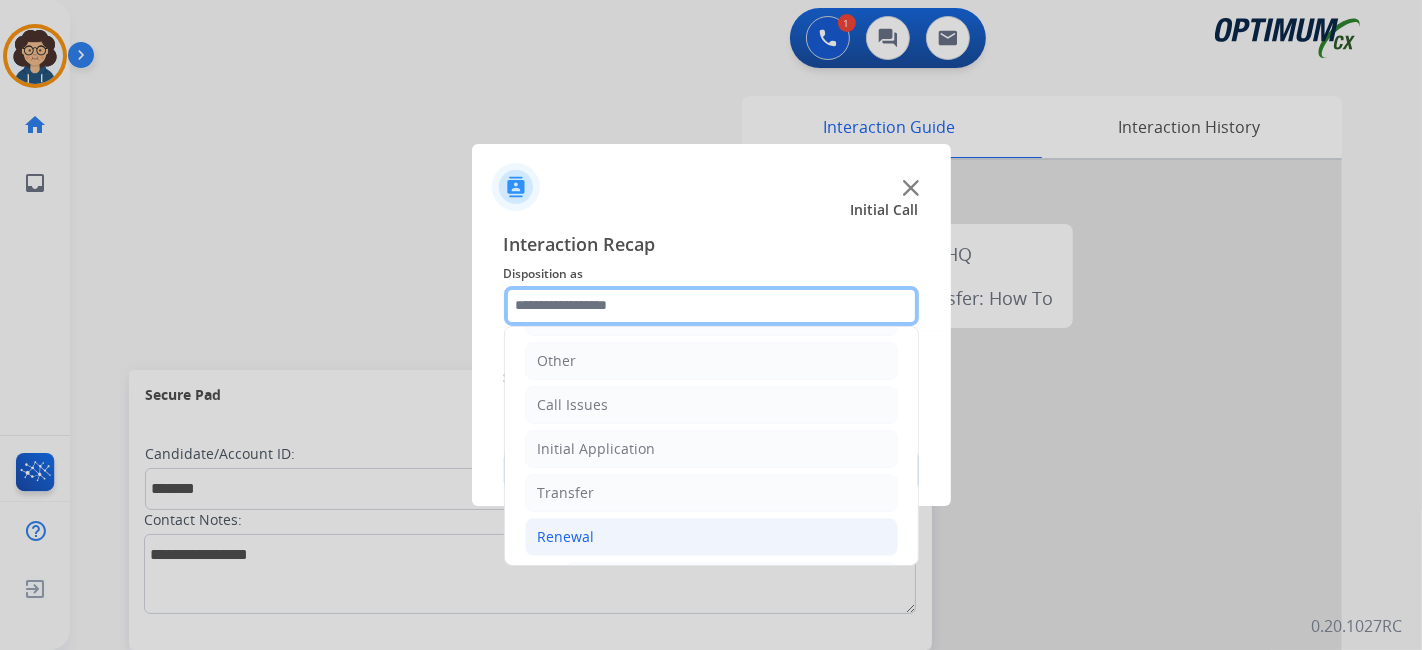 scroll, scrollTop: 686, scrollLeft: 0, axis: vertical 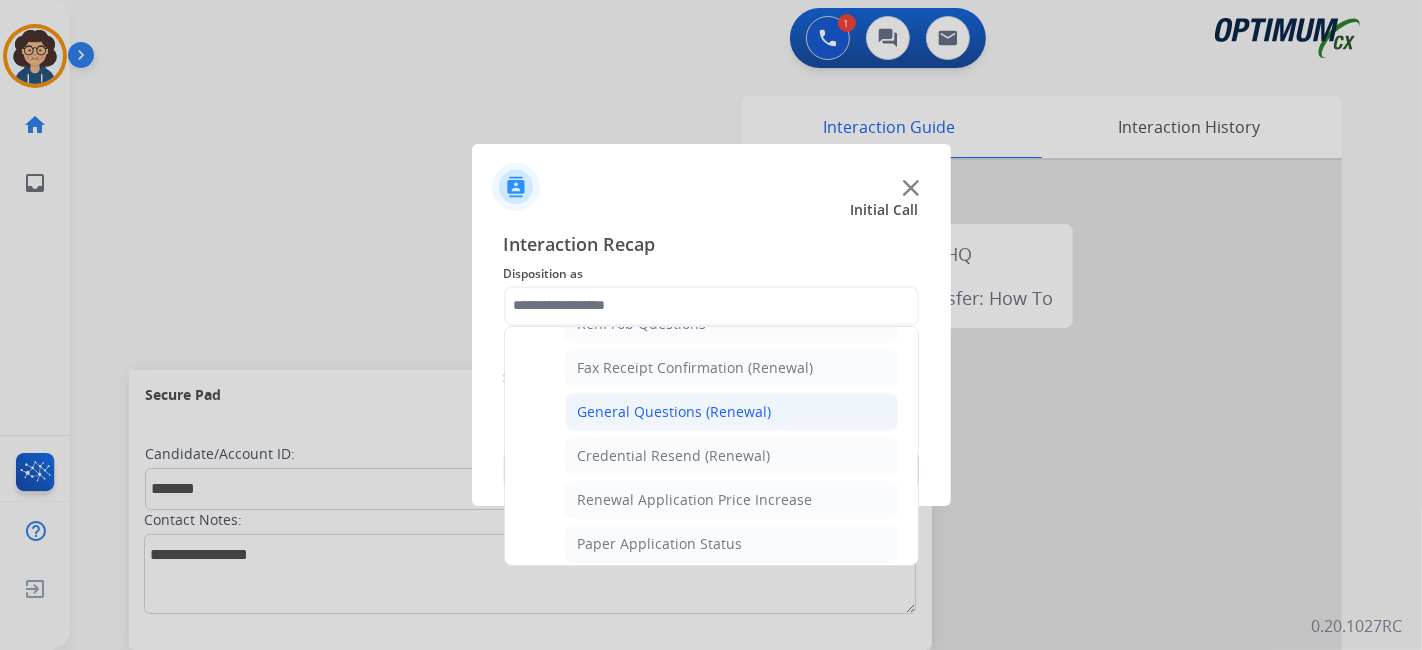 click on "General Questions (Renewal)" 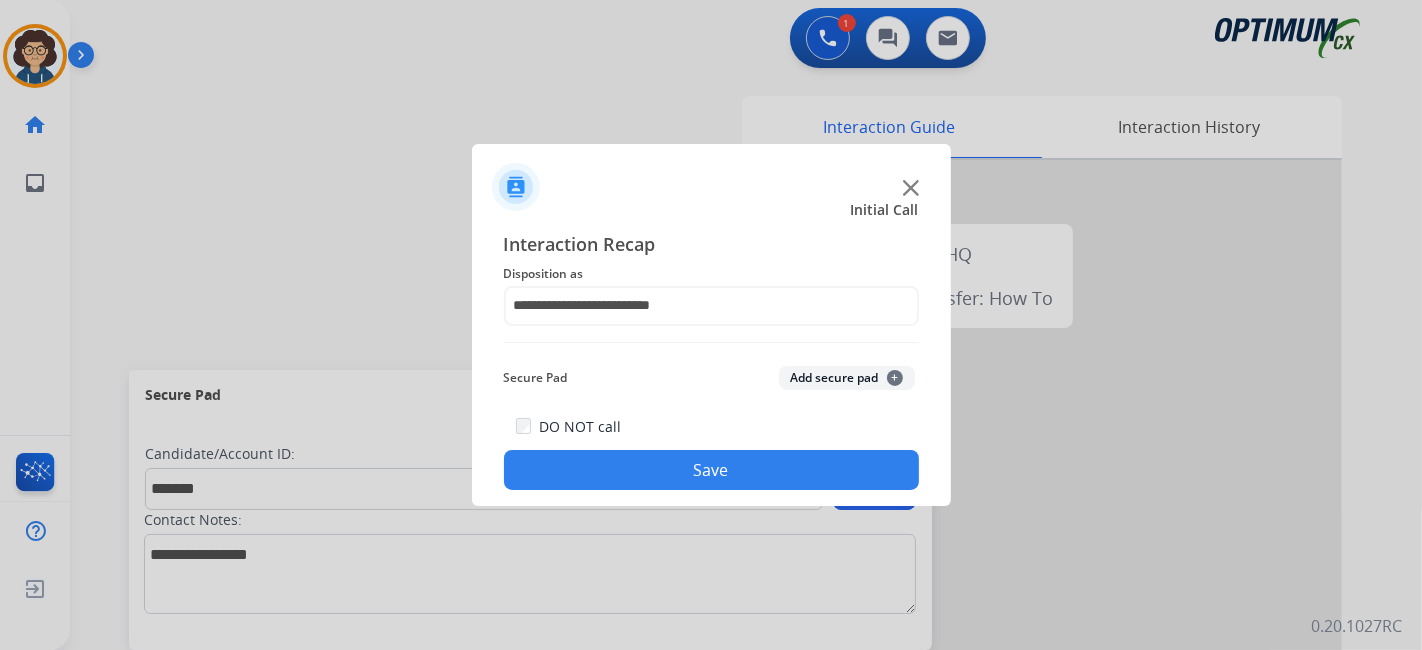 click on "Add secure pad  +" 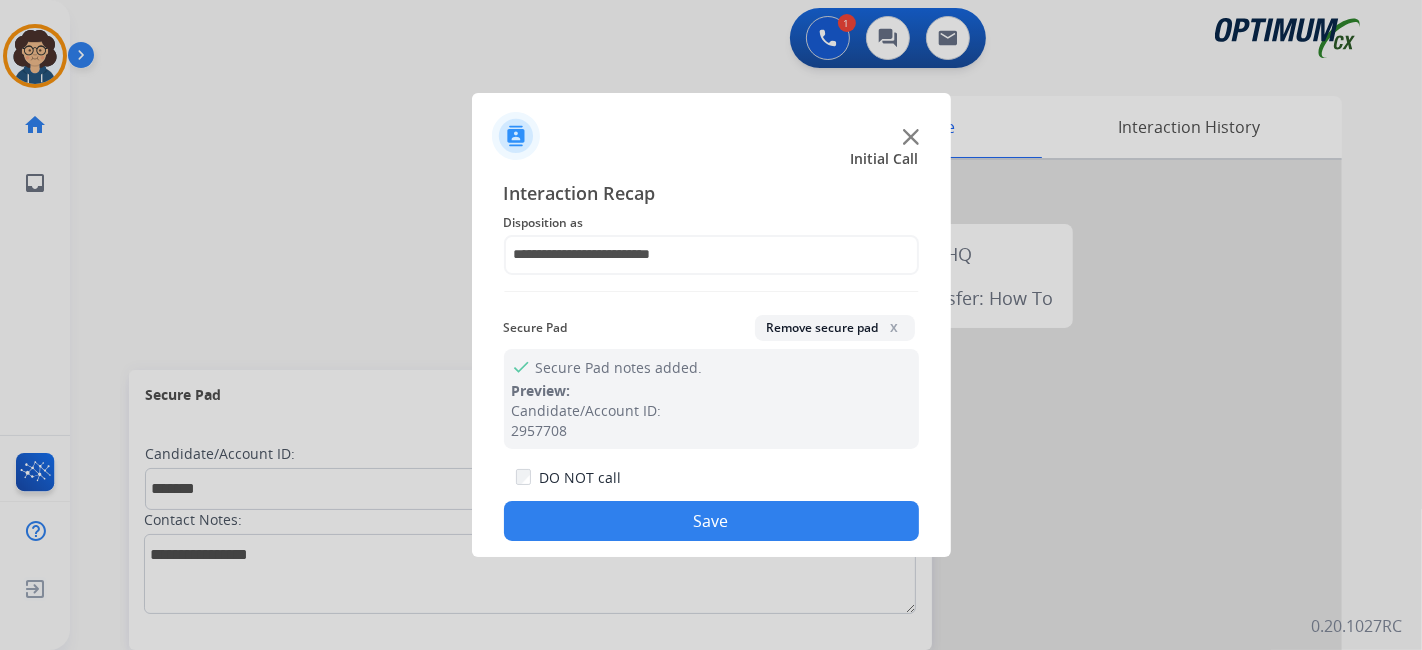 drag, startPoint x: 715, startPoint y: 525, endPoint x: 586, endPoint y: 284, distance: 273.35324 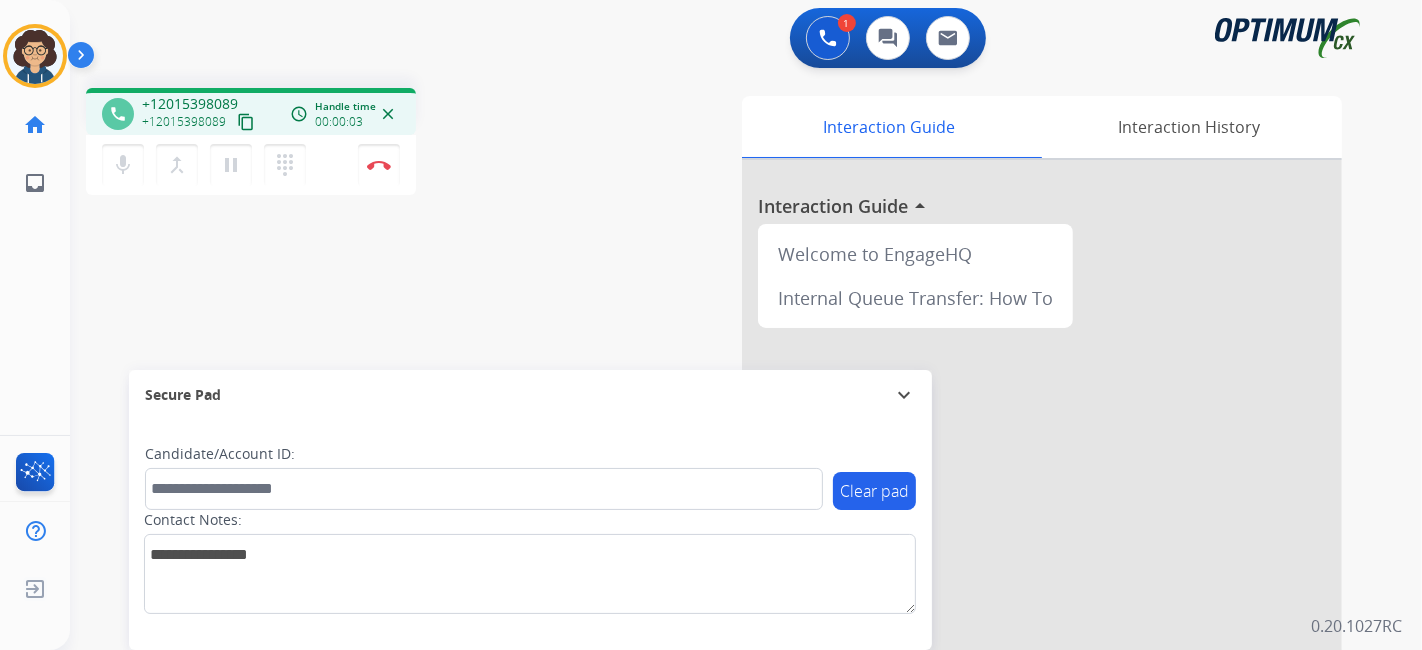 click on "content_copy" at bounding box center (246, 122) 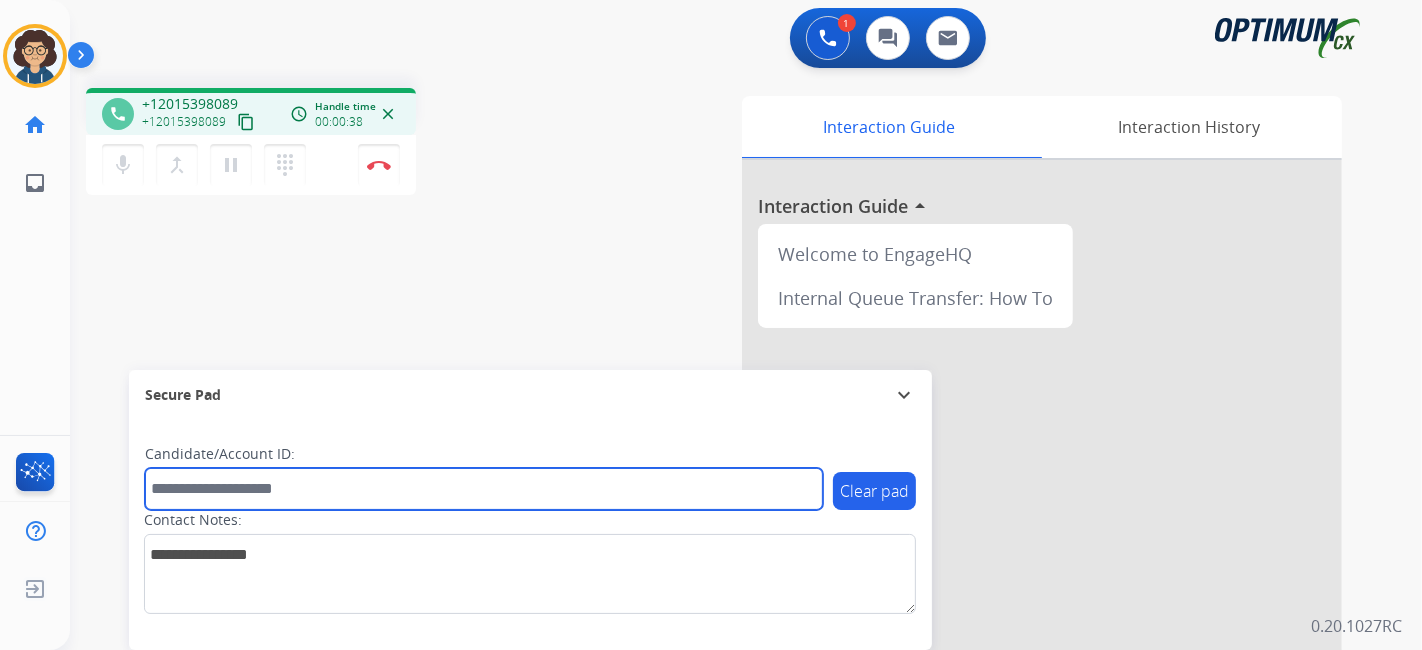 click at bounding box center [484, 489] 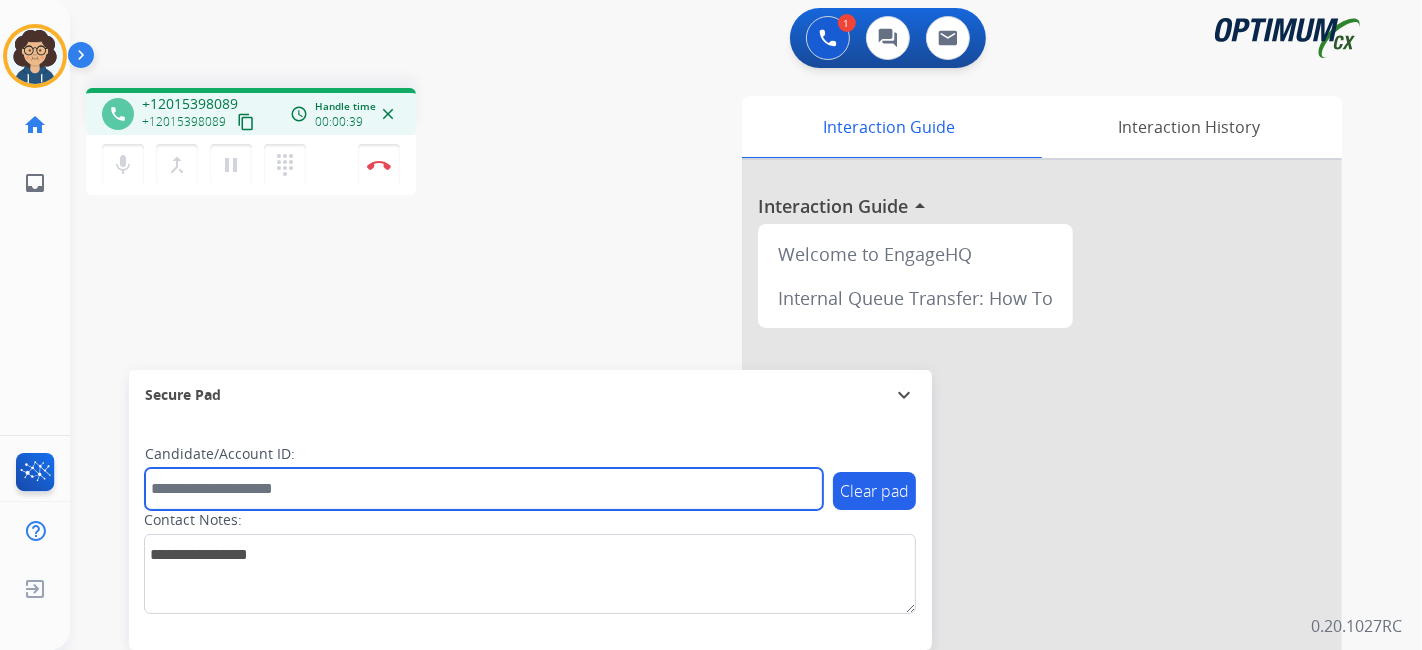 paste on "*******" 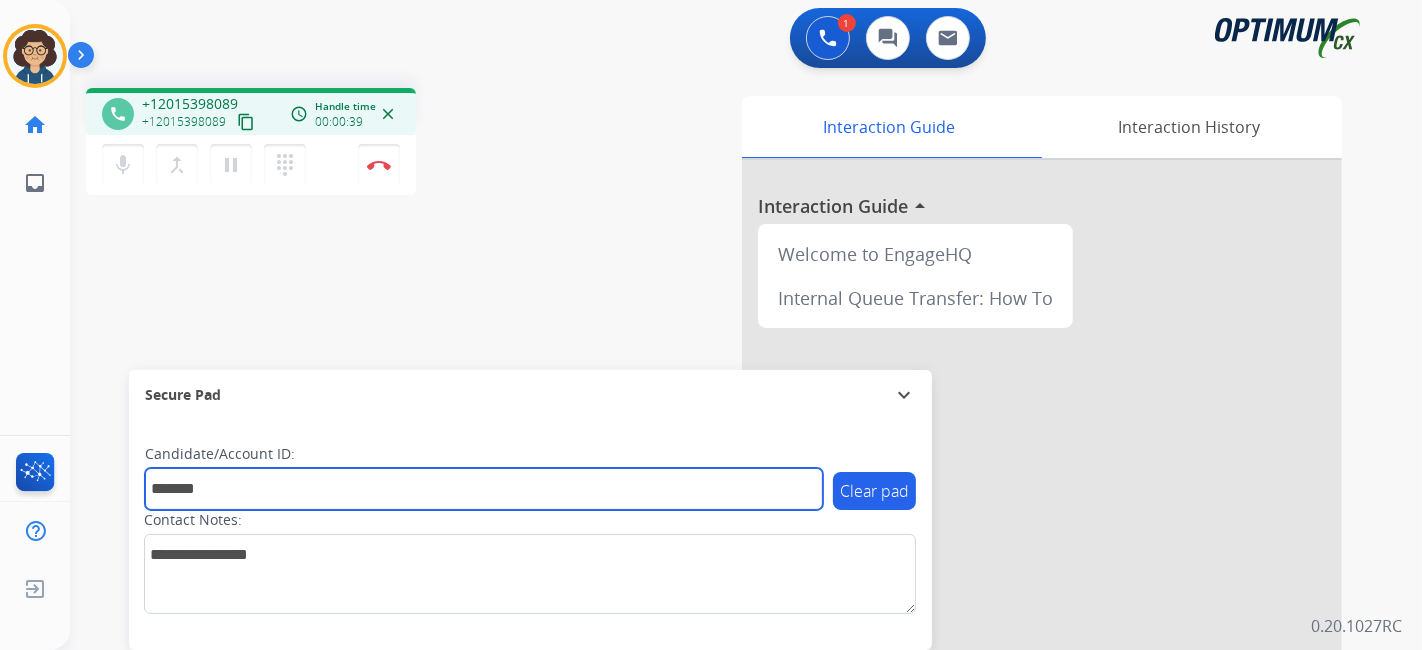 type on "*******" 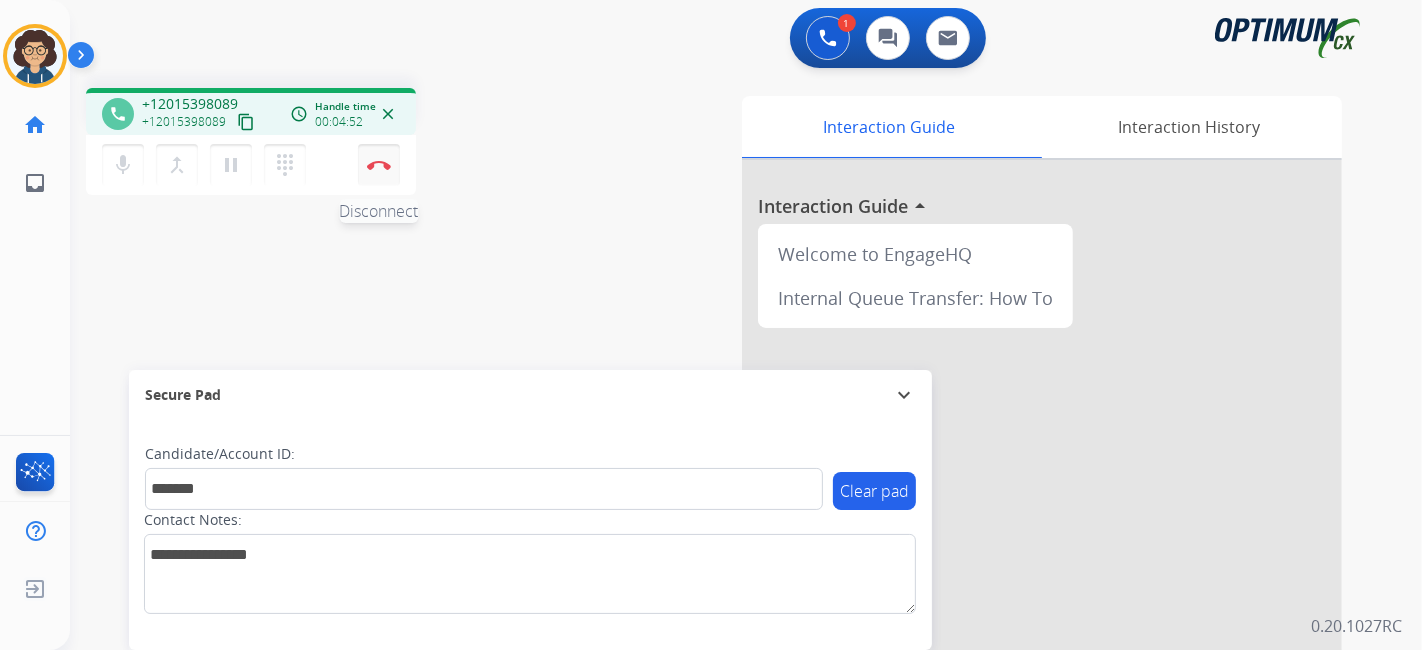 click at bounding box center [379, 165] 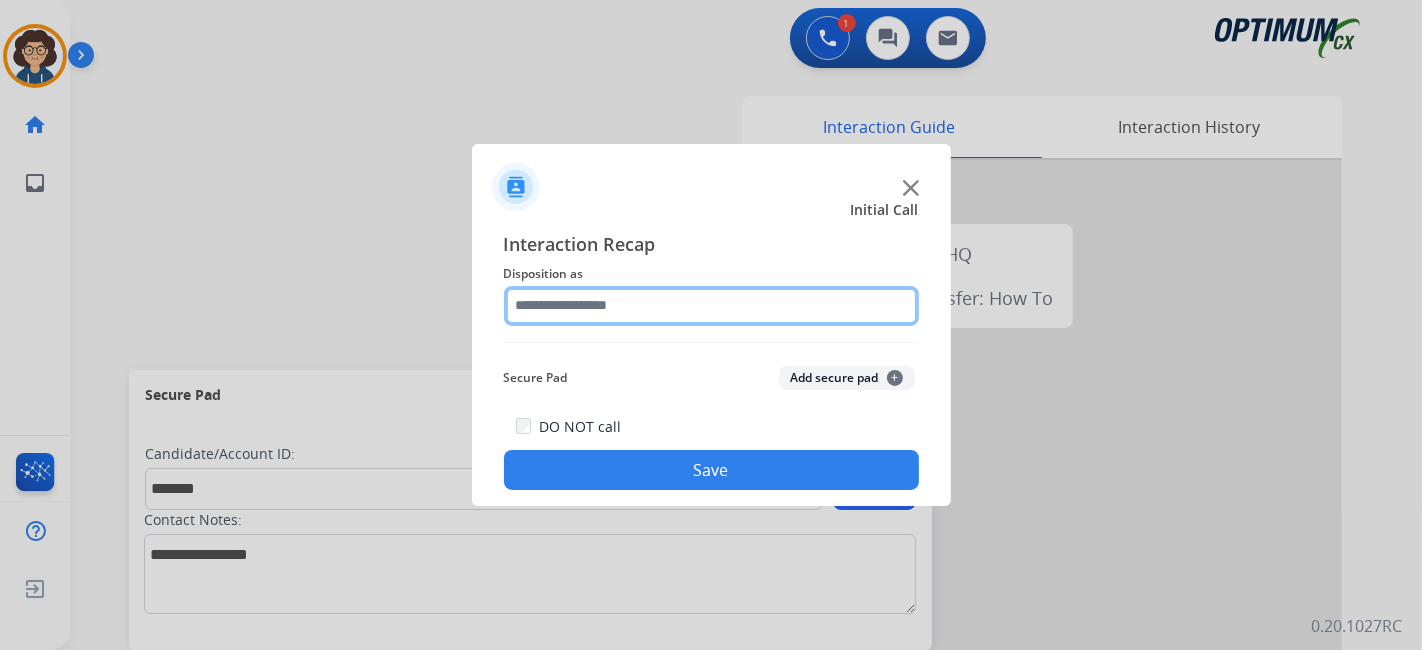 click 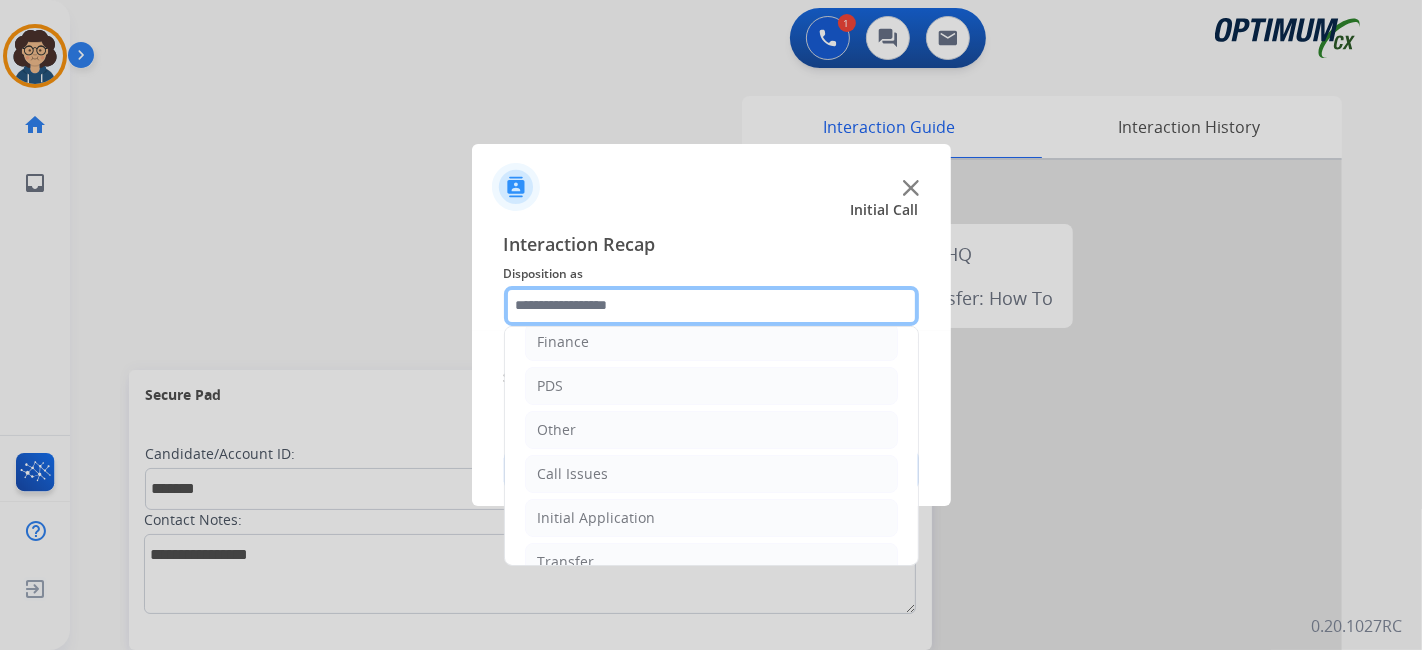 scroll, scrollTop: 131, scrollLeft: 0, axis: vertical 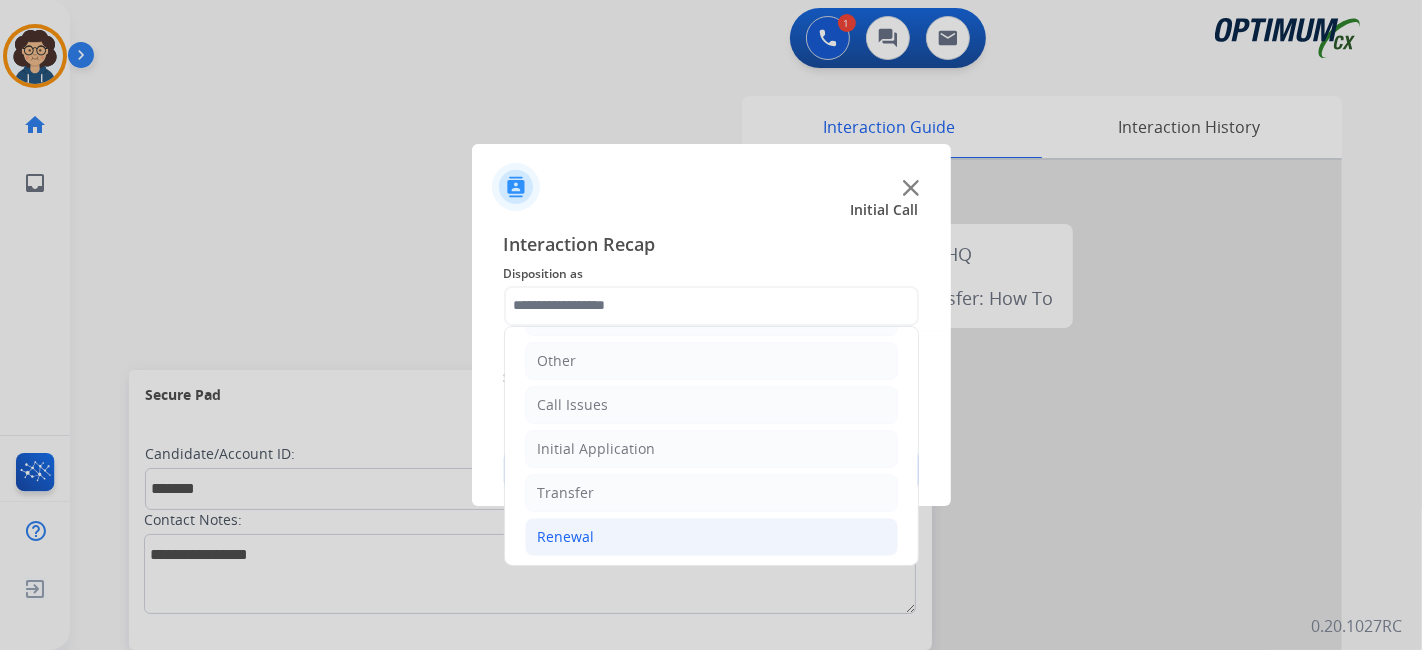 click on "Renewal" 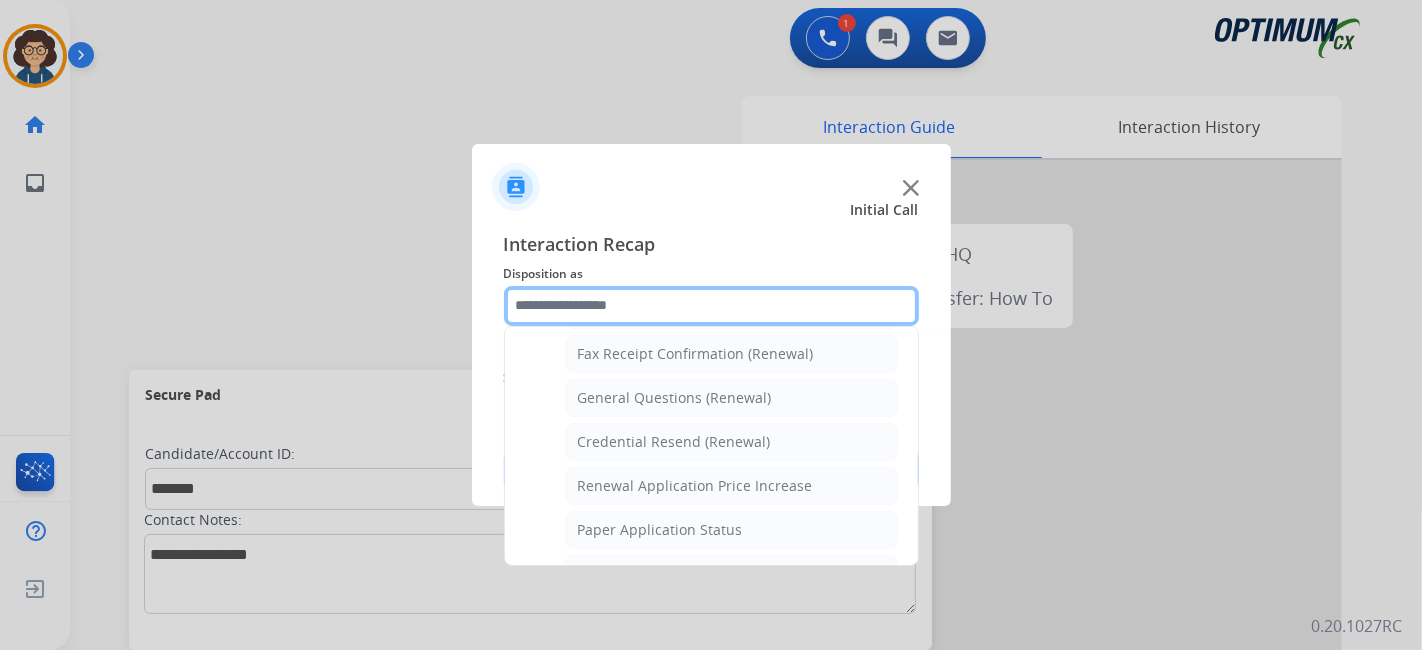 scroll, scrollTop: 533, scrollLeft: 0, axis: vertical 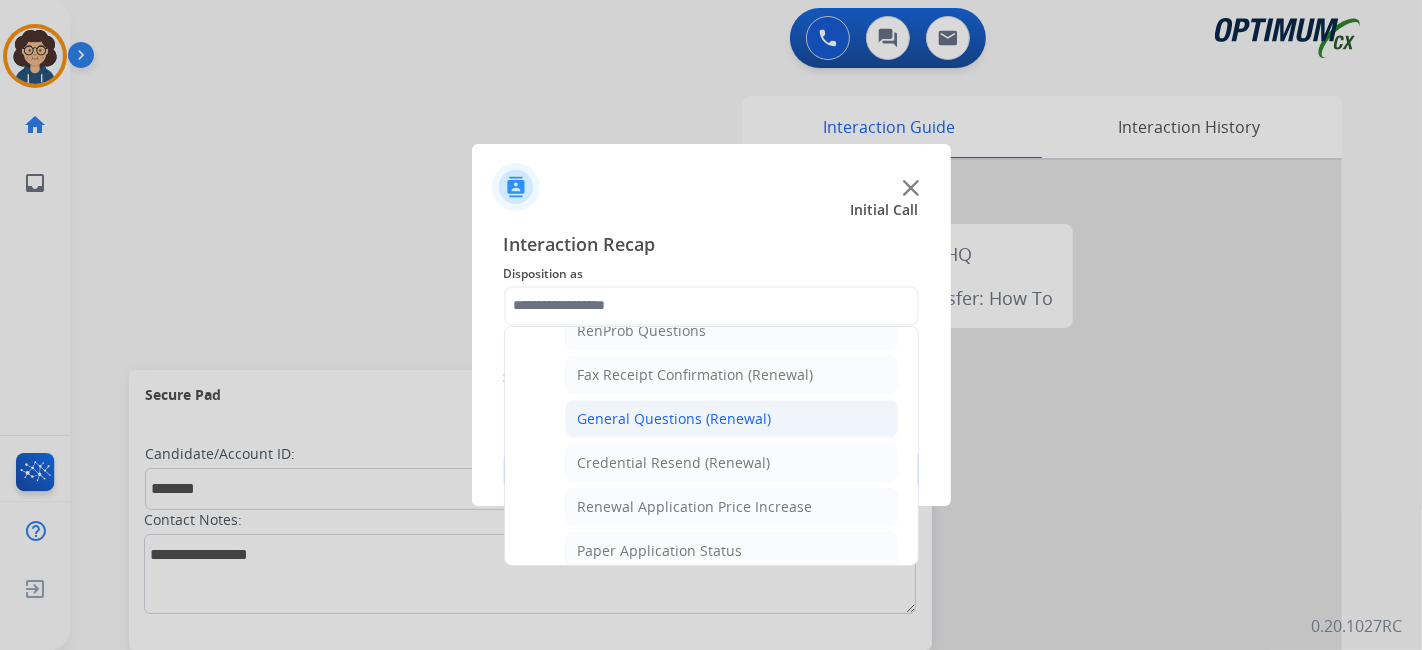 click on "General Questions (Renewal)" 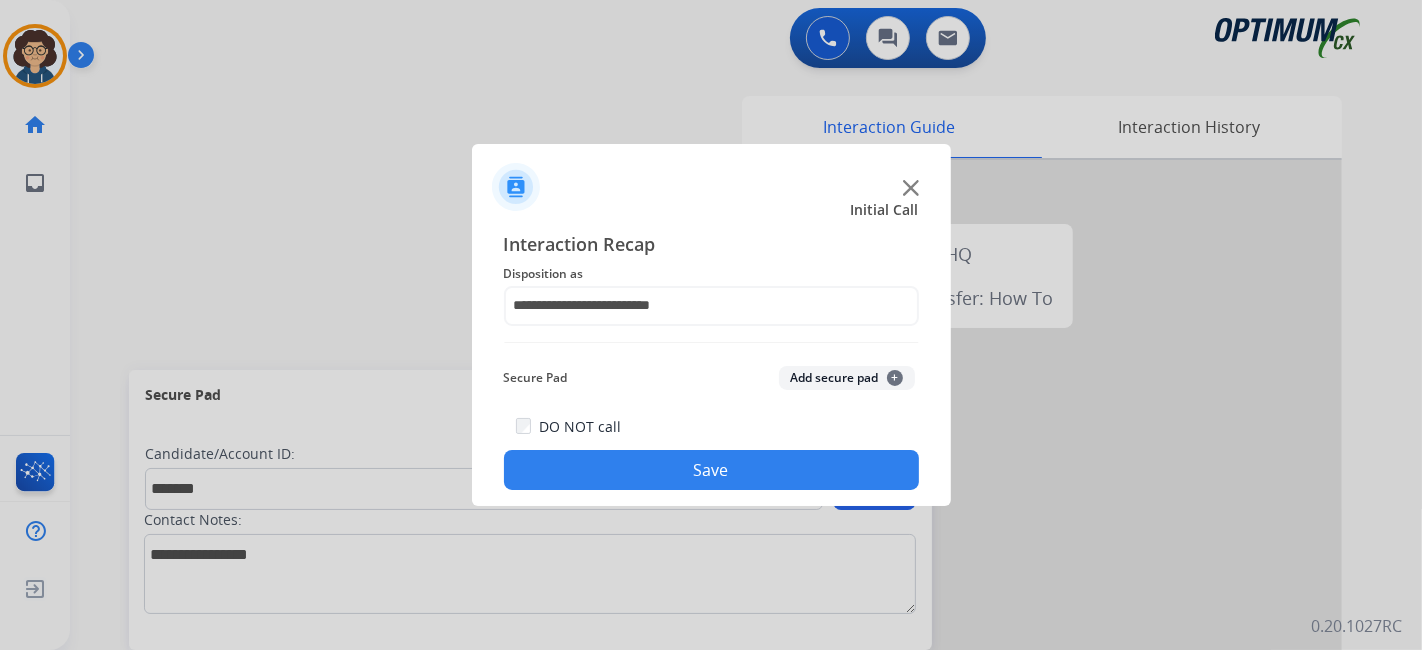 click on "Add secure pad  +" 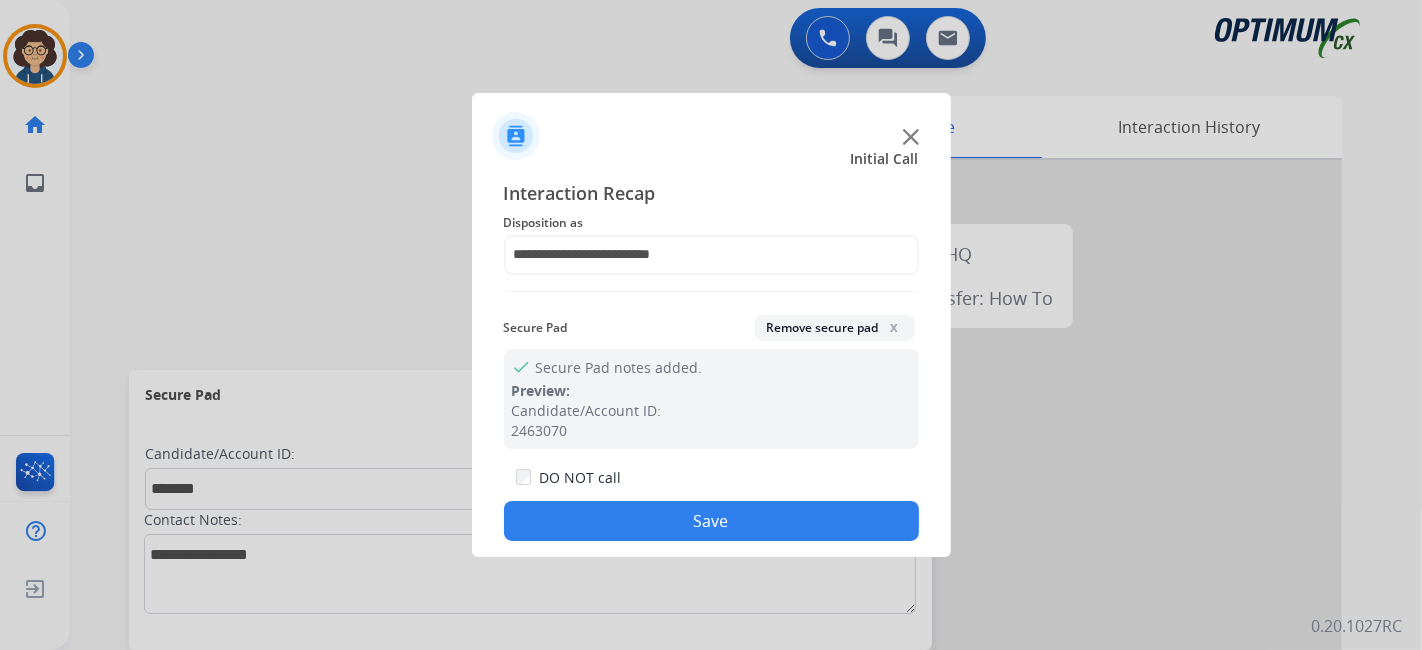click on "Save" 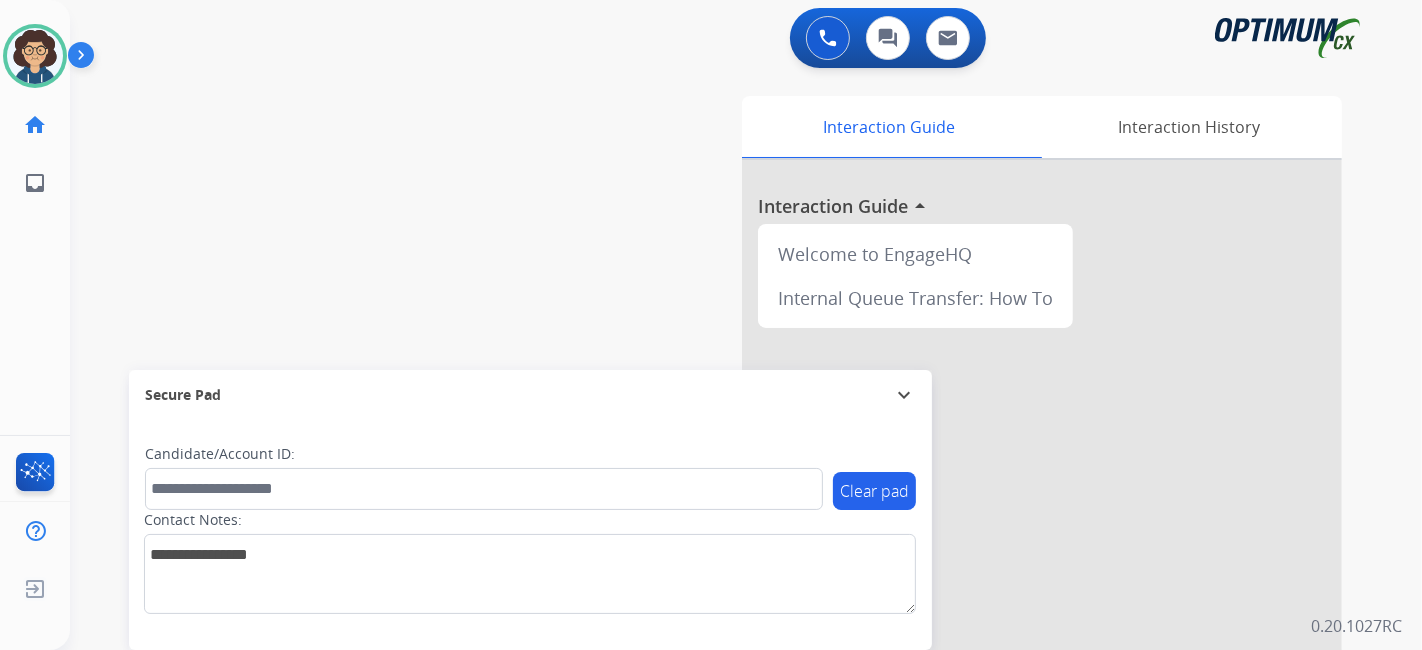 click on "swap_horiz Break voice bridge close_fullscreen Connect 3-Way Call merge_type Separate 3-Way Call  Interaction Guide   Interaction History  Interaction Guide arrow_drop_up  Welcome to EngageHQ   Internal Queue Transfer: How To  Secure Pad expand_more Clear pad Candidate/Account ID: Contact Notes:" at bounding box center [722, 489] 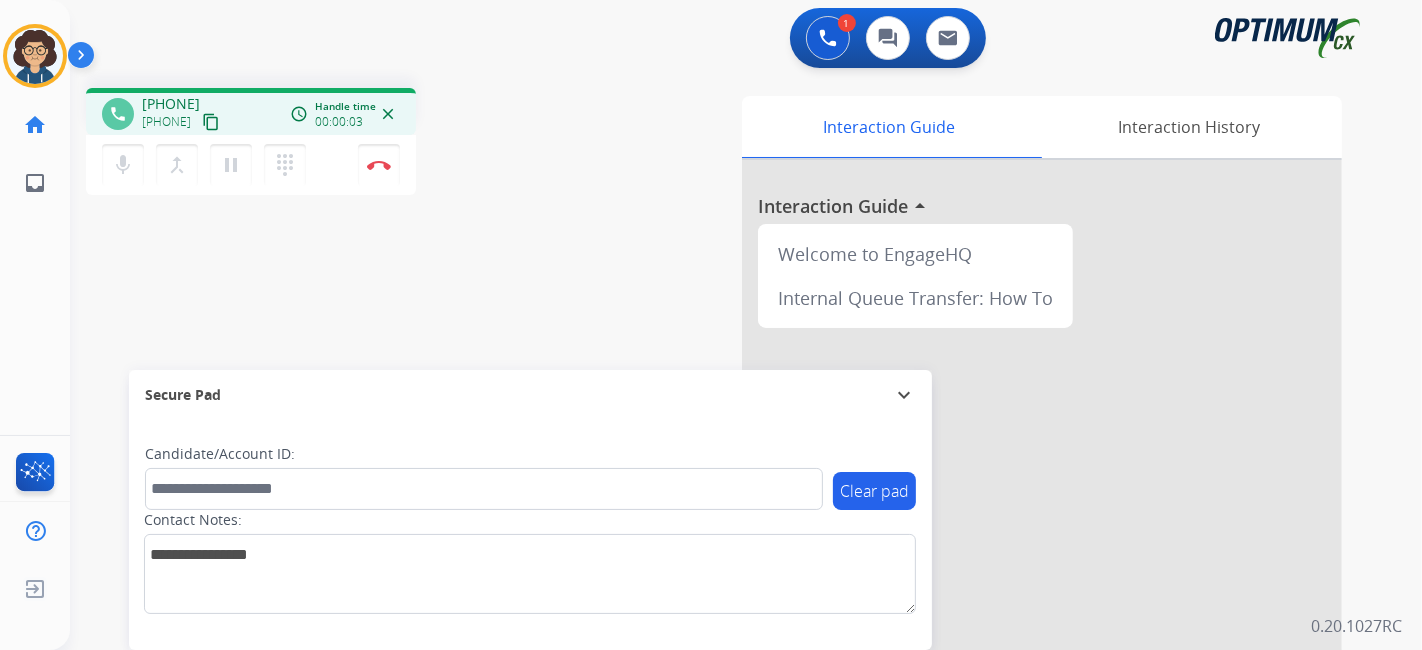 drag, startPoint x: 240, startPoint y: 120, endPoint x: 259, endPoint y: 98, distance: 29.068884 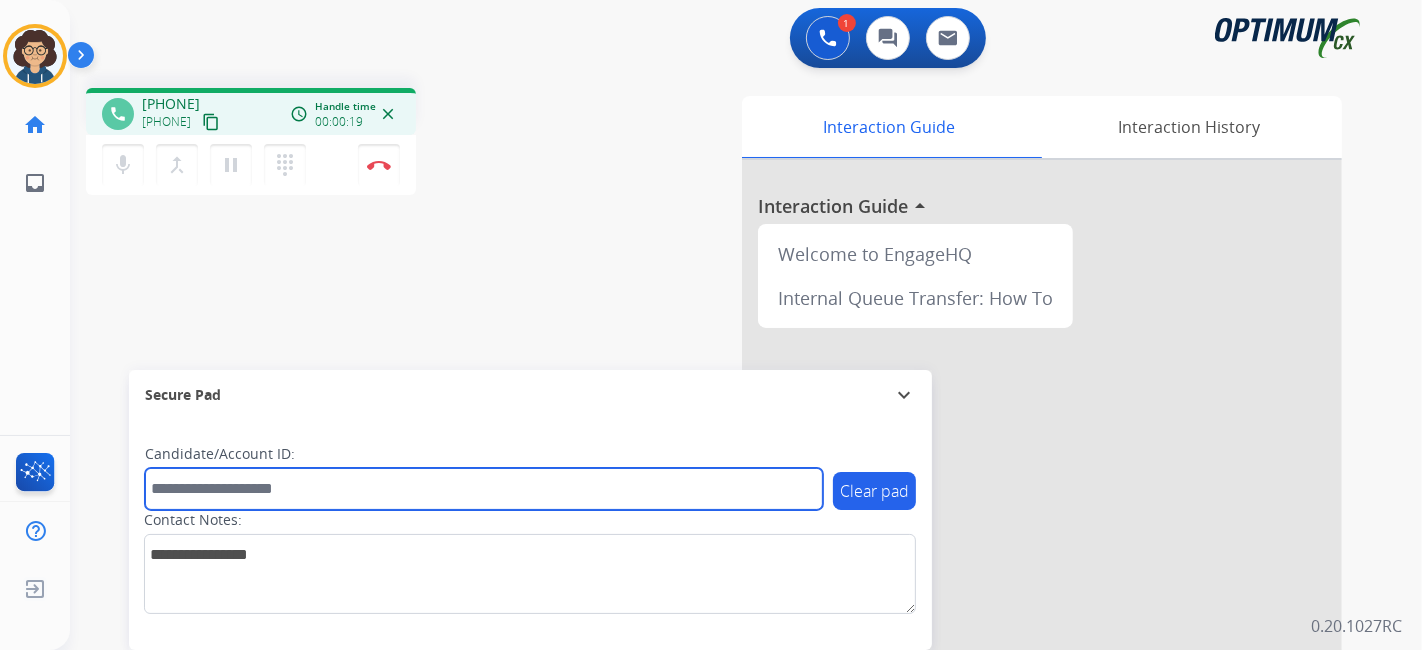 click at bounding box center [484, 489] 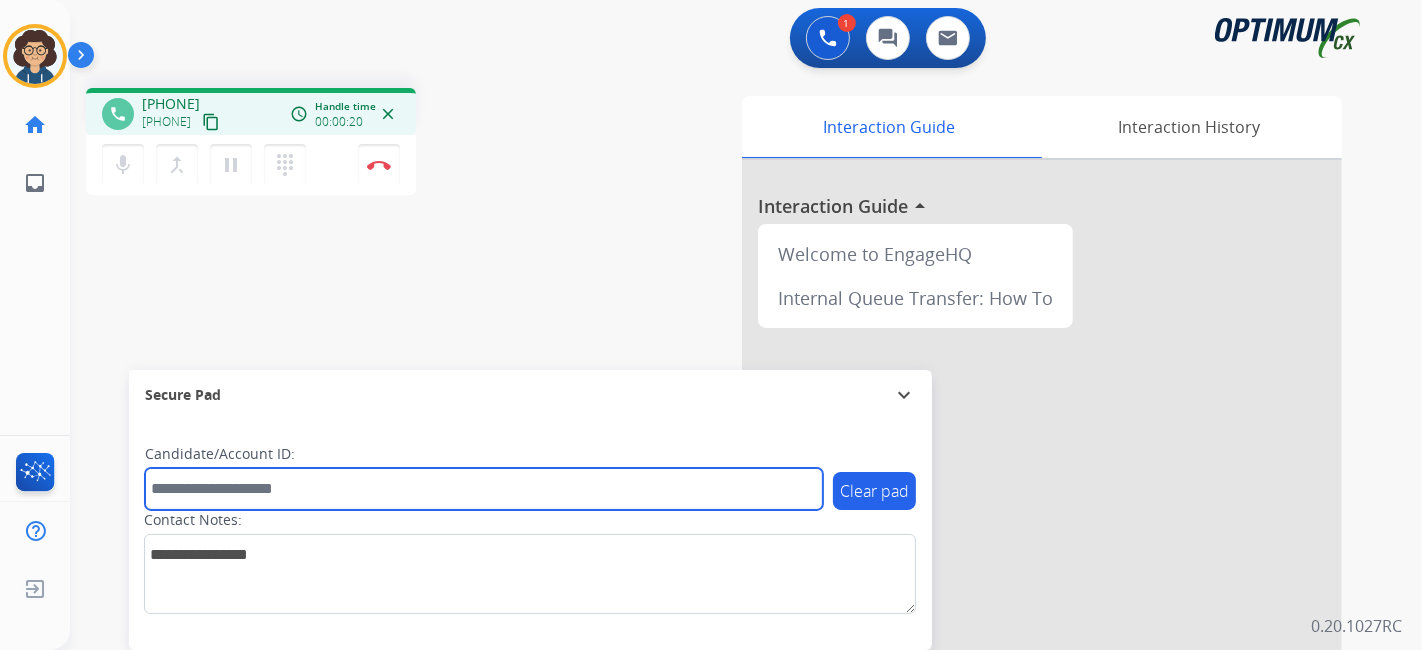 paste on "*******" 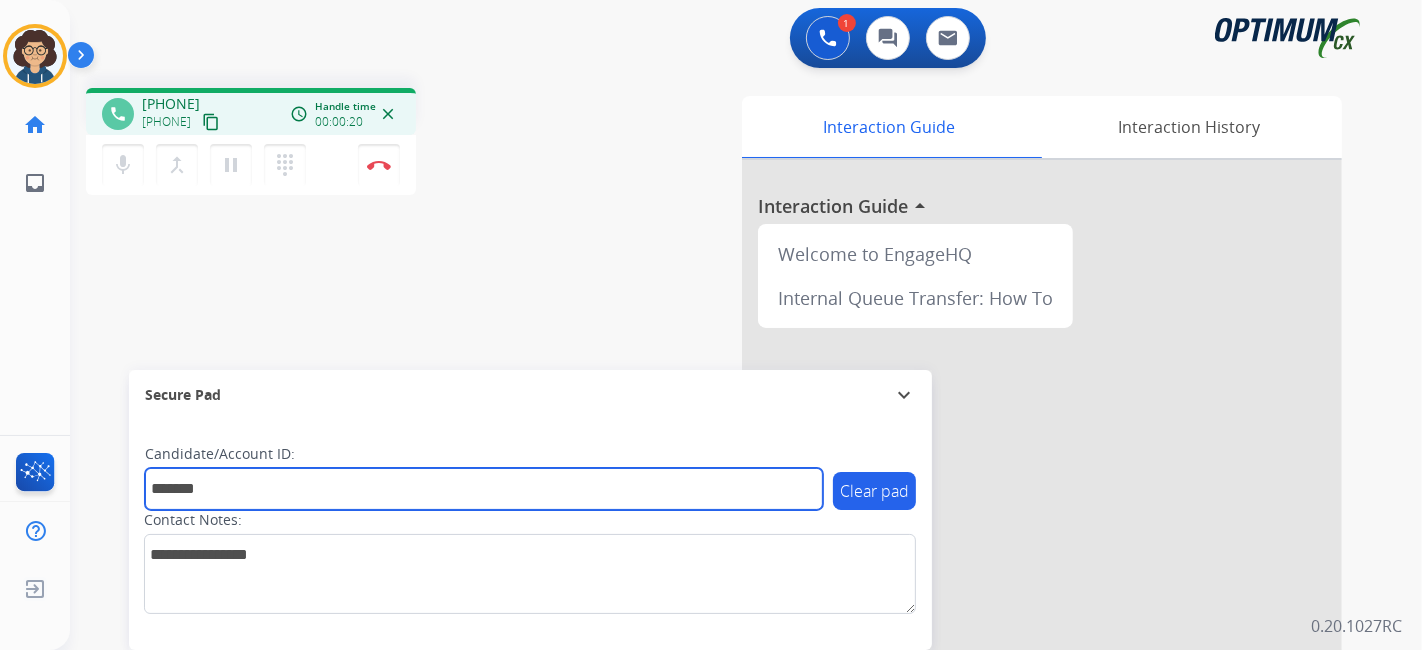 type on "*******" 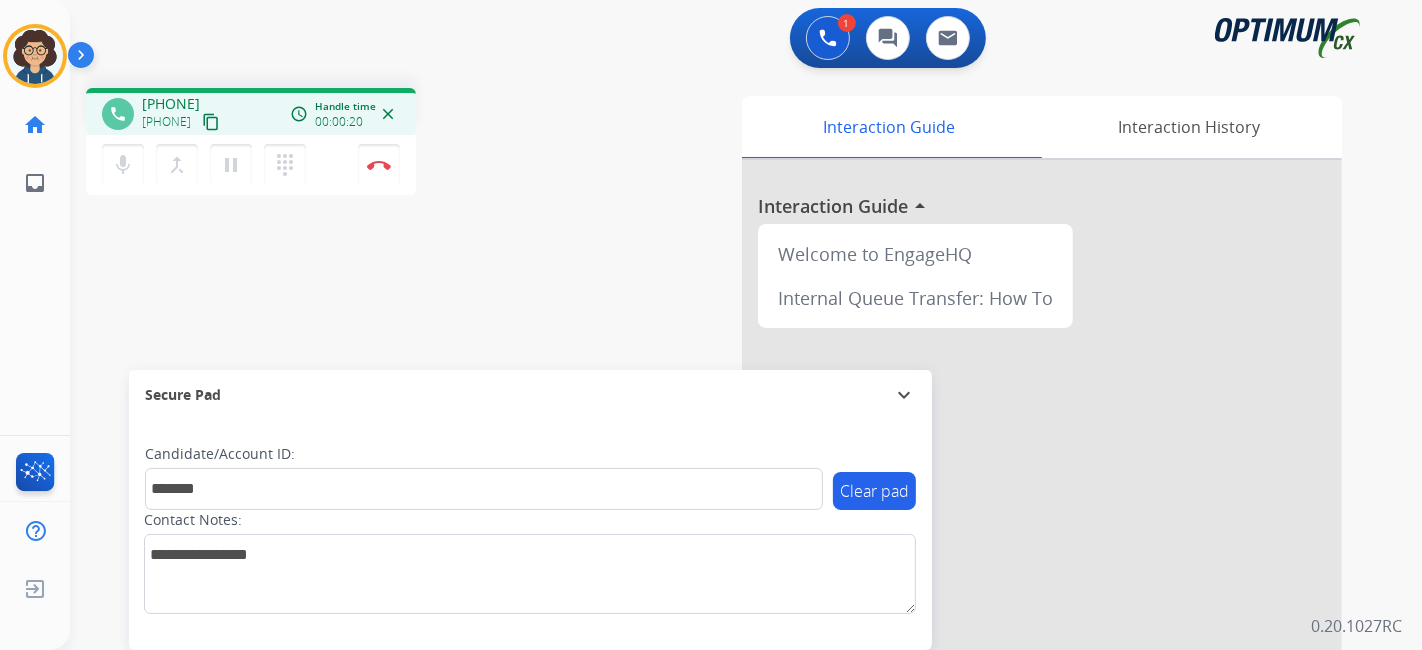 drag, startPoint x: 437, startPoint y: 292, endPoint x: 433, endPoint y: 10, distance: 282.02838 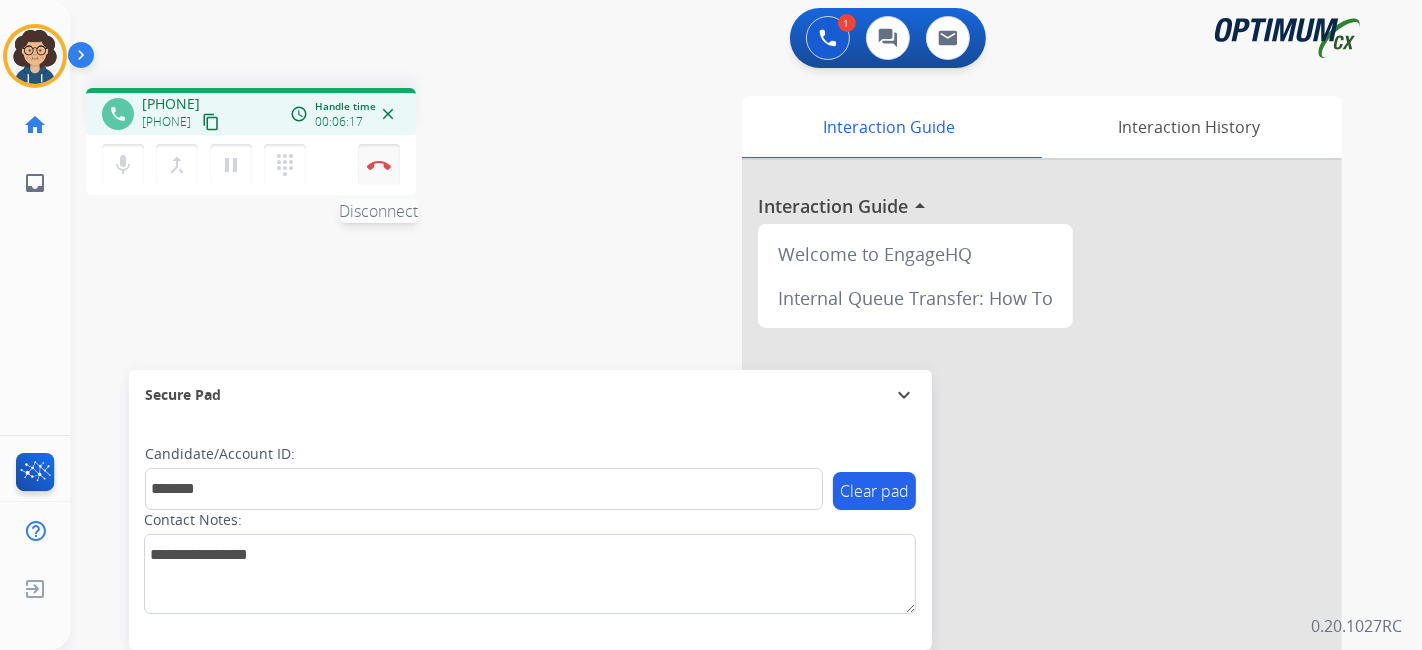 click on "Disconnect" at bounding box center (379, 165) 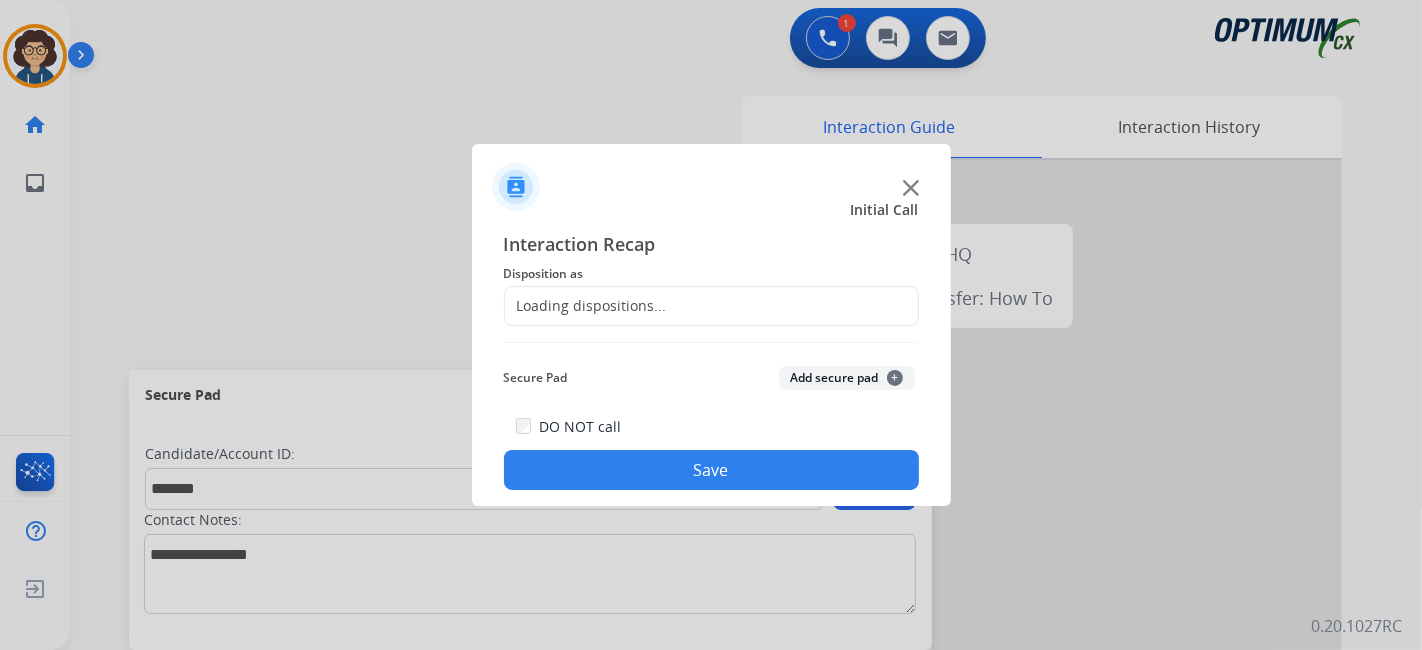 click on "Loading dispositions..." 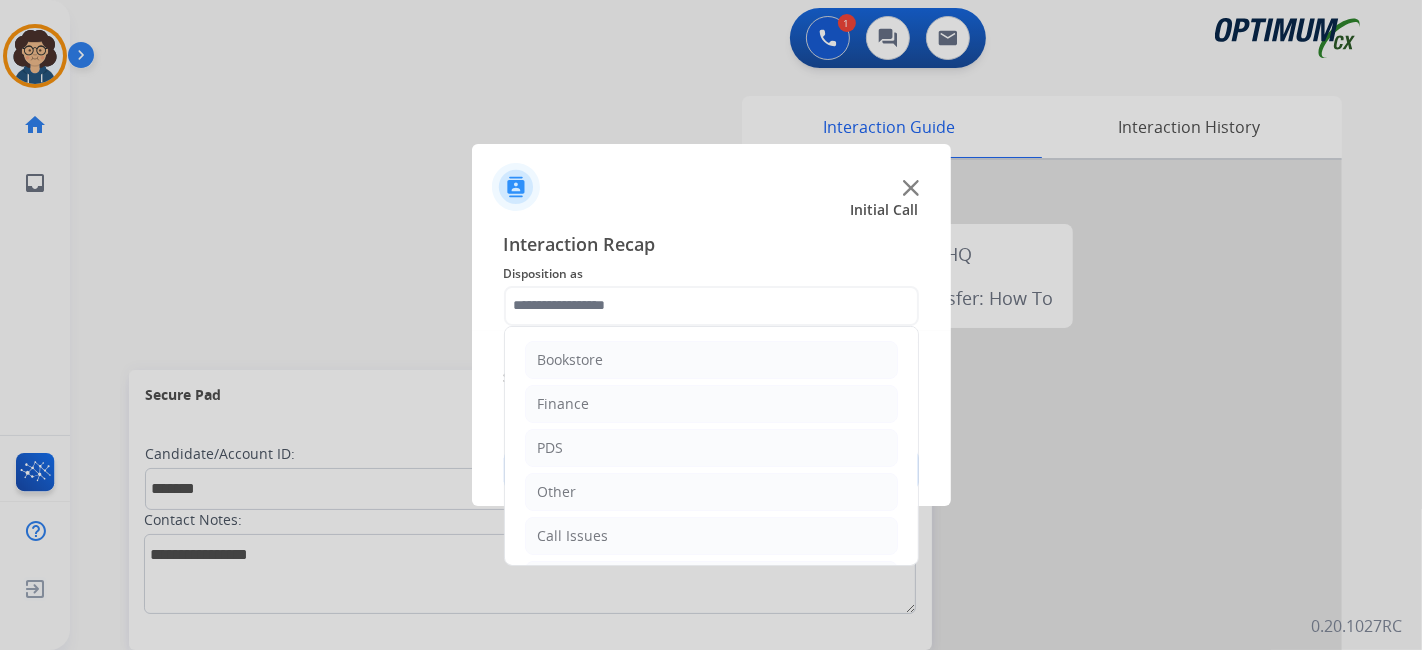 click 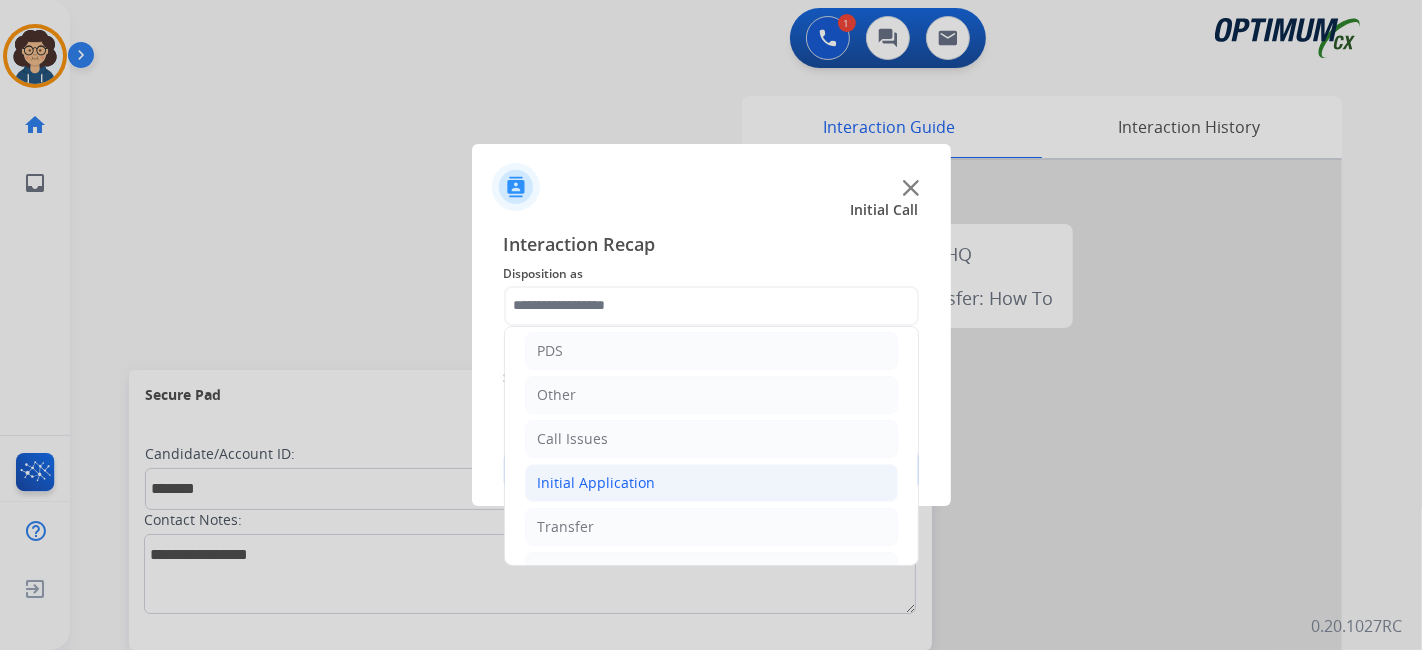 scroll, scrollTop: 131, scrollLeft: 0, axis: vertical 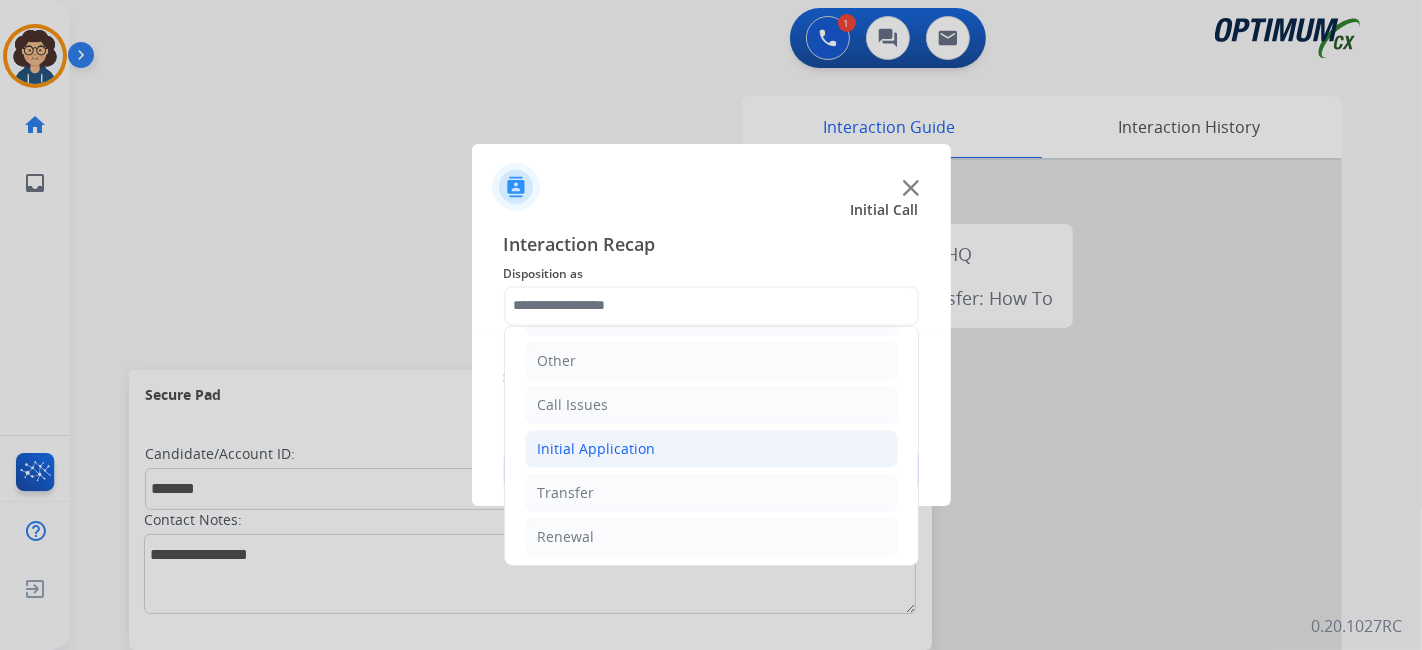 click on "Initial Application" 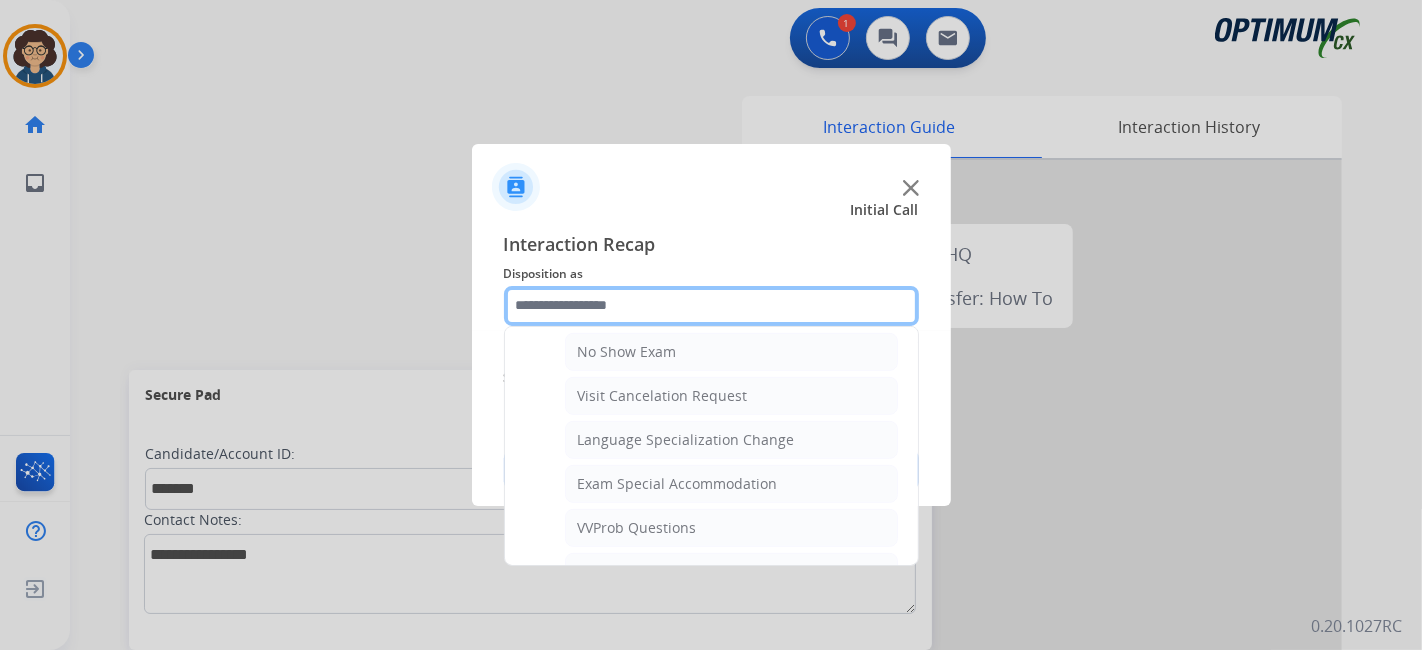 scroll, scrollTop: 967, scrollLeft: 0, axis: vertical 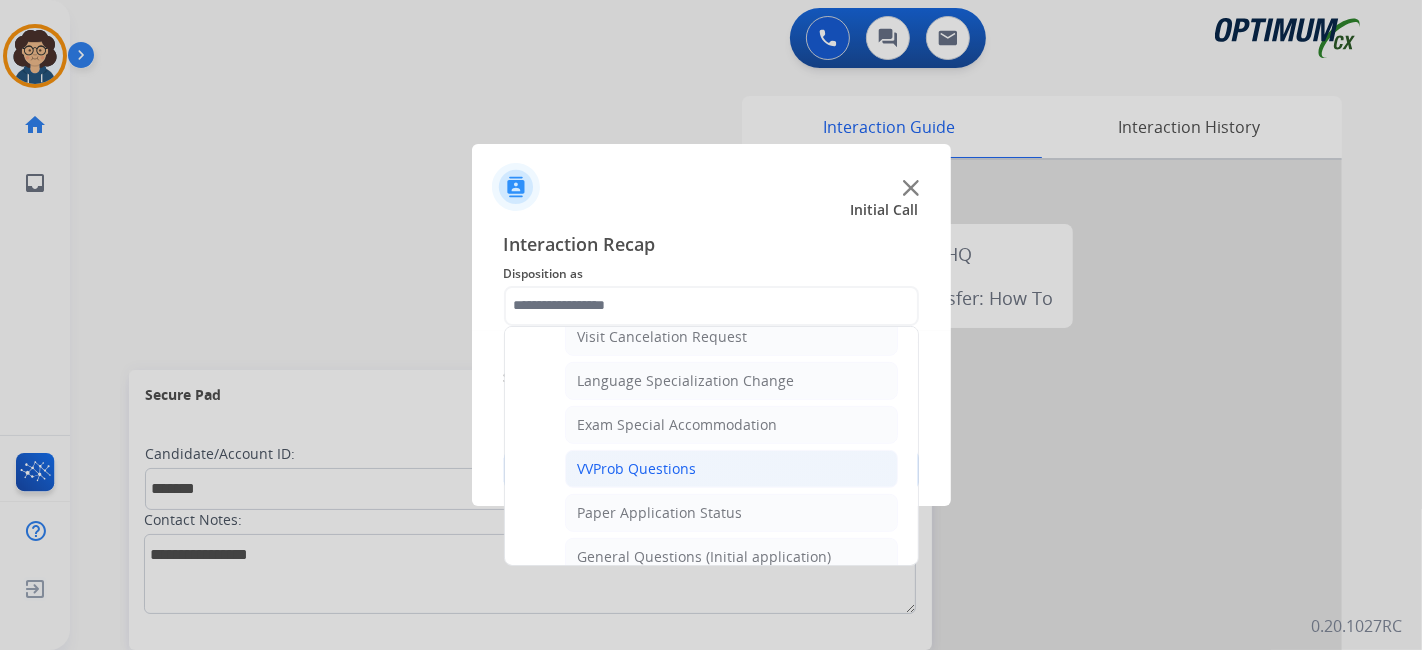 click on "VVProb Questions" 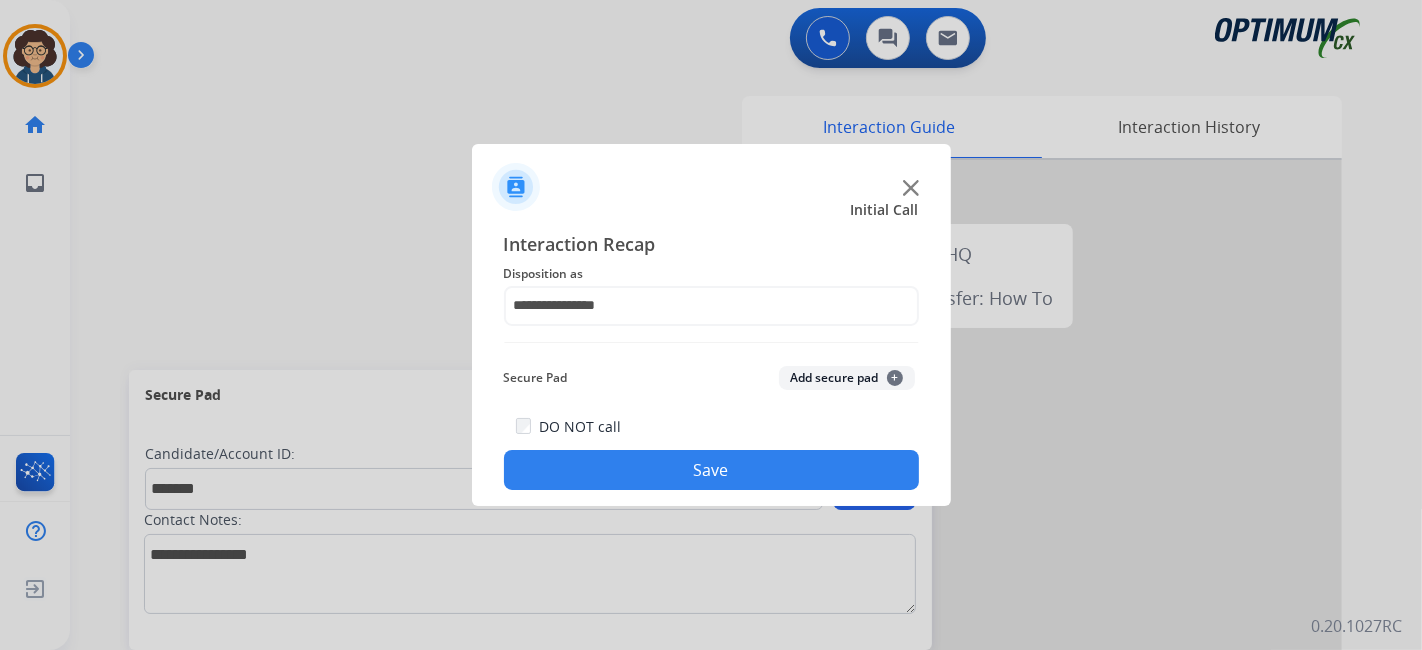 click on "Add secure pad  +" 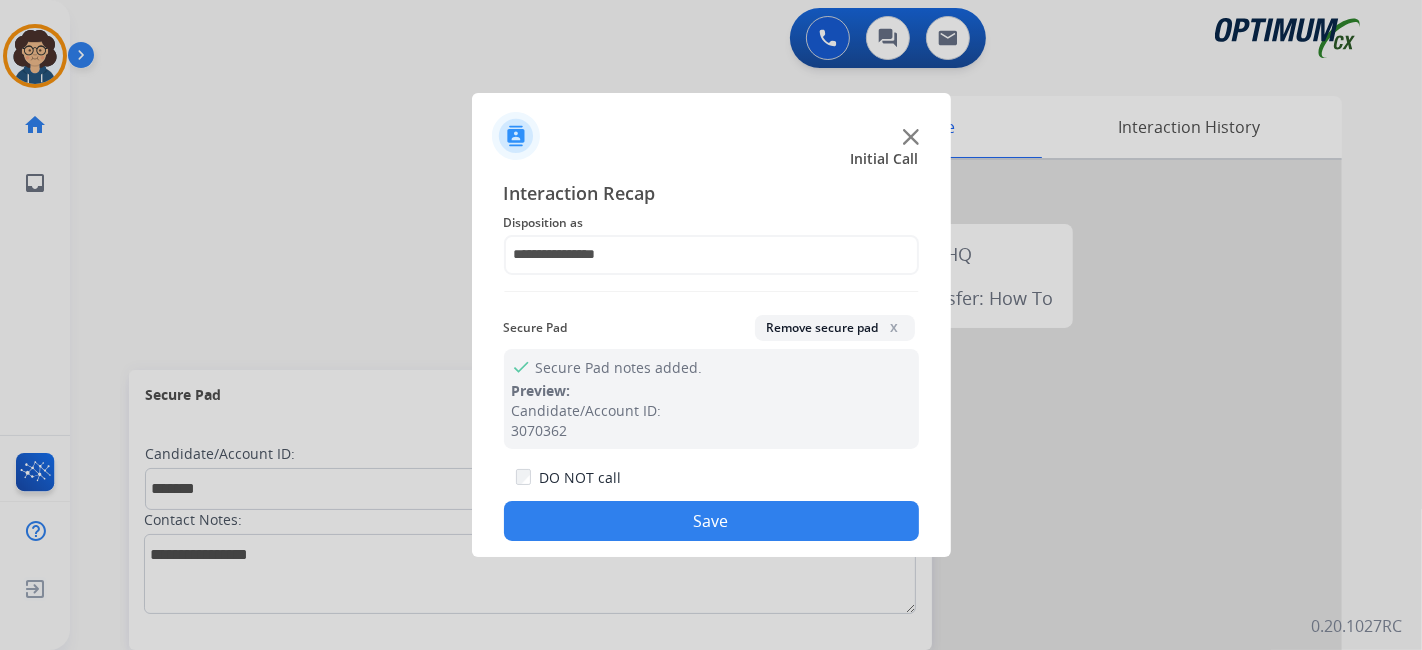 drag, startPoint x: 752, startPoint y: 520, endPoint x: 545, endPoint y: 12, distance: 548.55536 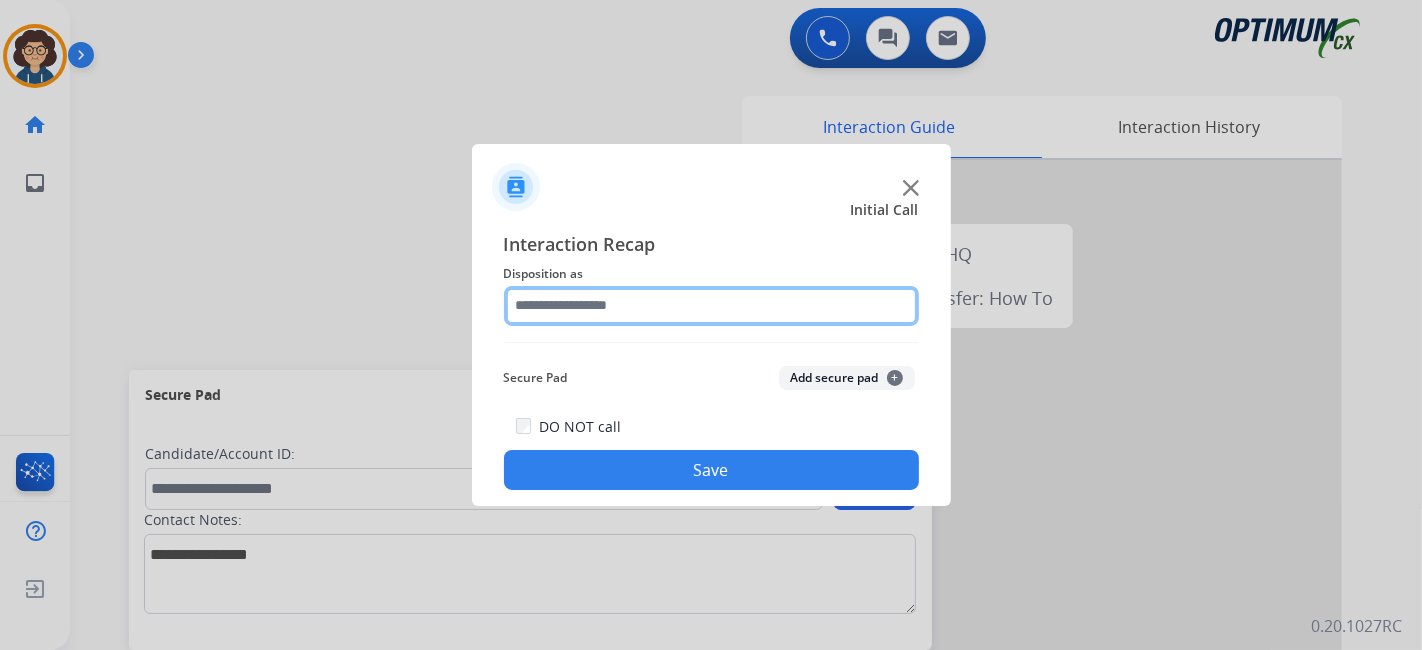 click 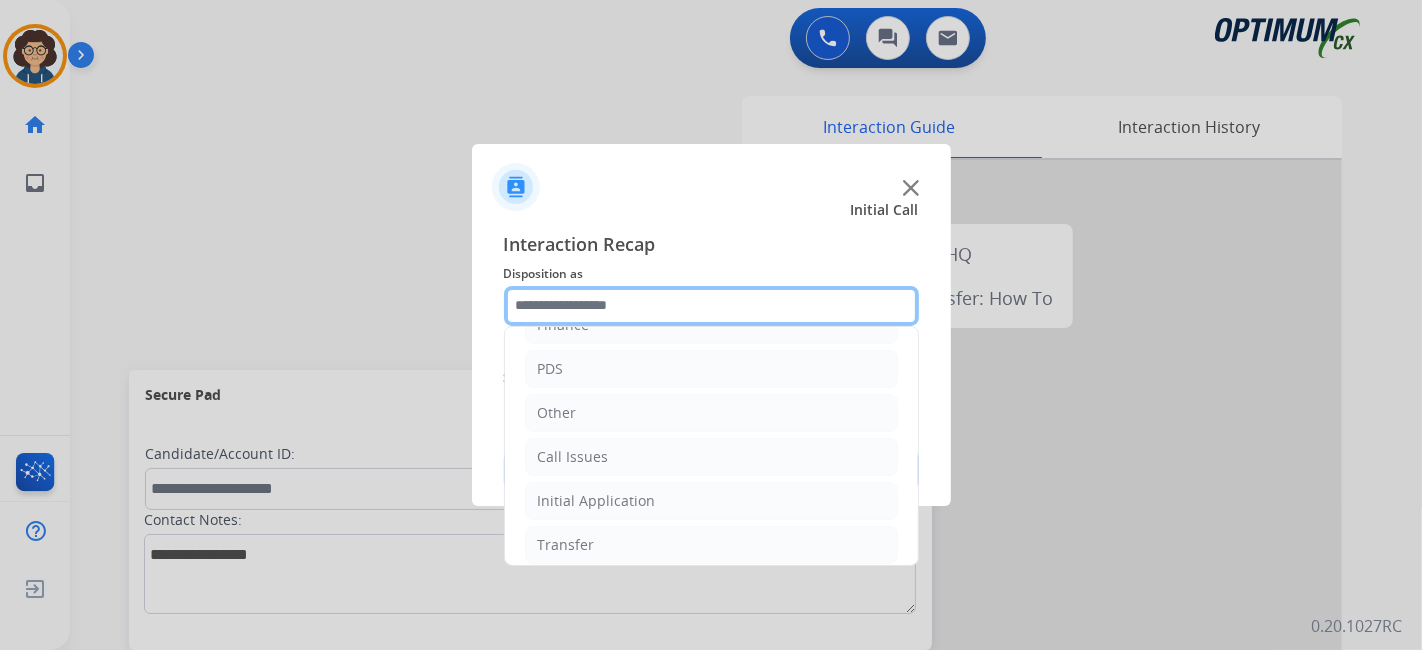 scroll, scrollTop: 131, scrollLeft: 0, axis: vertical 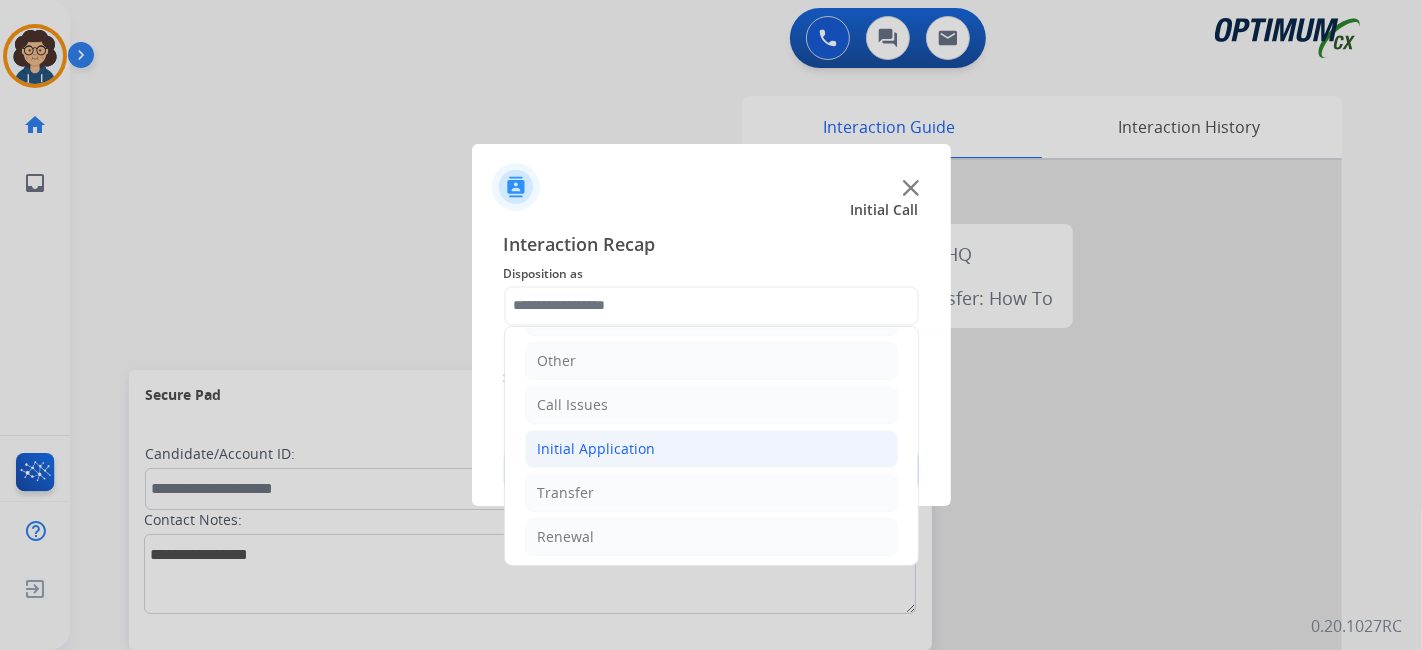 click on "Initial Application" 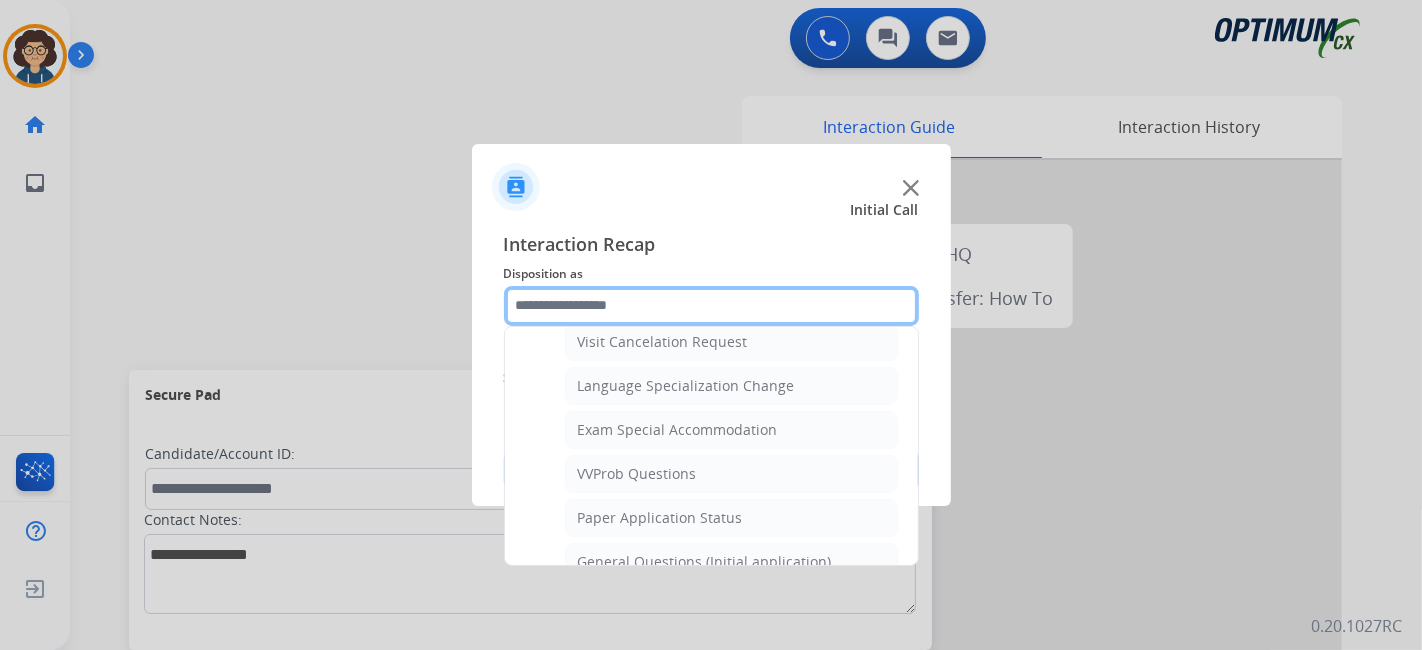 scroll, scrollTop: 1016, scrollLeft: 0, axis: vertical 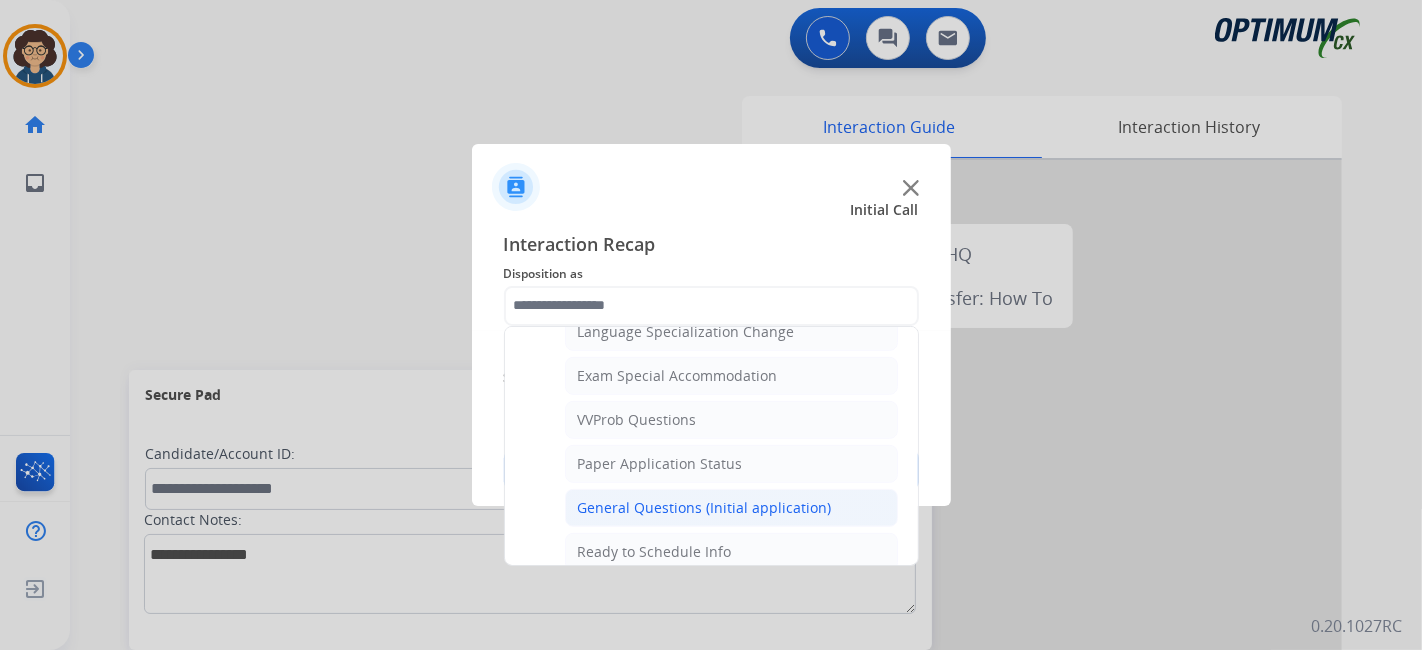 click on "General Questions (Initial application)" 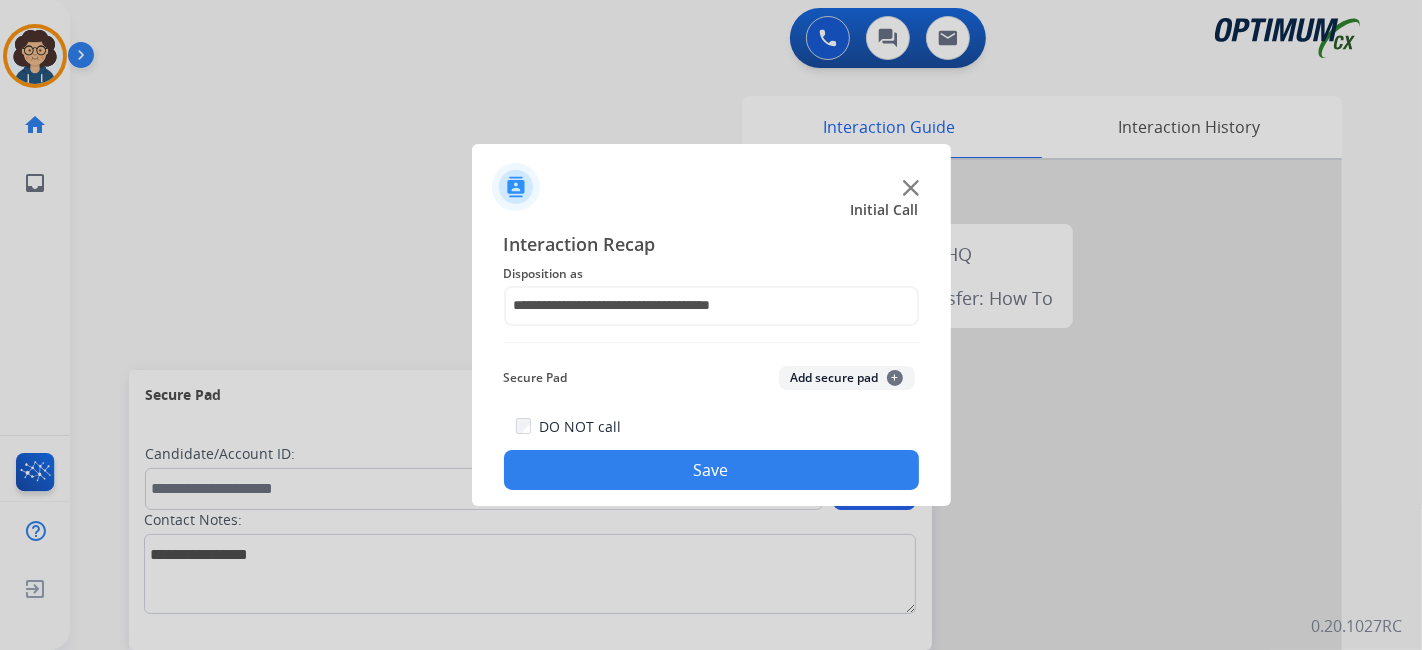 click on "Save" 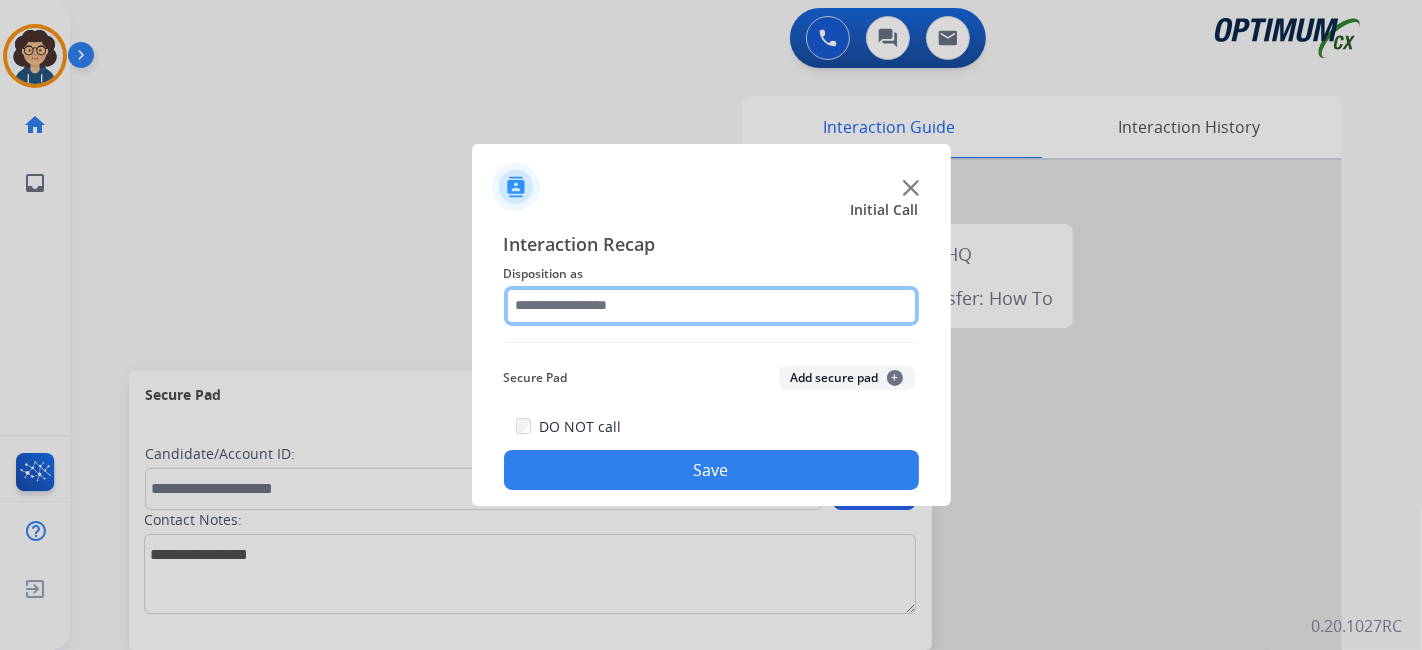 click 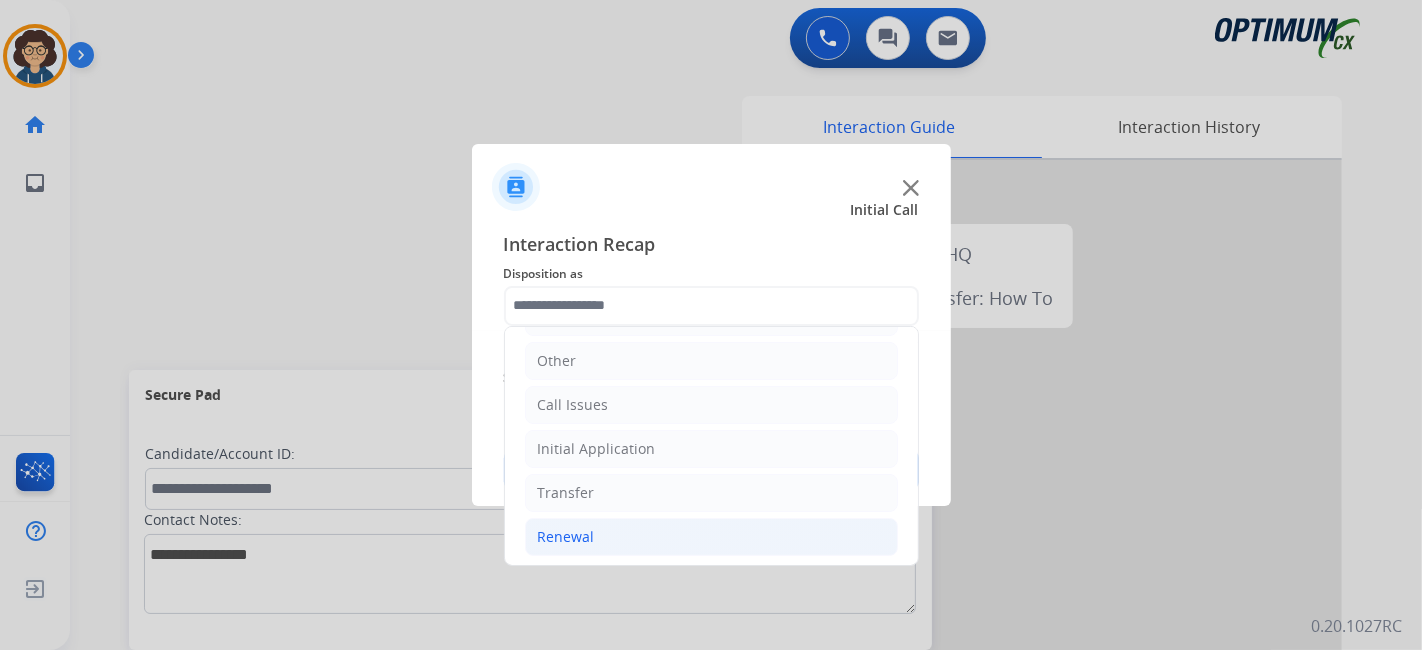 click on "Renewal" 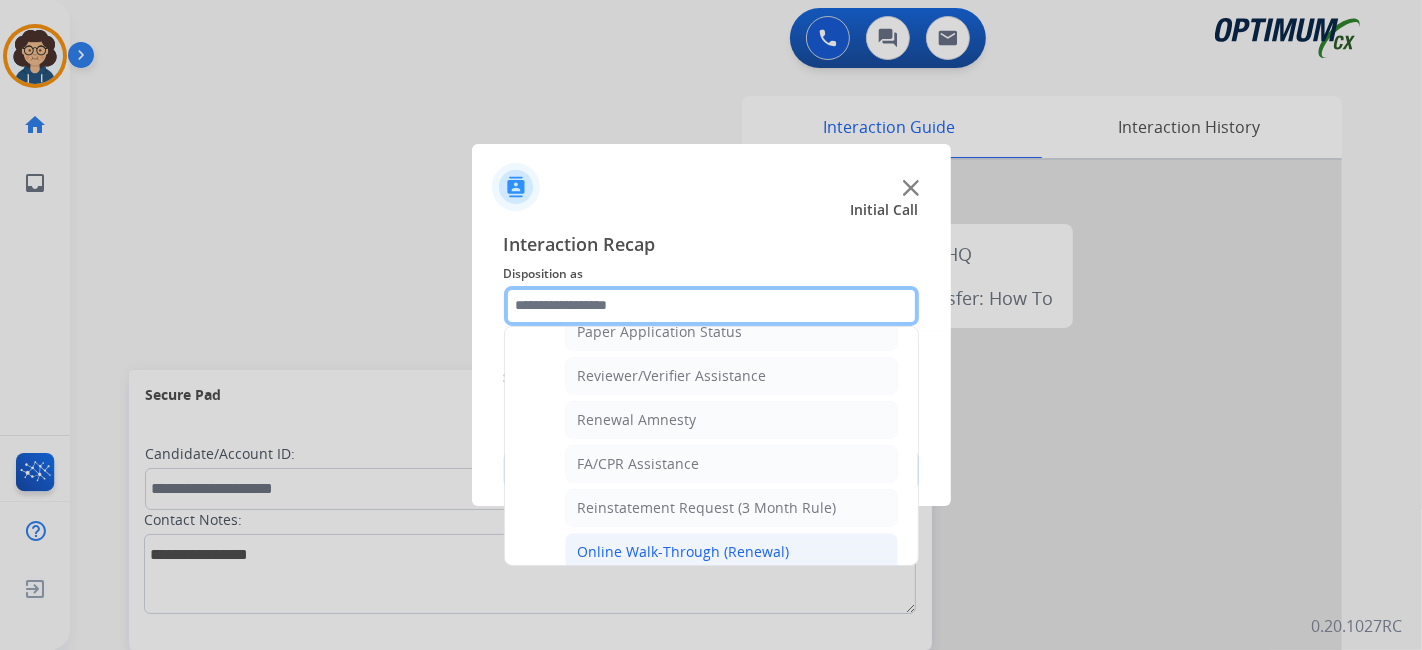 scroll, scrollTop: 760, scrollLeft: 0, axis: vertical 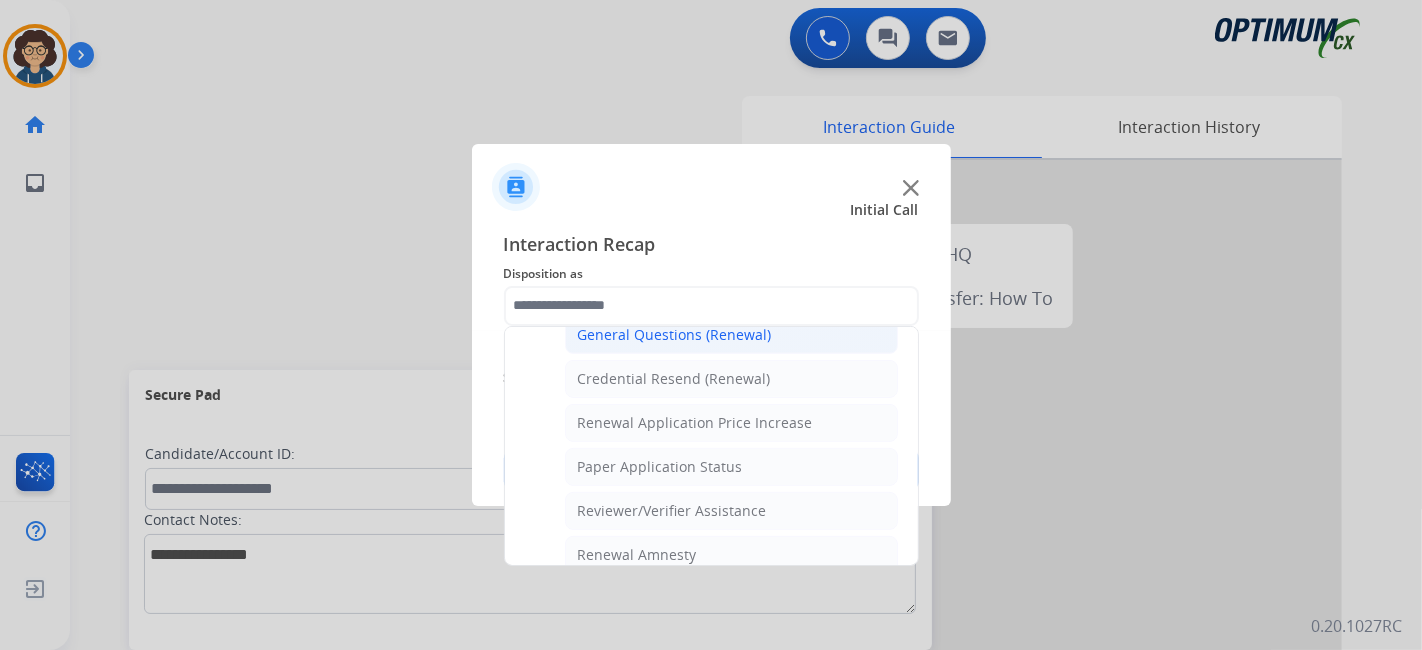 click on "General Questions (Renewal)" 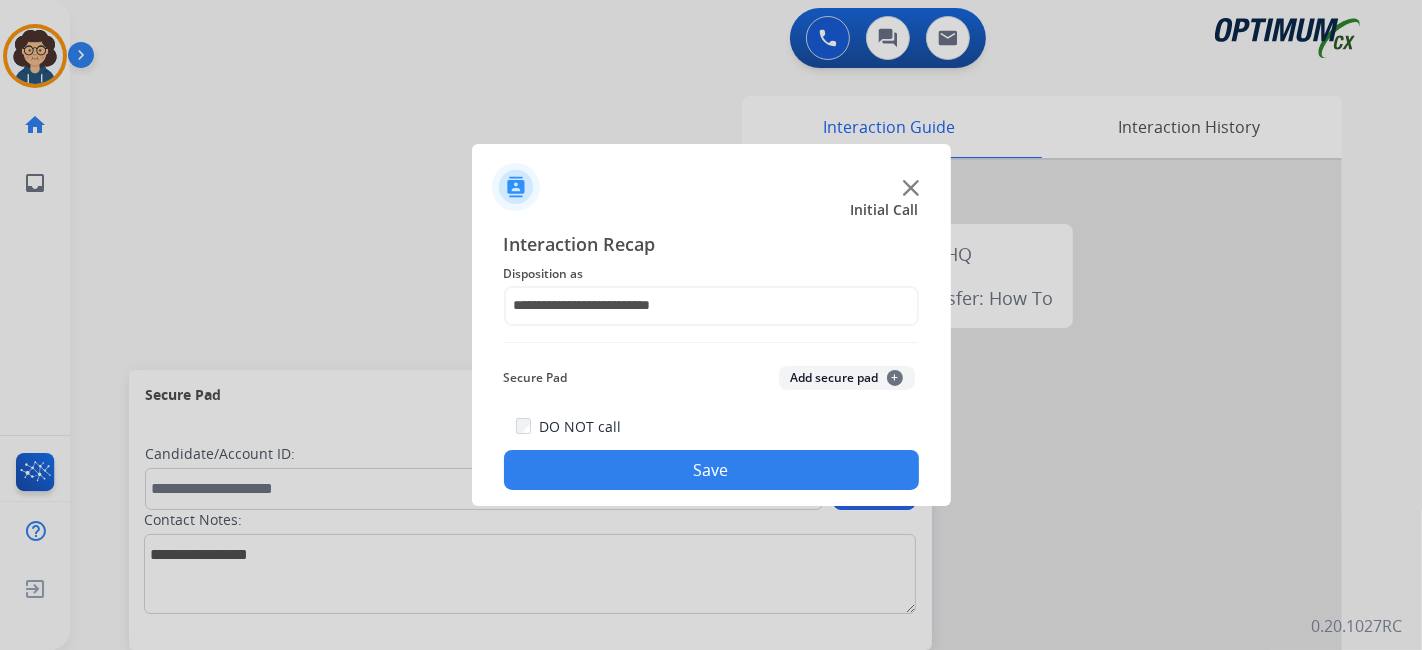 click on "Save" 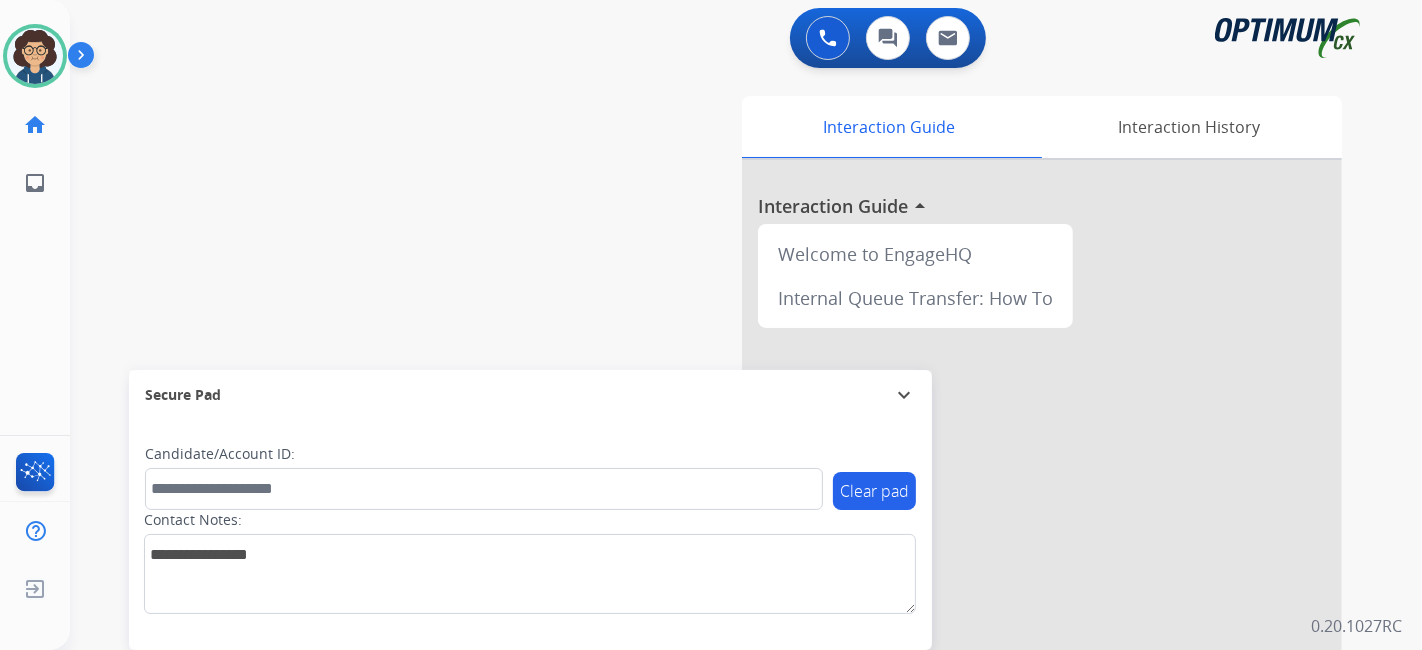 click on "Interaction Guide   Interaction History  Interaction Guide arrow_drop_up  Welcome to EngageHQ   Internal Queue Transfer: How To" at bounding box center (969, 501) 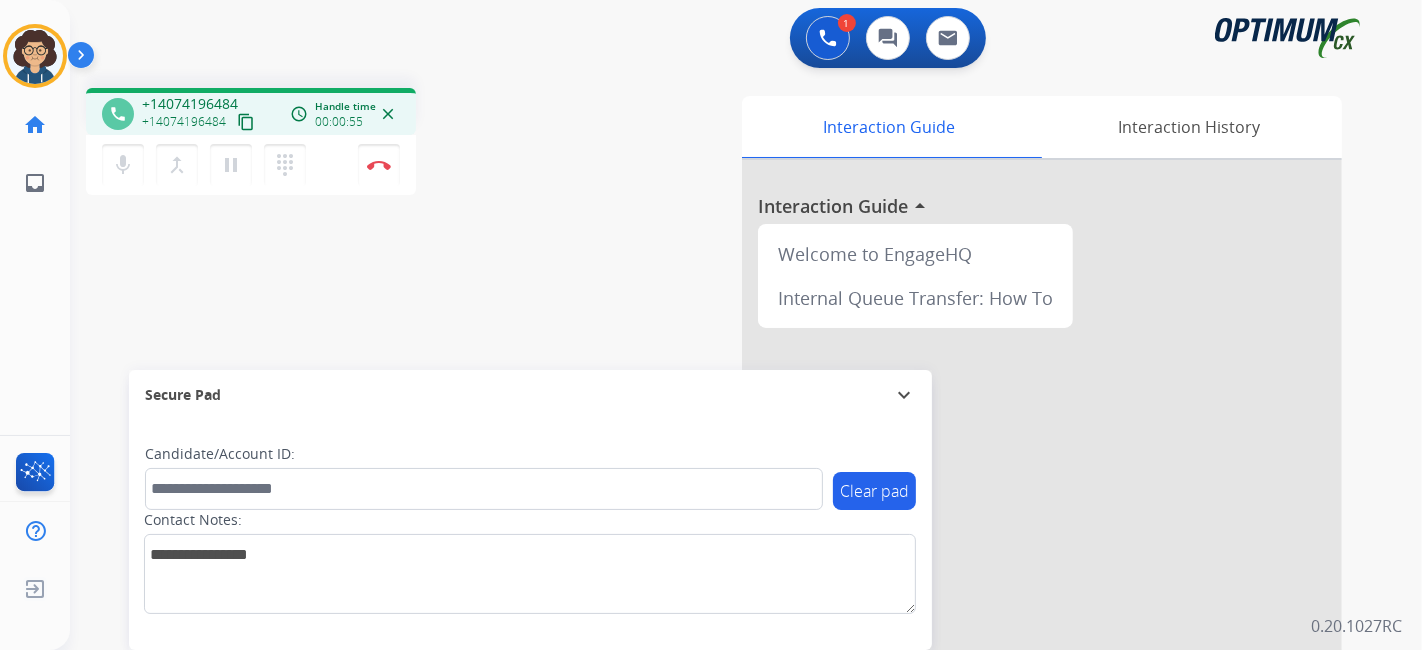 click on "phone +[PHONE] +[PHONE] content_copy access_time Call metrics Queue 00:09 Hold 00:00 Talk 00:48 Total 00:56 Handle time 00:00:55 close mic Mute merge_type Bridge pause Hold dialpad Dialpad Disconnect swap_horiz Break voice bridge close_fullscreen Connect 3-Way Call merge_type Separate 3-Way Call Interaction Guide Interaction History Interaction Guide arrow_drop_up Welcome to EngageHQ Internal Queue Transfer: How To Secure Pad expand_more Clear pad Candidate/Account ID: Contact Notes:" at bounding box center (722, 489) 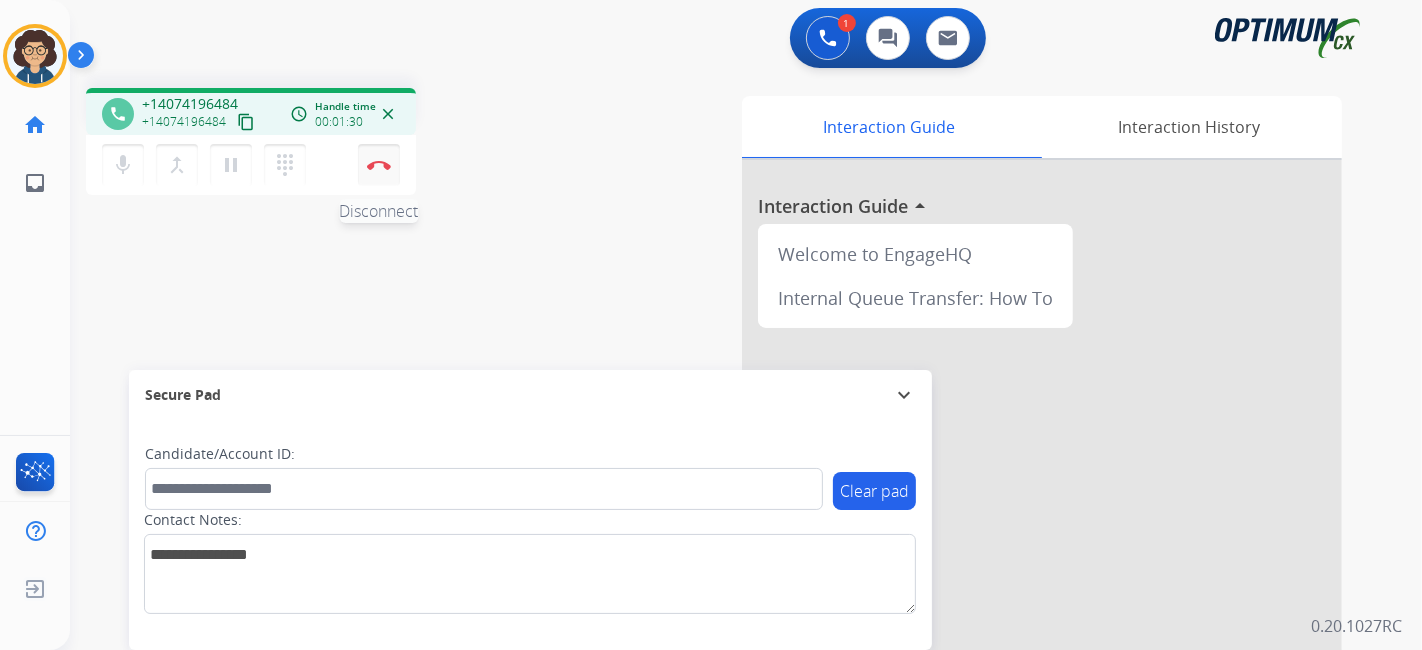 click at bounding box center [379, 165] 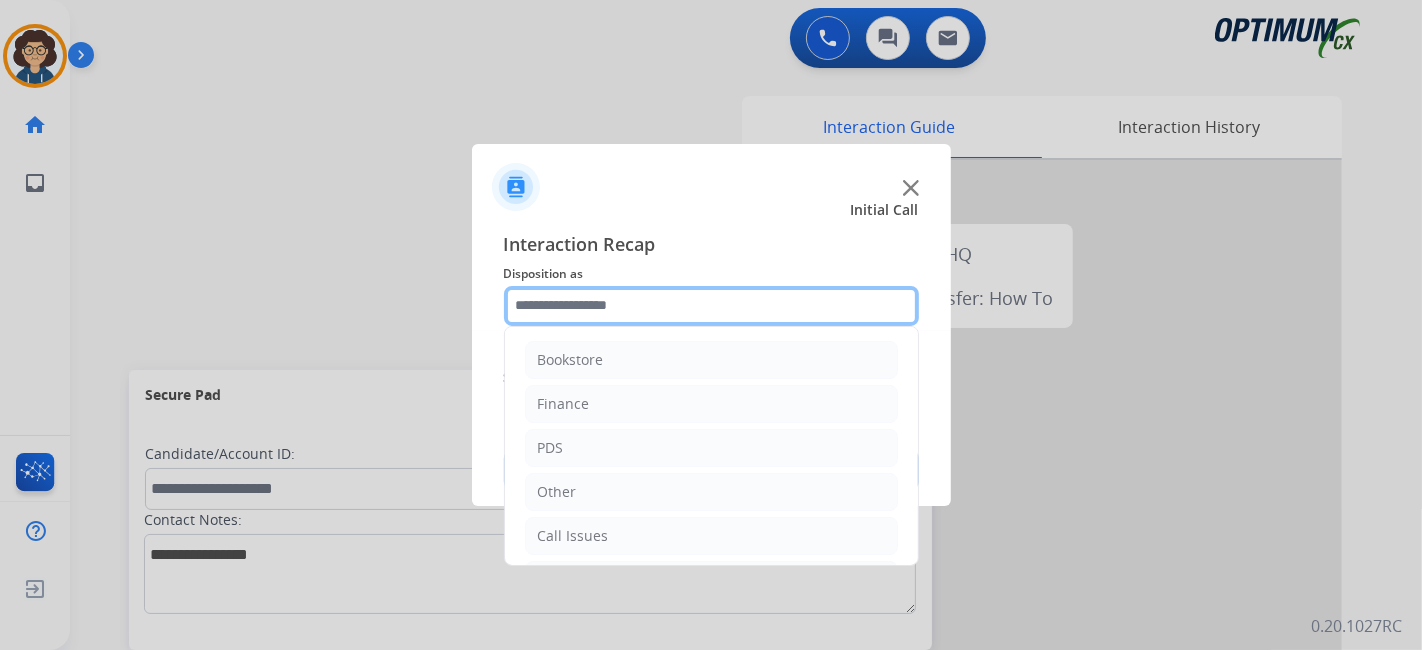click 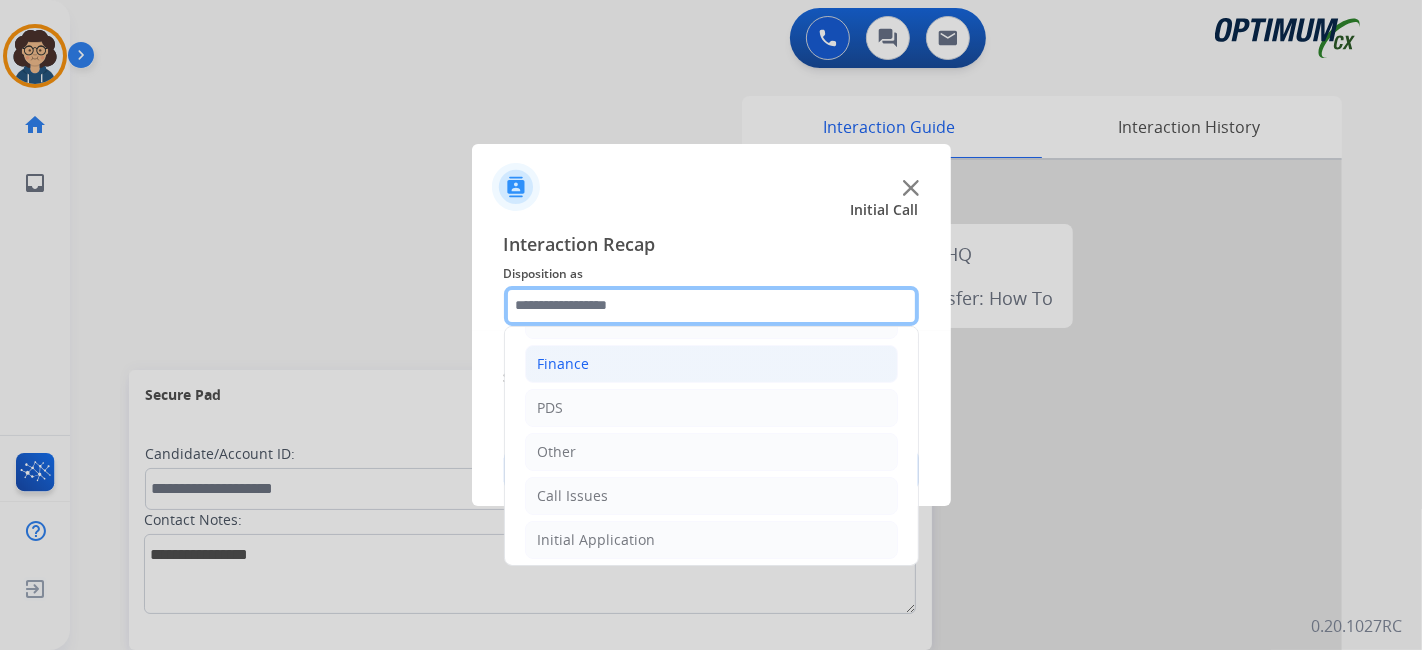 scroll, scrollTop: 131, scrollLeft: 0, axis: vertical 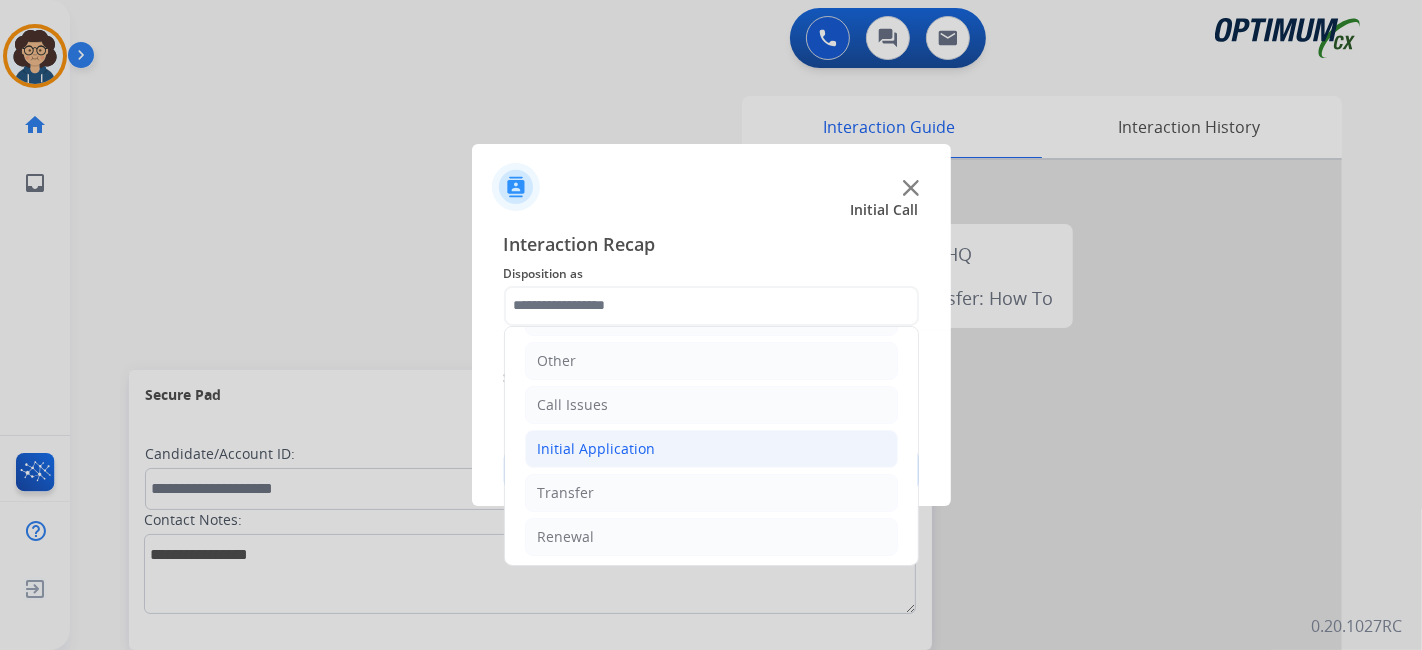 click on "Initial Application" 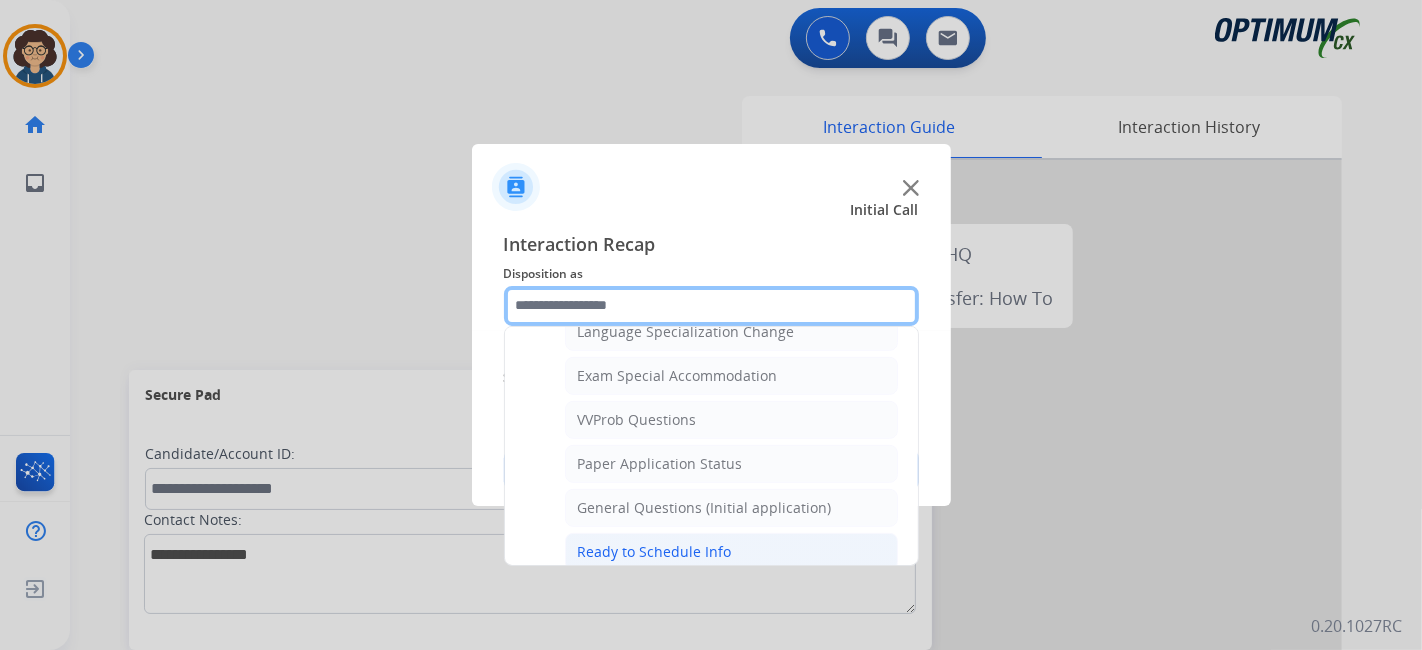 scroll, scrollTop: 1020, scrollLeft: 0, axis: vertical 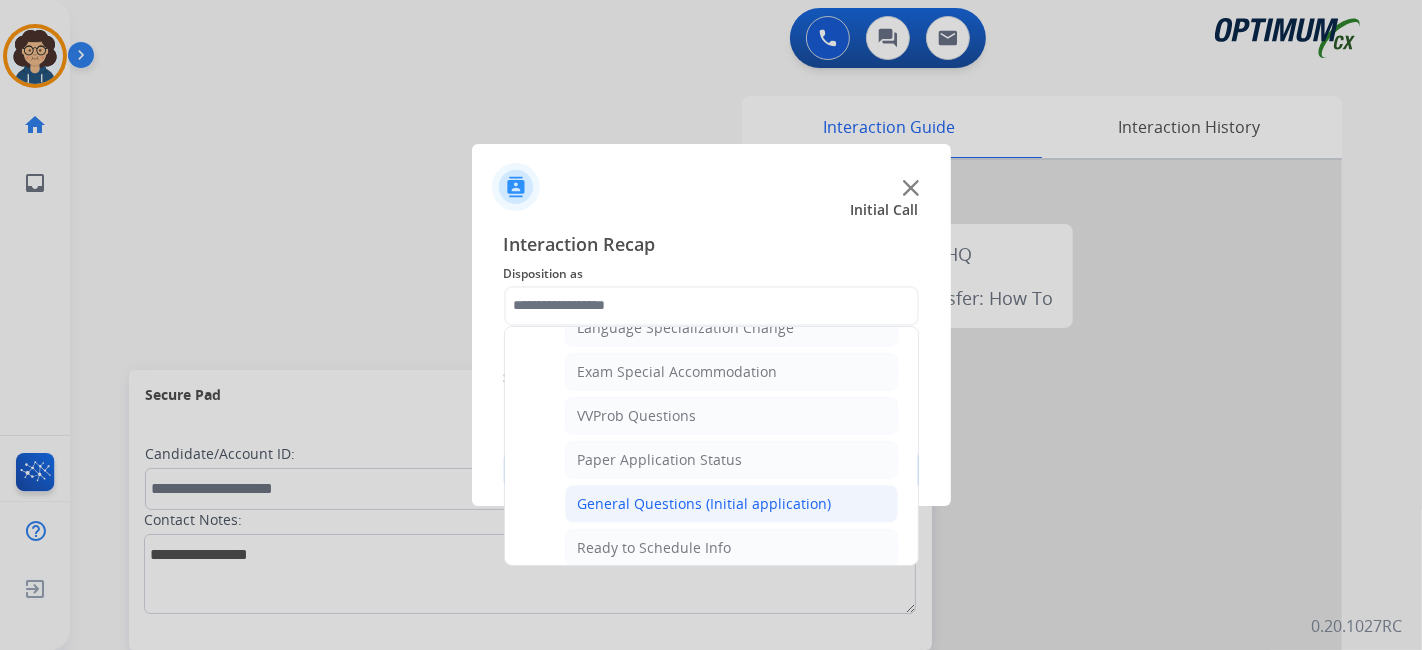 click on "General Questions (Initial application)" 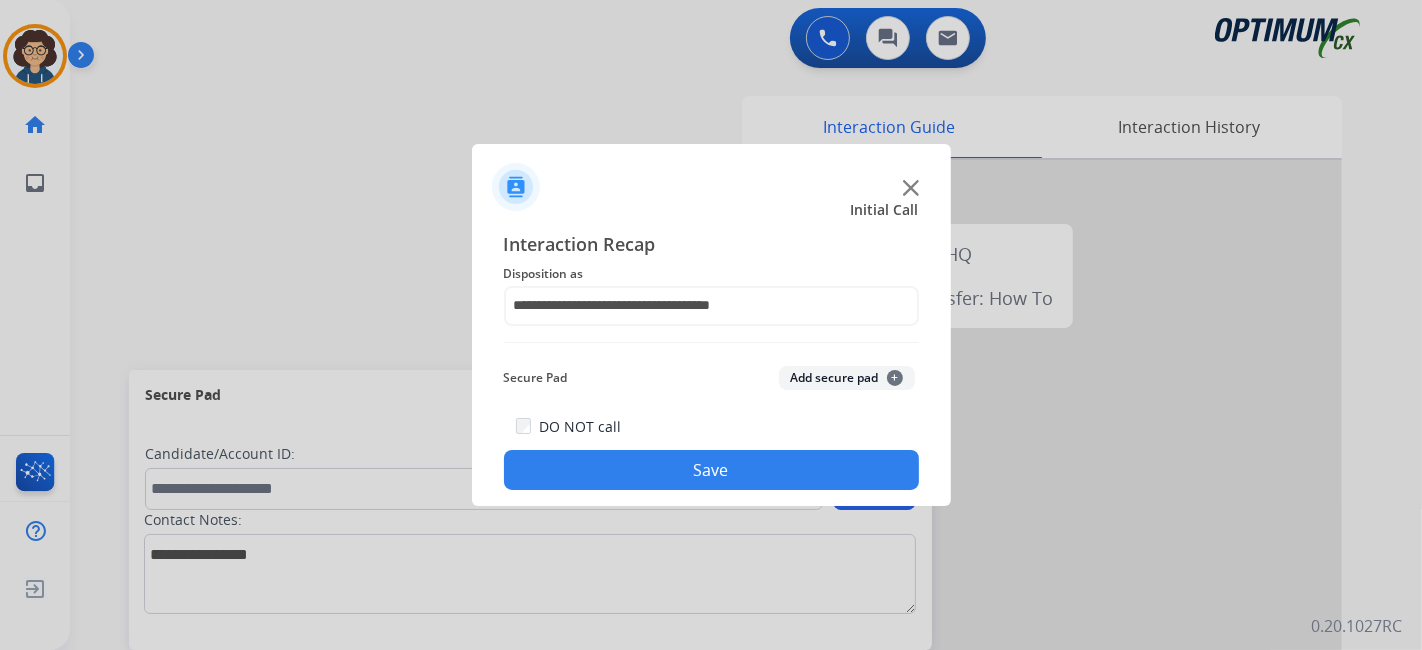 click on "Save" 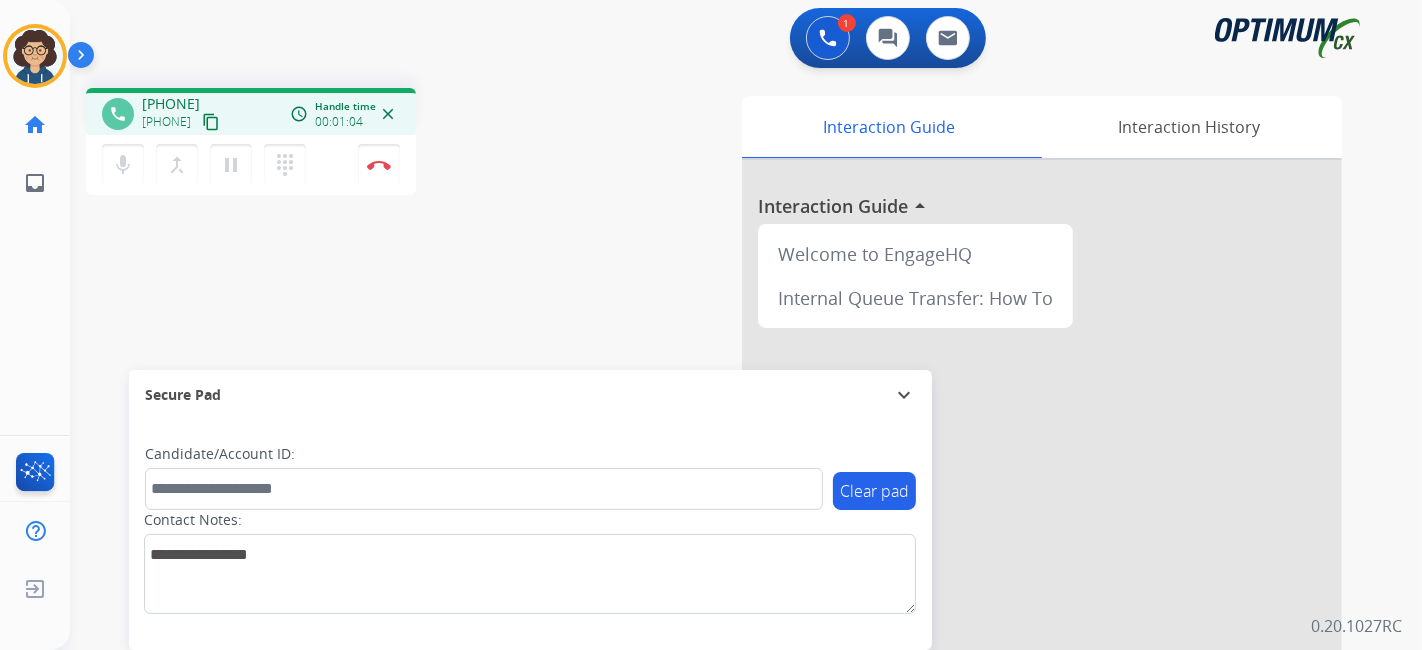 click on "phone [PHONE] [PHONE] content_copy access_time Call metrics Queue 00:09 Hold 00:00 Talk 01:05 Total 01:13 Handle time 00:01:04 close mic Mute merge_type Bridge pause Hold dialpad Dialpad Disconnect swap_horiz Break voice bridge close_fullscreen Connect 3-Way Call merge_type Separate 3-Way Call Interaction Guide Interaction History Interaction Guide arrow_drop_up Welcome to EngageHQ Internal Queue Transfer: How To Secure Pad expand_more Clear pad Candidate/Account ID: Contact Notes:" at bounding box center (722, 489) 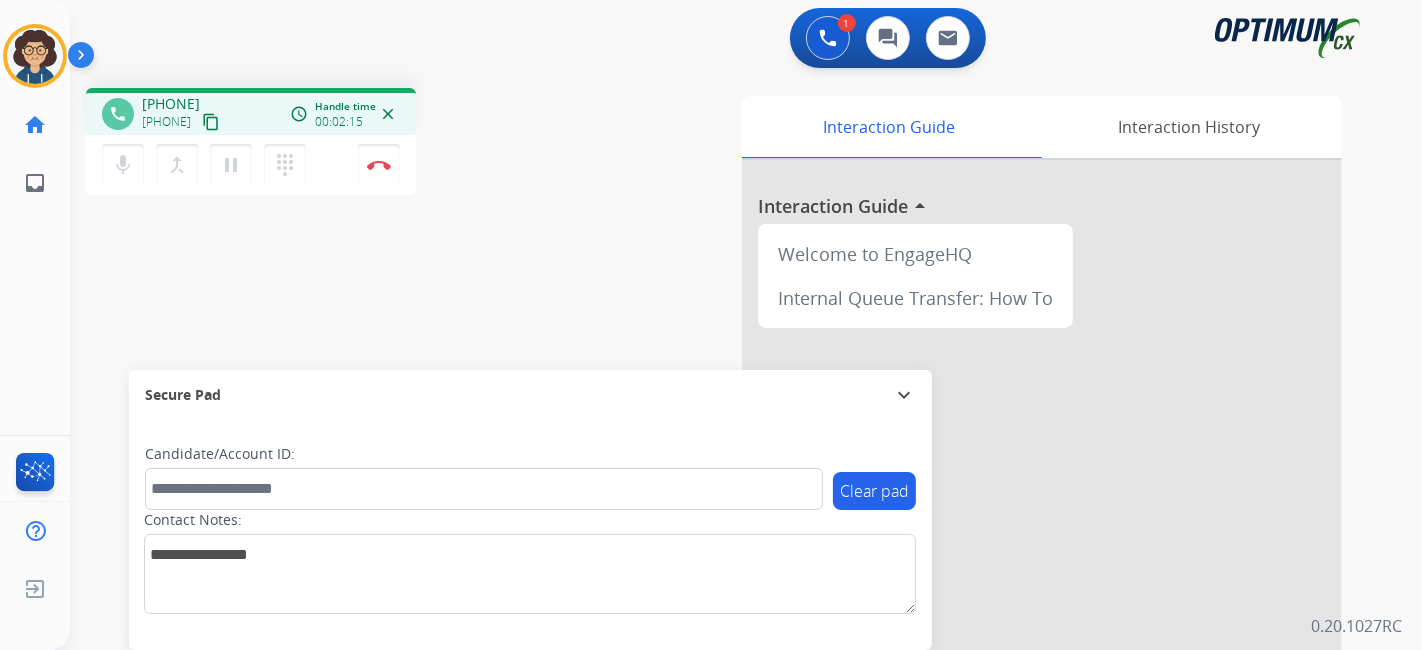 click on "phone +1[PHONE] +1[PHONE] content_copy access_time Call metrics Queue   00:09 Hold   00:00 Talk   02:16 Total   02:24 Handle time 00:02:15 close mic Mute merge_type Bridge pause Hold dialpad Dialpad Disconnect swap_horiz Break voice bridge close_fullscreen Connect 3-Way Call merge_type Separate 3-Way Call  Interaction Guide   Interaction History  Interaction Guide arrow_drop_up  Welcome to EngageHQ   Internal Queue Transfer: How To  Secure Pad expand_more Clear pad Candidate/Account ID: Contact Notes:" at bounding box center [722, 489] 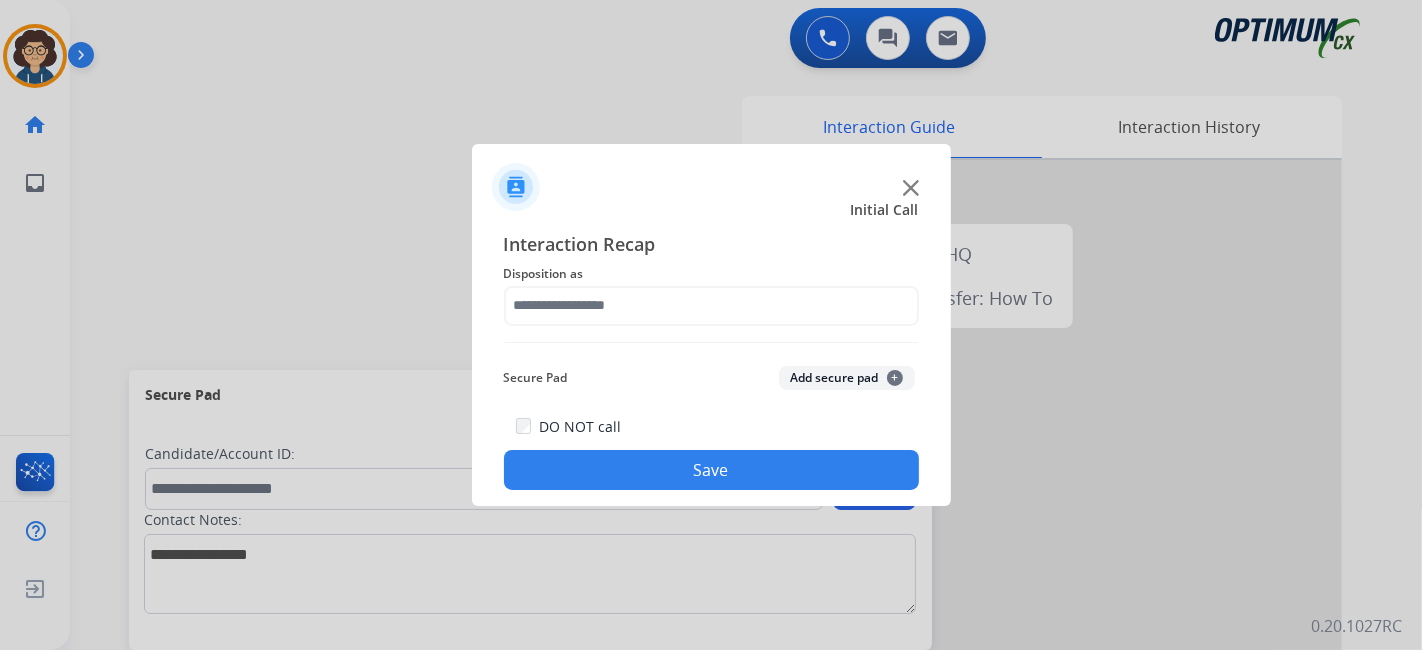 drag, startPoint x: 396, startPoint y: 169, endPoint x: 568, endPoint y: 268, distance: 198.45654 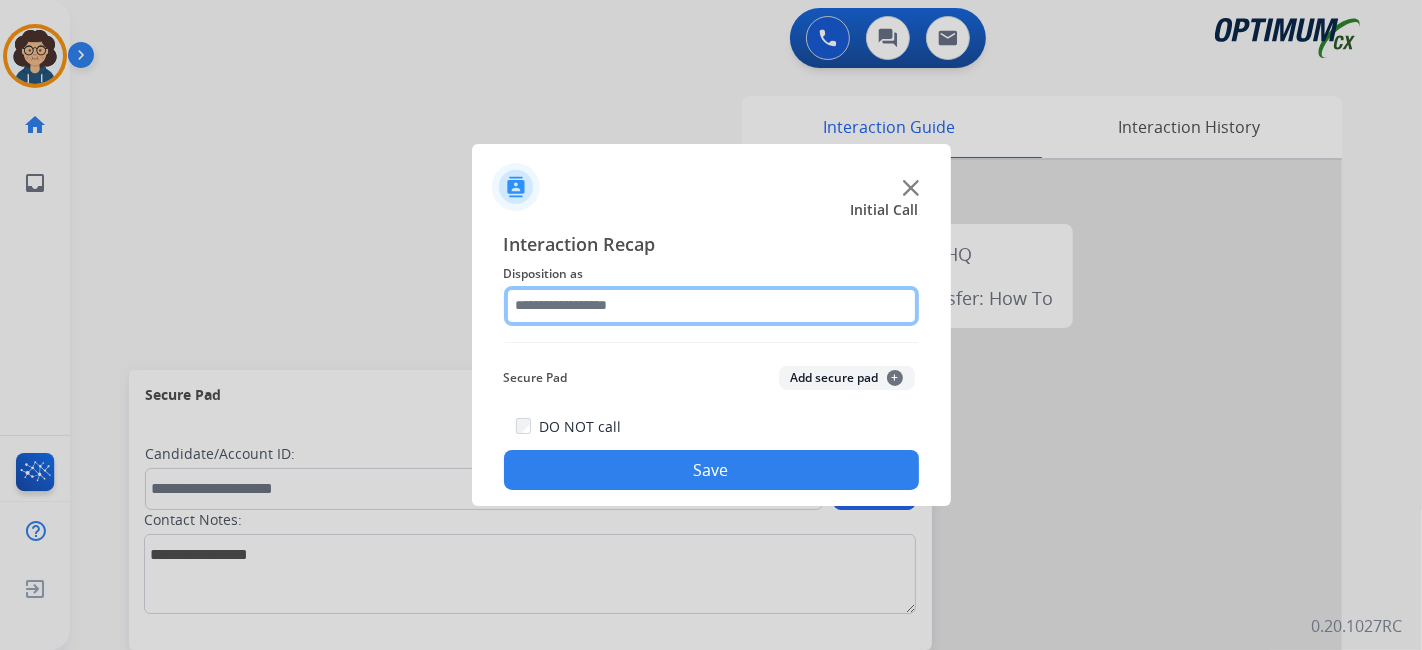 click 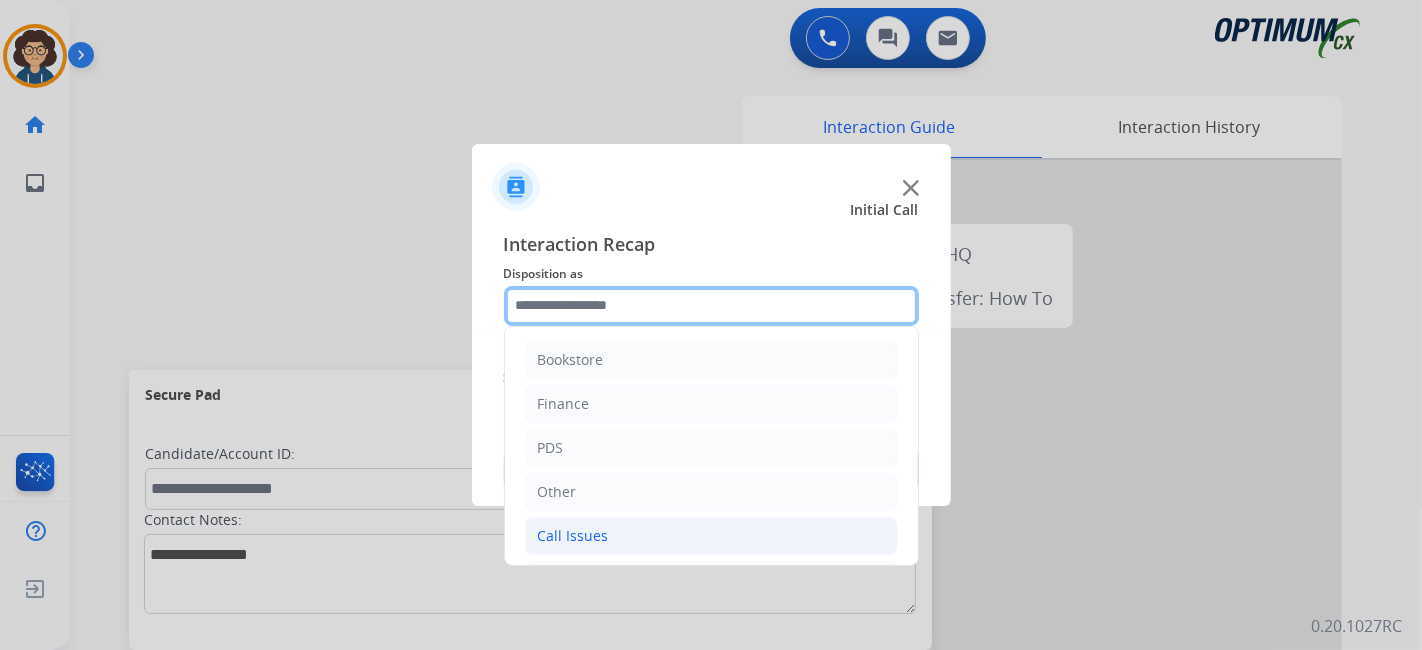 scroll, scrollTop: 131, scrollLeft: 0, axis: vertical 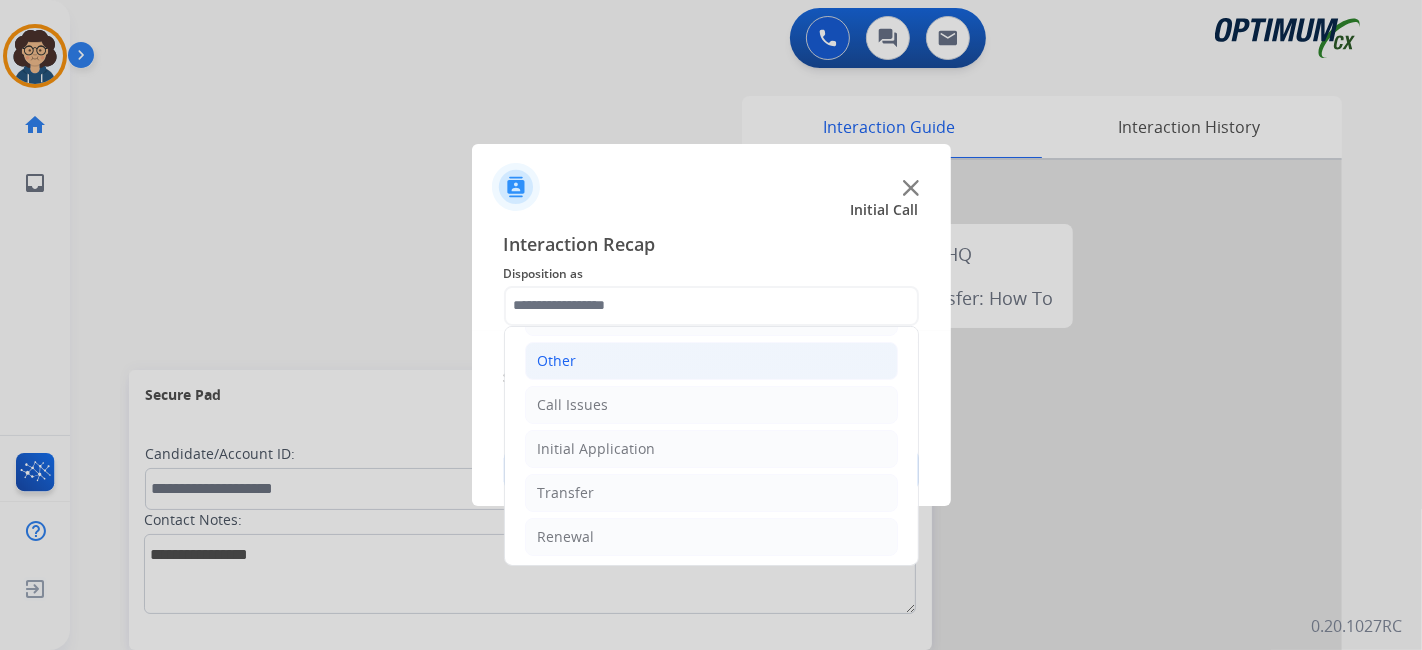 click on "Other" 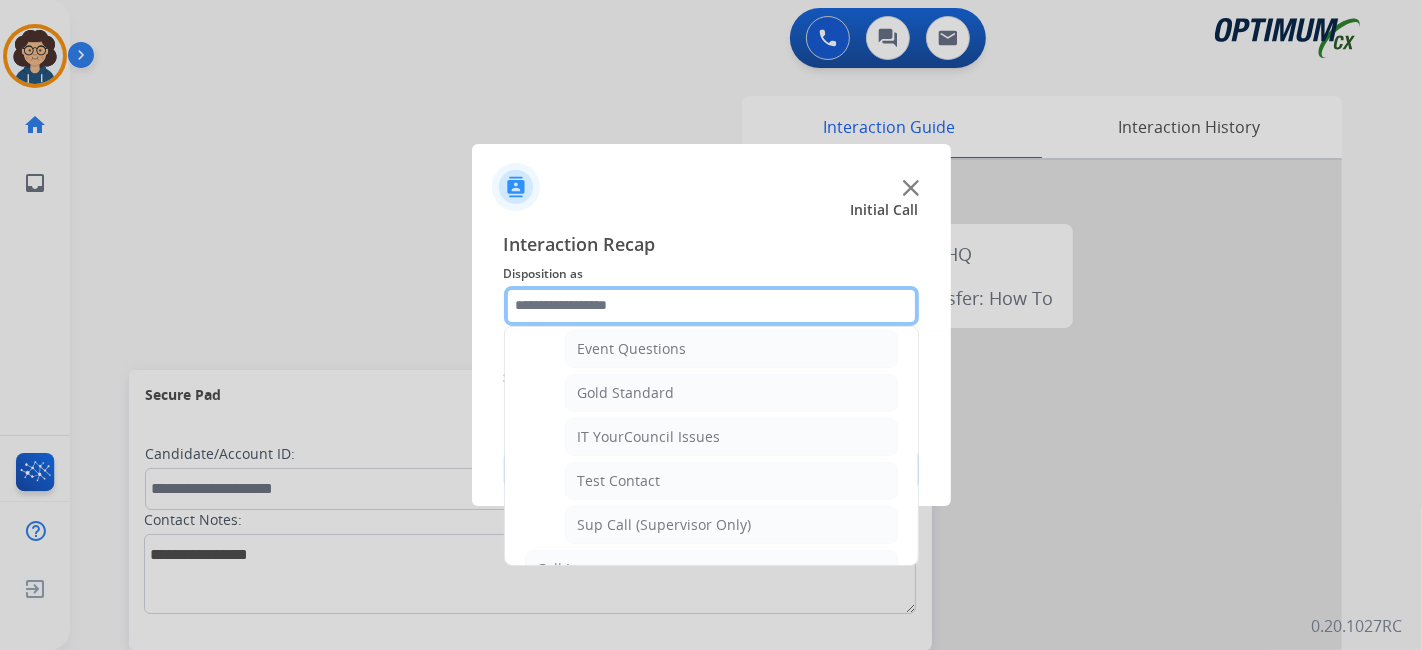 scroll, scrollTop: 320, scrollLeft: 0, axis: vertical 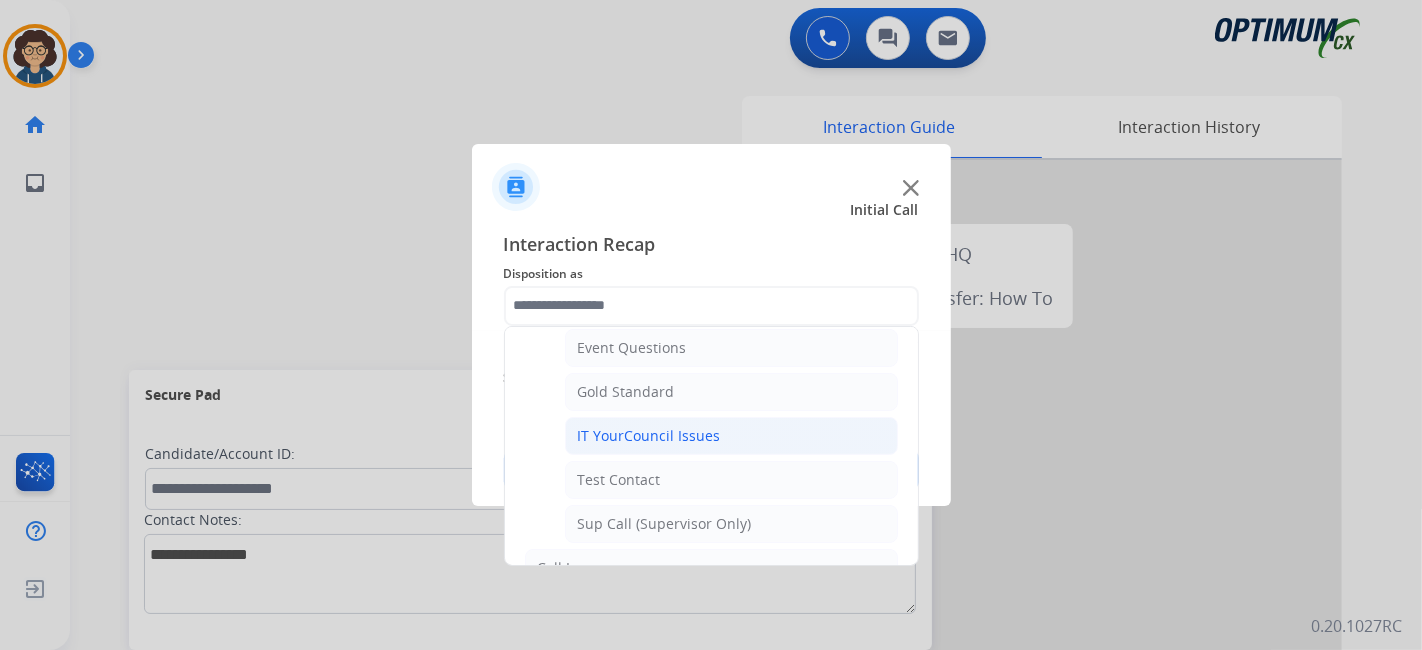 click on "IT YourCouncil Issues" 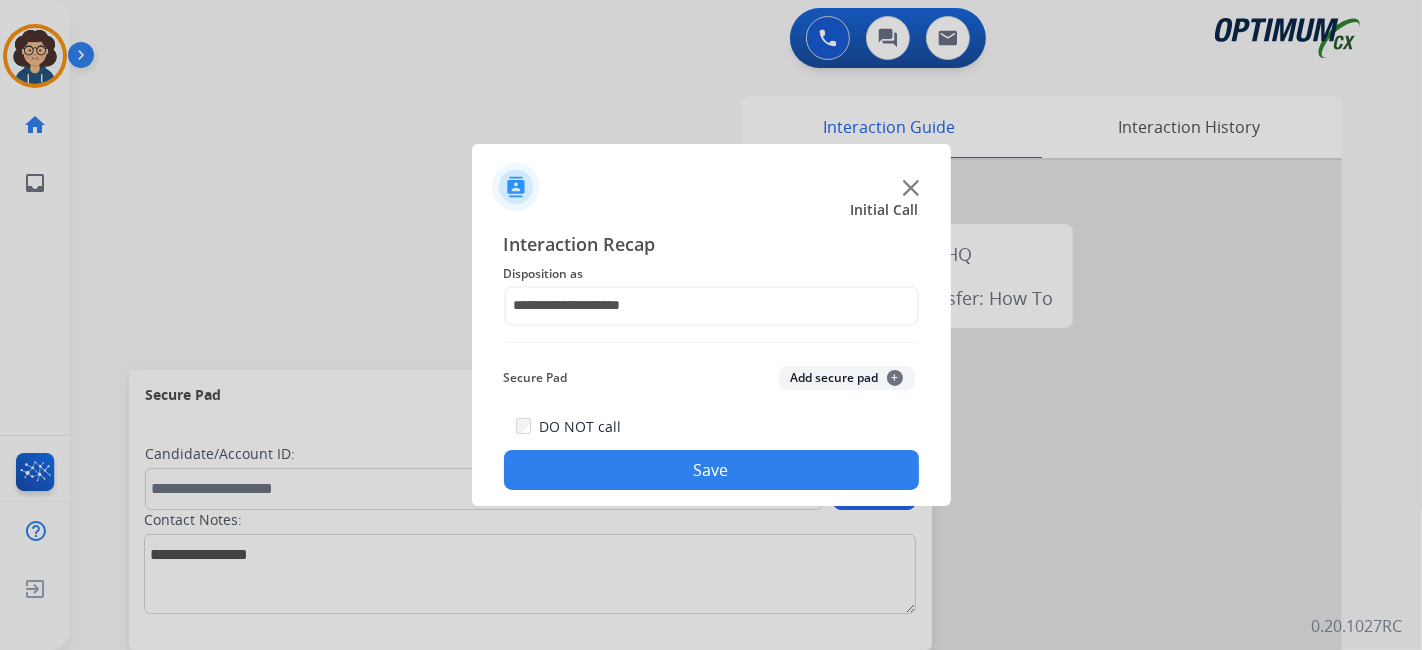 click on "Save" 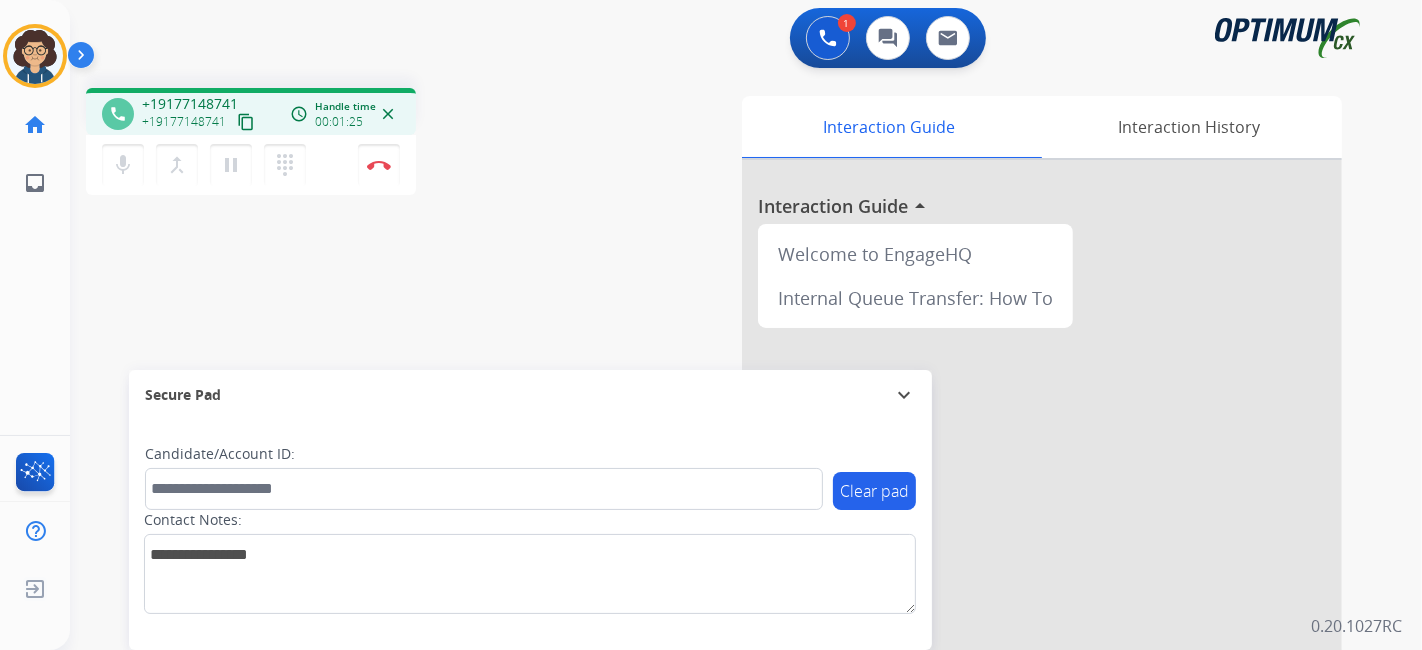 click on "phone [PHONE] [PHONE] content_copy access_time Call metrics Queue   00:11 Hold   00:00 Talk   01:26 Total   01:36 Handle time 00:01:25 close mic Mute merge_type Bridge pause Hold dialpad Dialpad Disconnect swap_horiz Break voice bridge close_fullscreen Connect 3-Way Call merge_type Separate 3-Way Call" at bounding box center [337, 144] 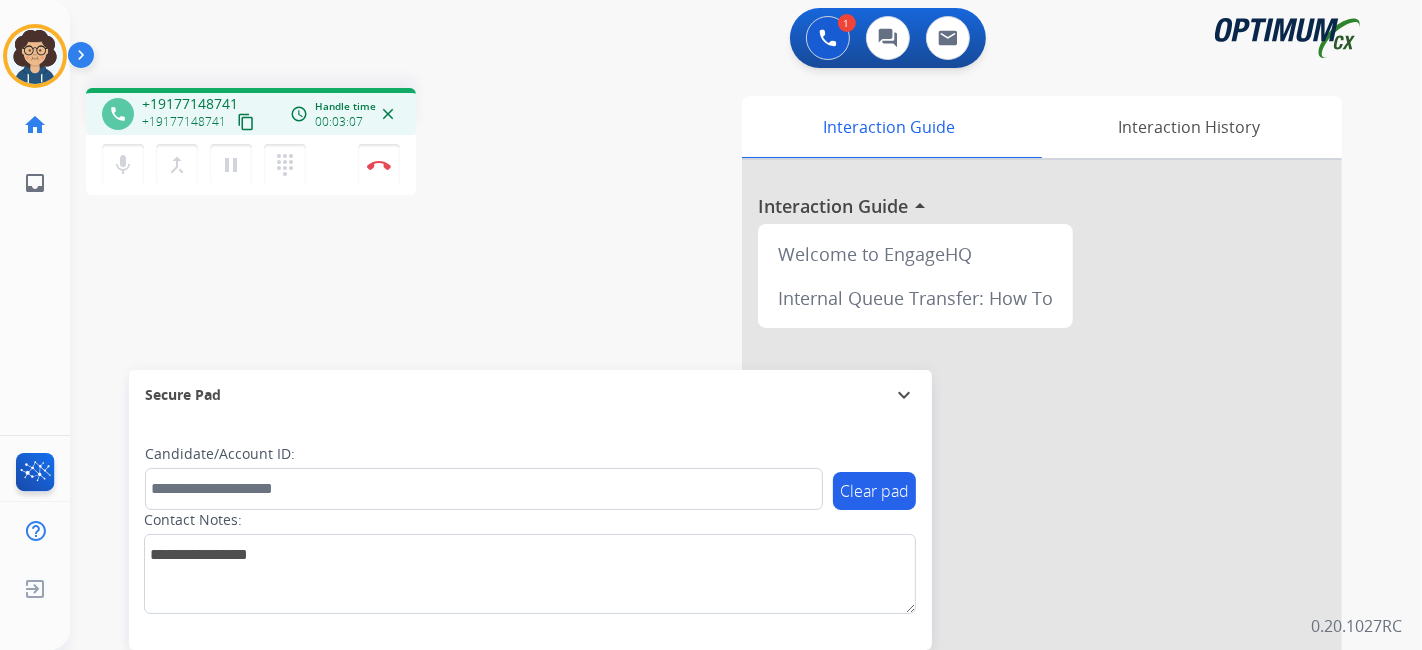 click on "phone +[PHONE] +[PHONE] content_copy access_time Call metrics Queue 00:11 Hold 00:00 Talk 03:08 Total 03:18 Handle time 00:03:07 close mic Mute merge_type Bridge pause Hold dialpad Dialpad Disconnect swap_horiz Break voice bridge close_fullscreen Connect 3-Way Call merge_type Separate 3-Way Call" at bounding box center (337, 144) 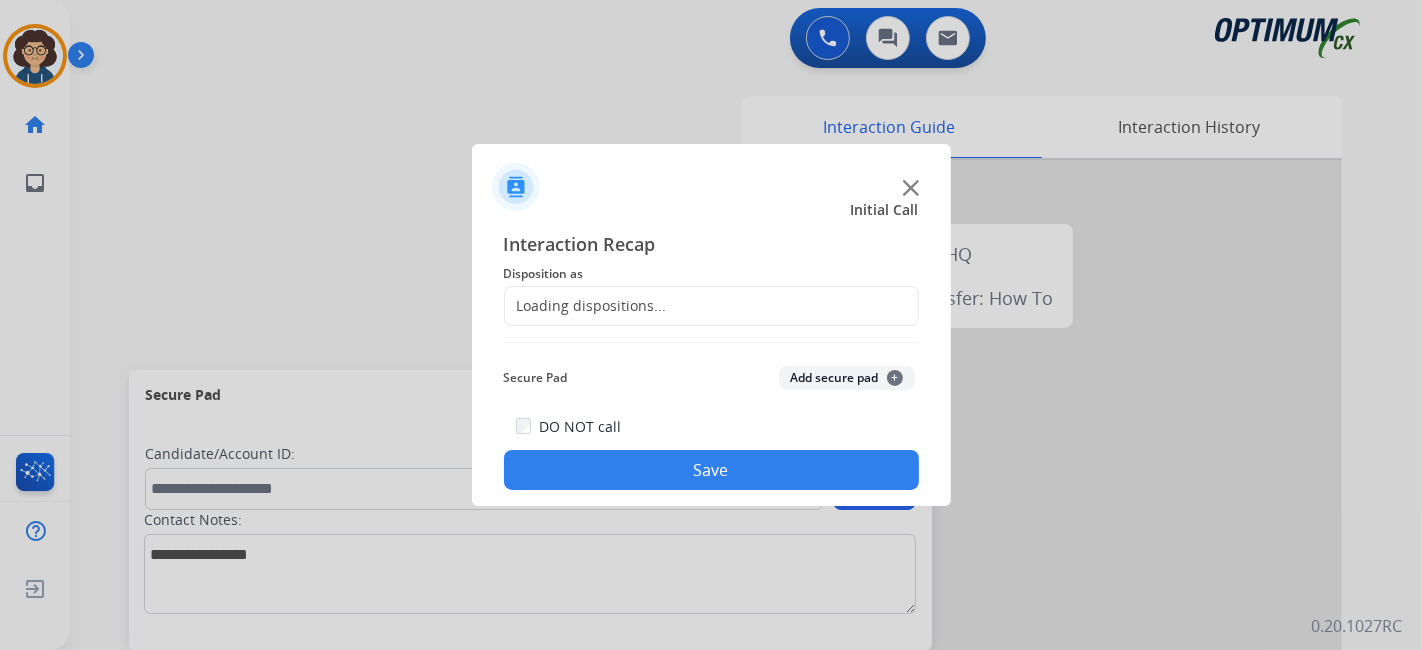 drag, startPoint x: 696, startPoint y: 325, endPoint x: 693, endPoint y: 309, distance: 16.27882 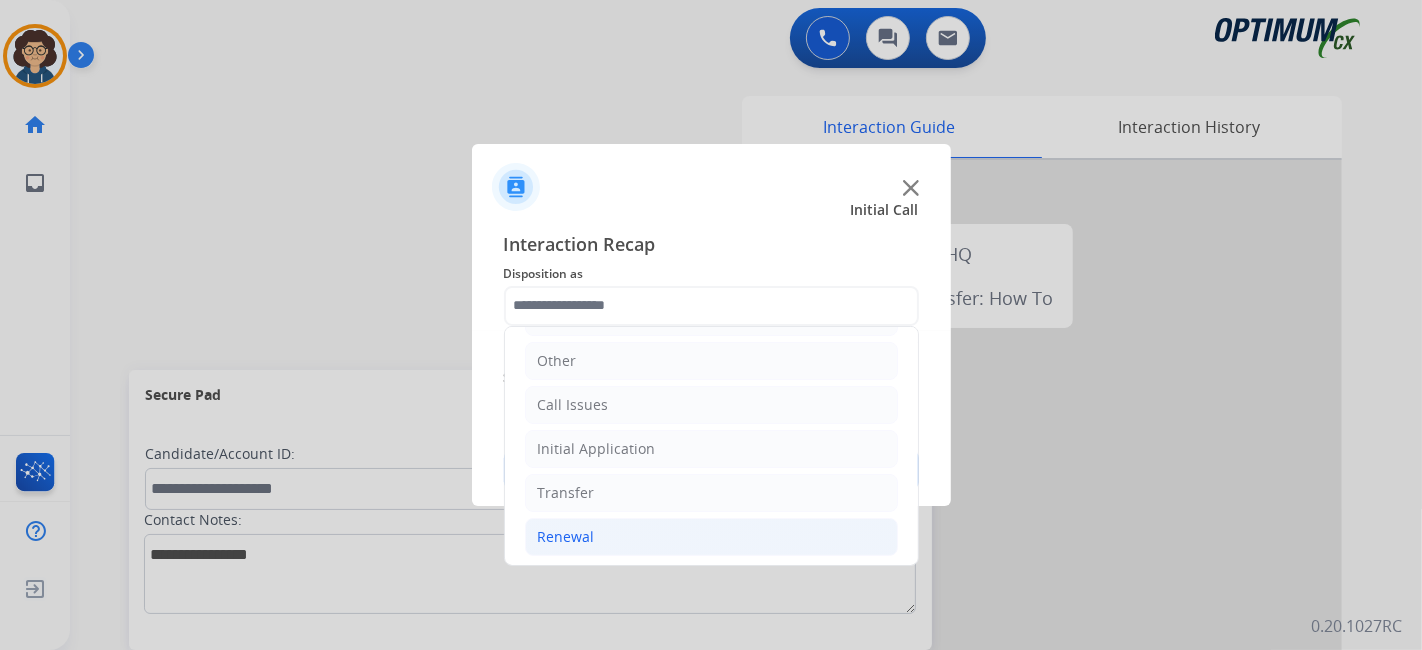 click on "Renewal" 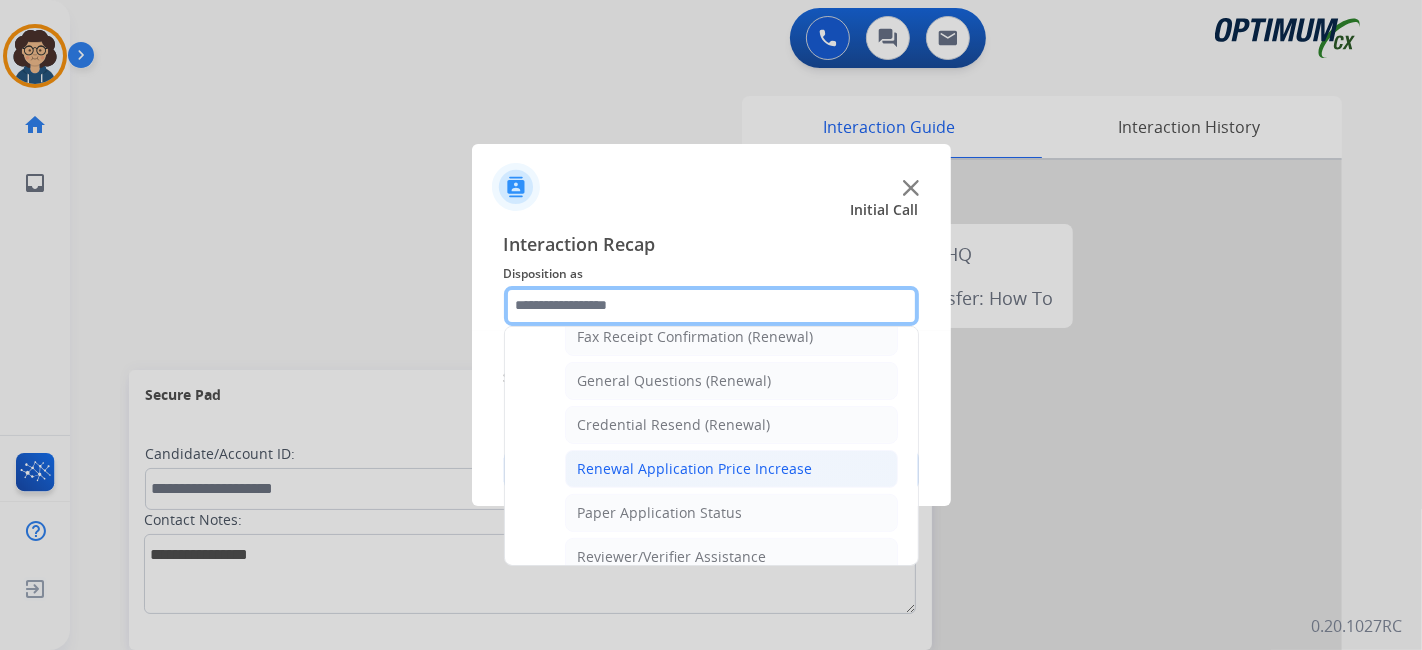 scroll, scrollTop: 558, scrollLeft: 0, axis: vertical 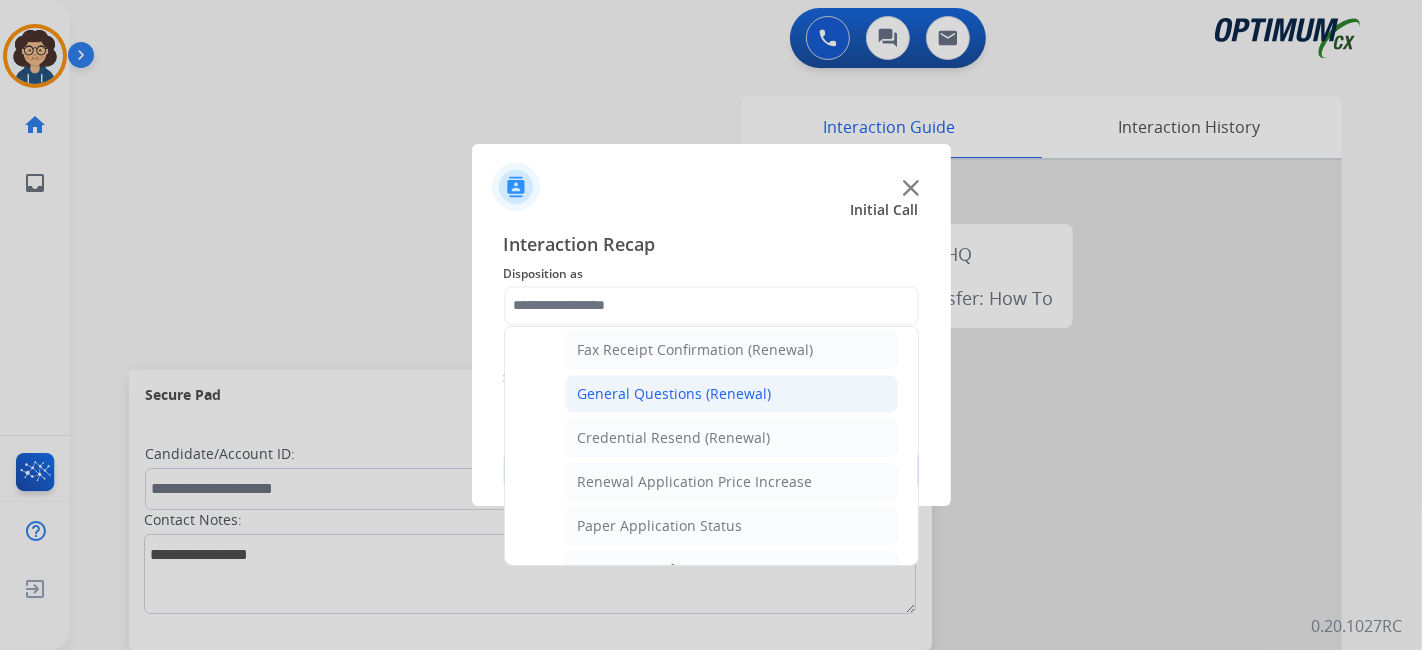 click on "General Questions (Renewal)" 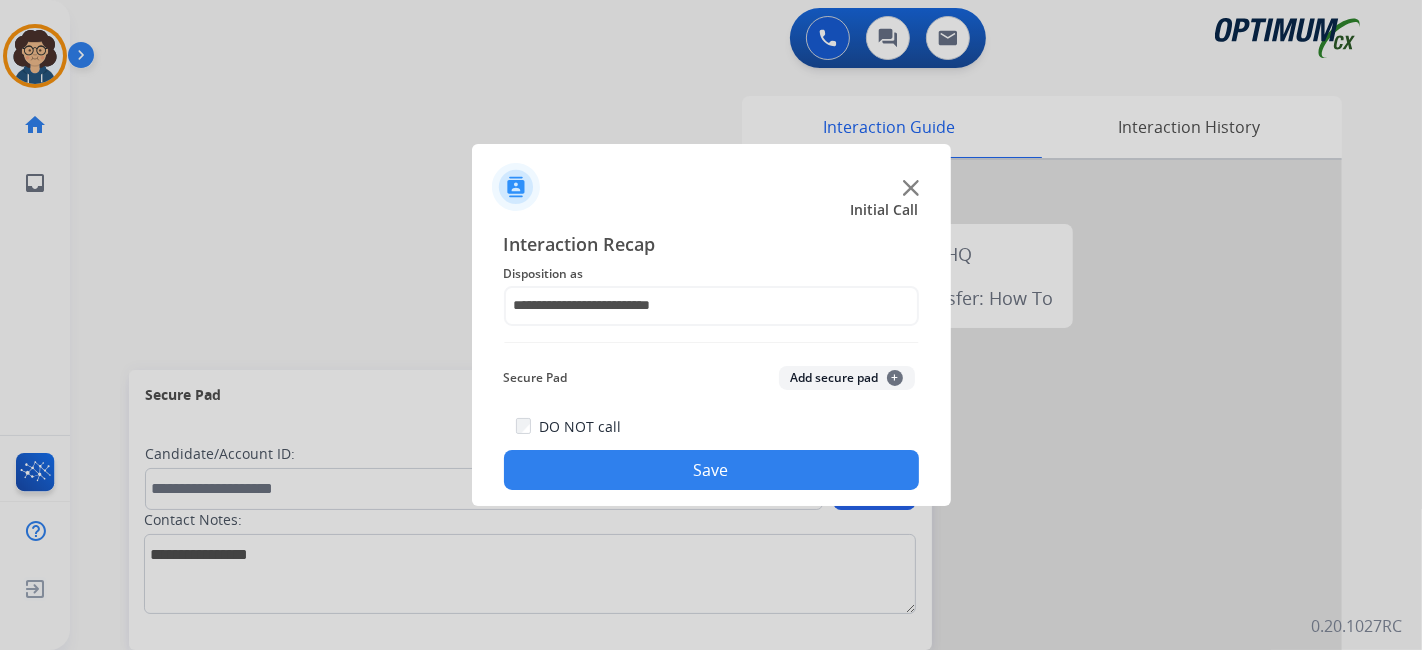 click on "**********" 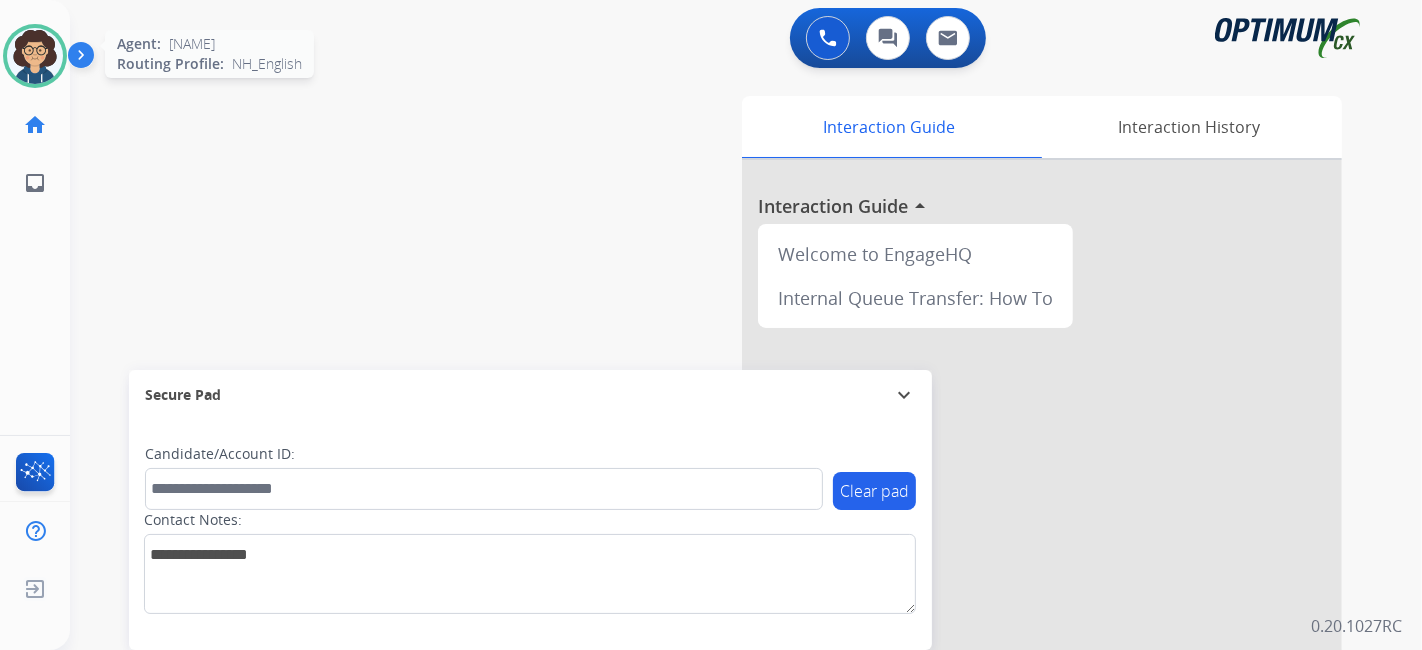 click at bounding box center [35, 56] 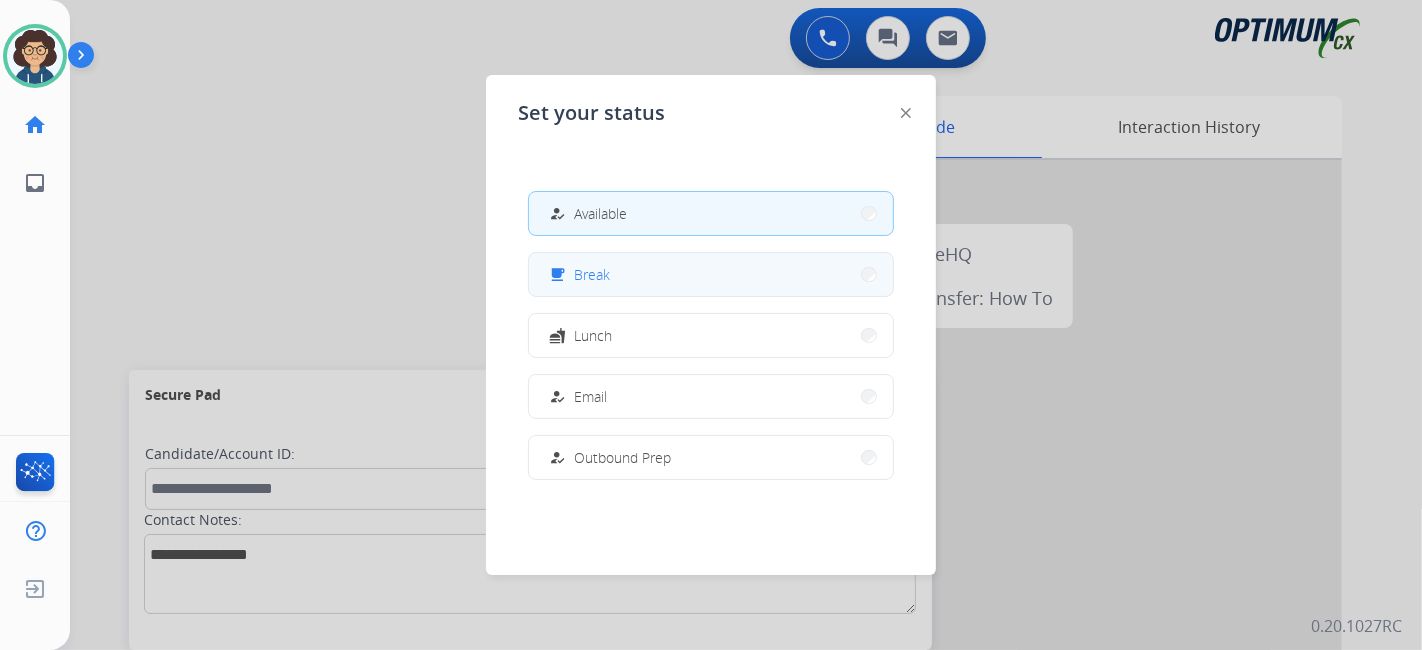 click on "free_breakfast Break" at bounding box center [711, 274] 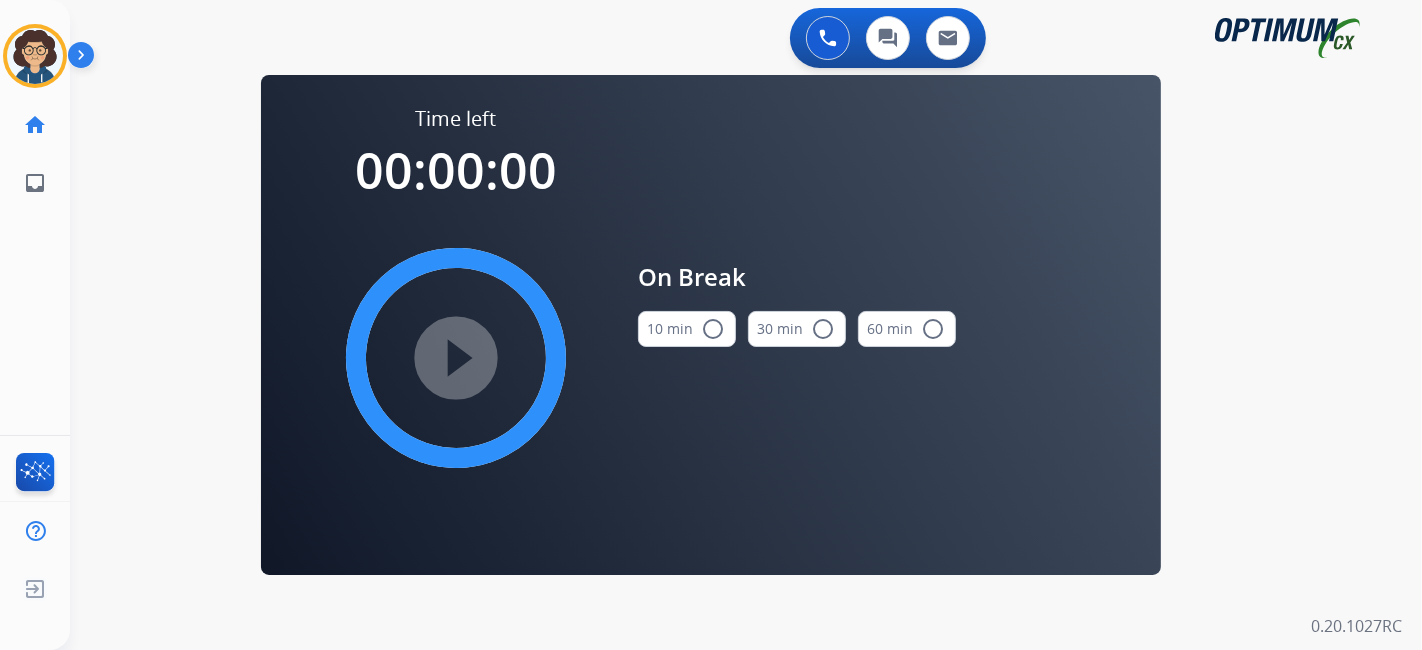 click on "10 min  radio_button_unchecked" at bounding box center [687, 329] 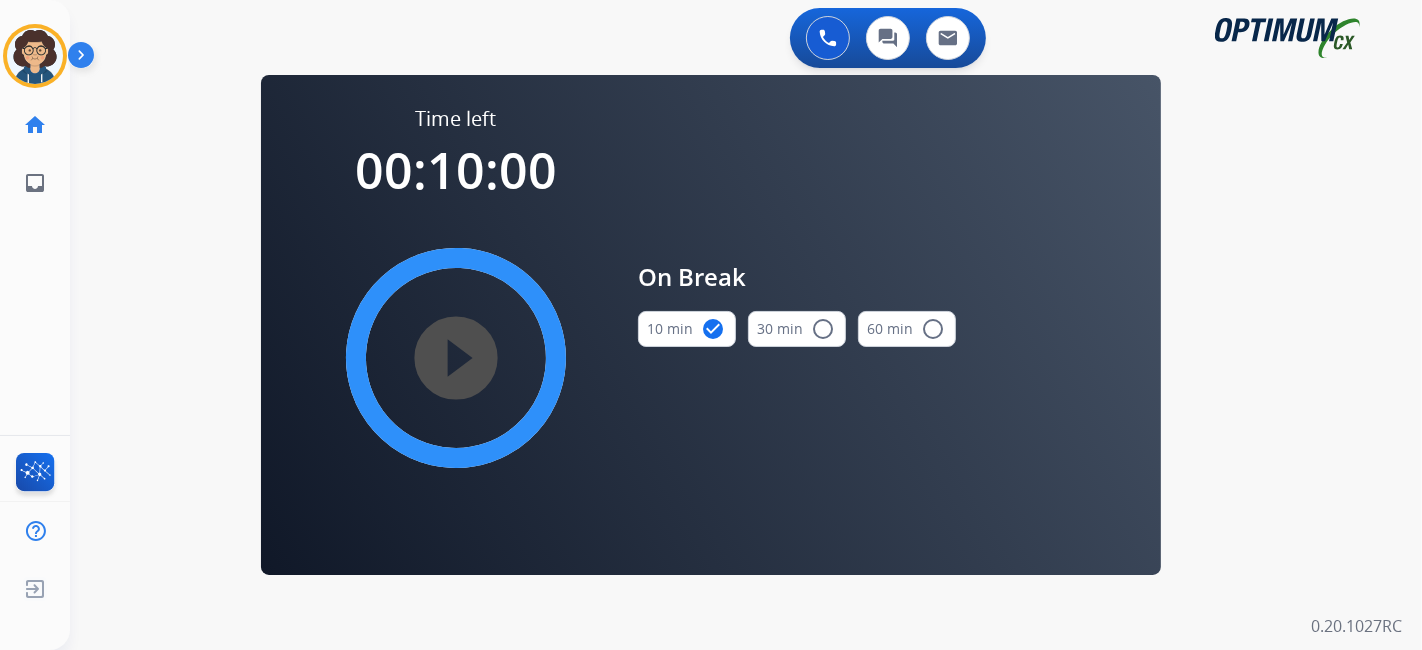 click on "play_circle_filled" at bounding box center [456, 358] 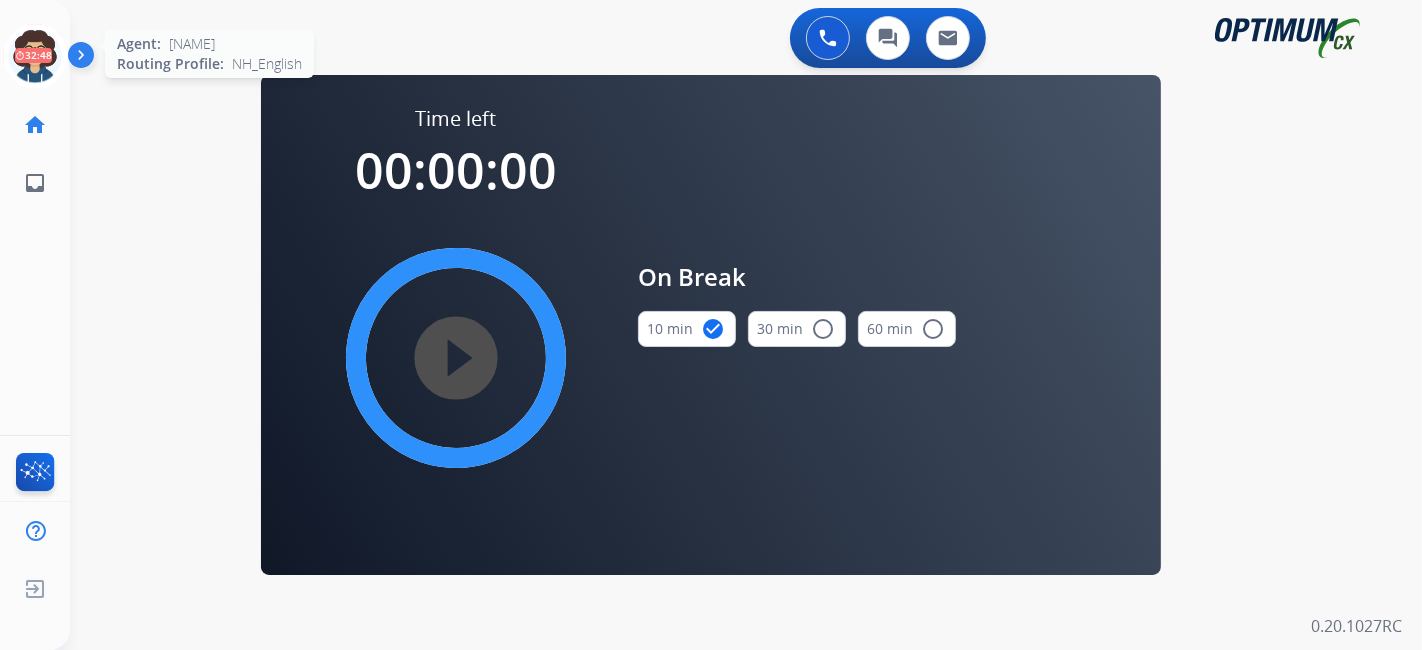 click 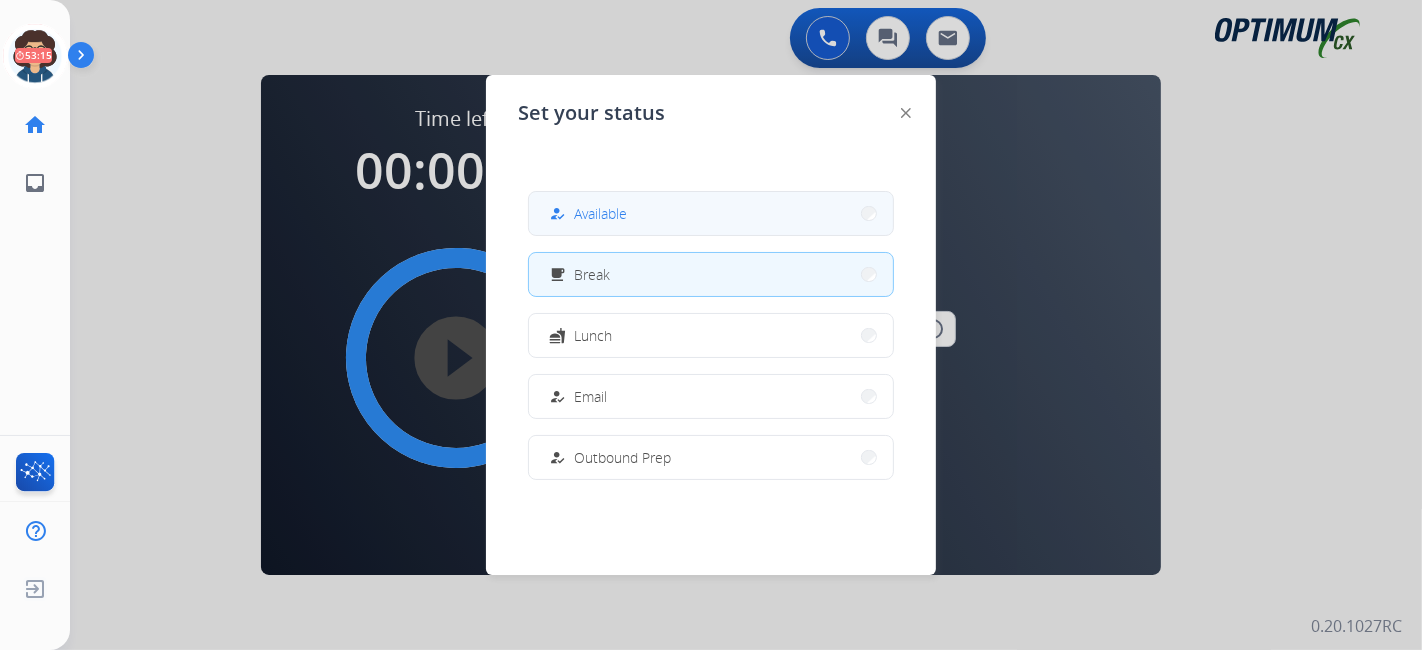 click on "Available" at bounding box center [600, 213] 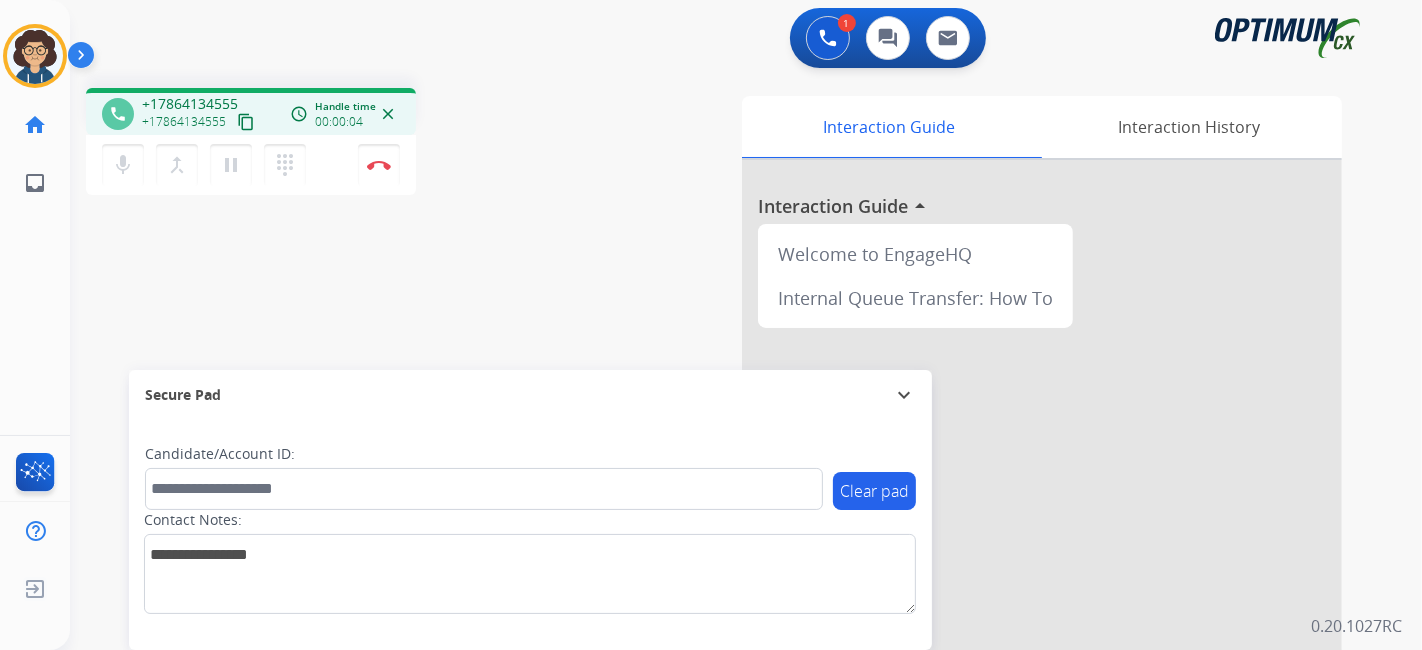 click on "content_copy" at bounding box center (246, 122) 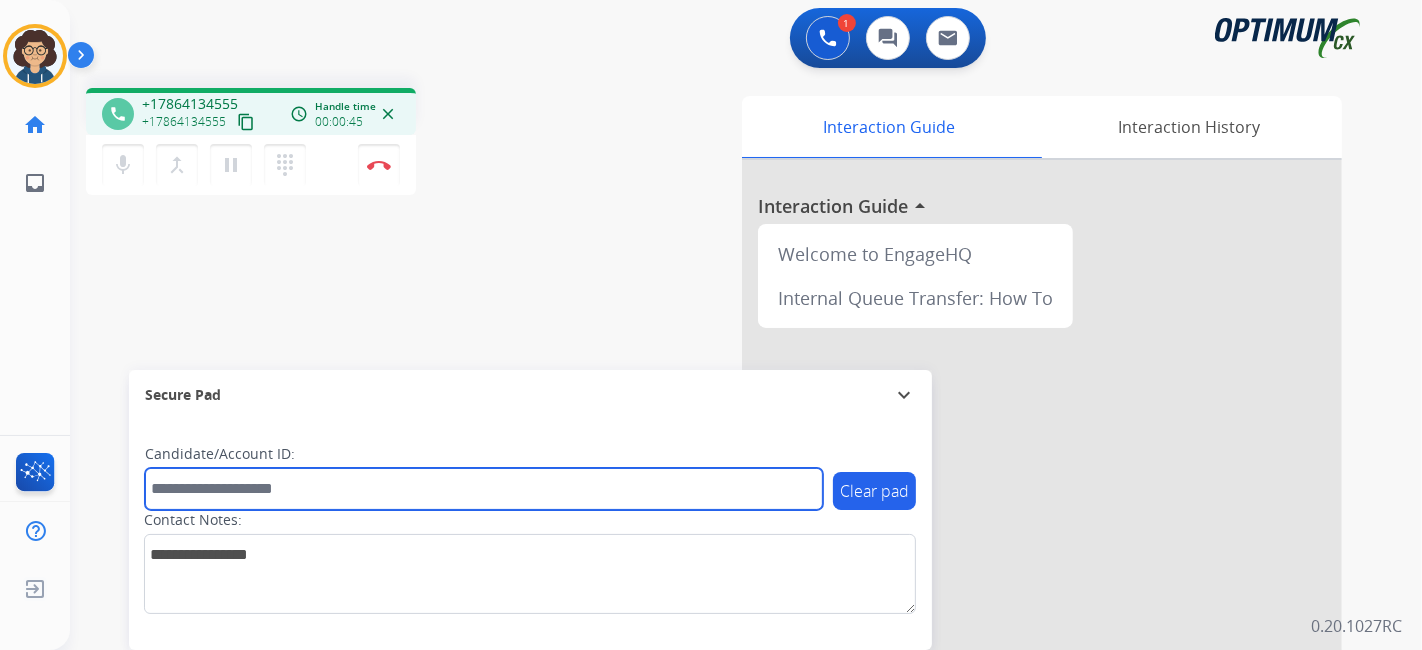 click at bounding box center [484, 489] 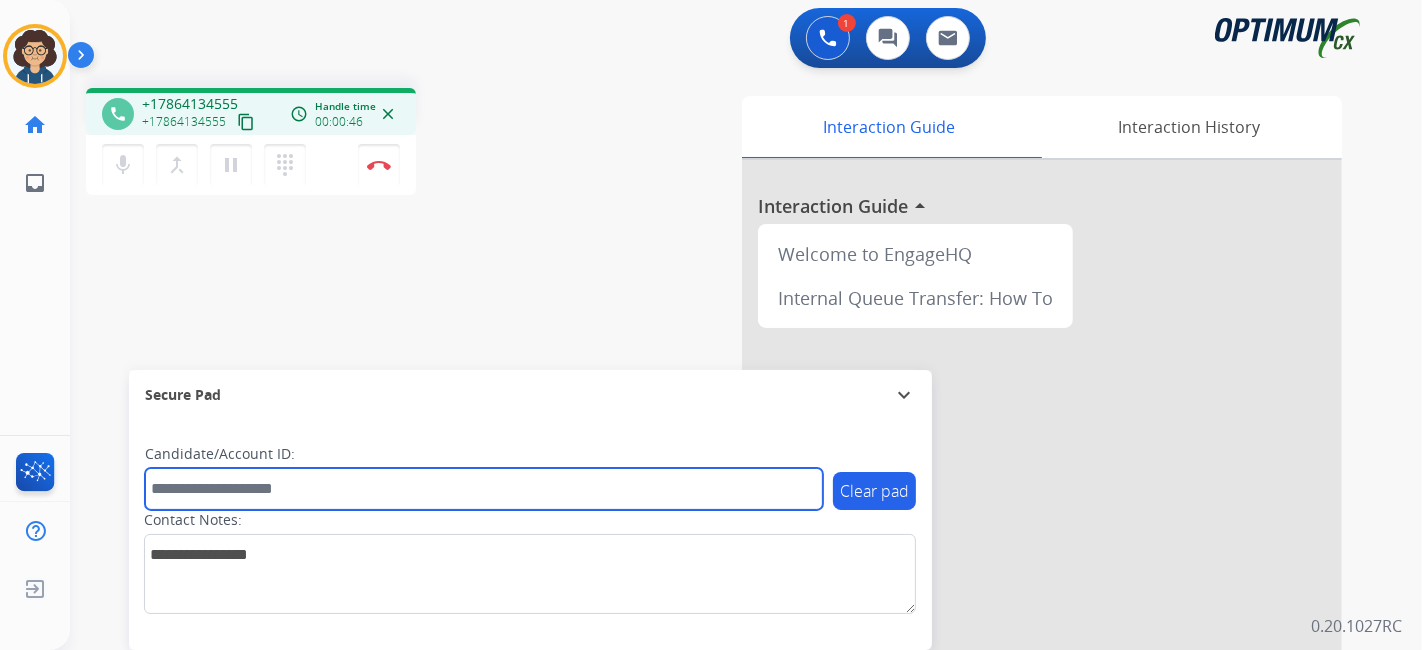 paste on "*******" 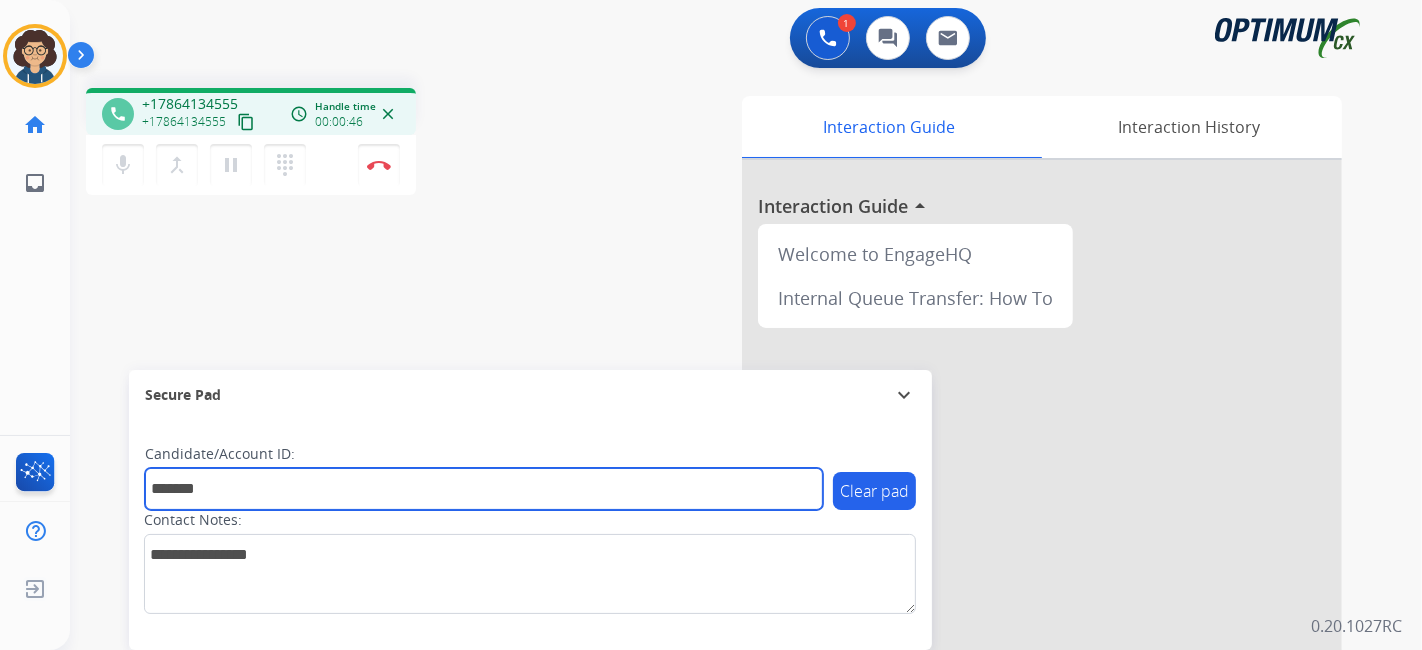 type on "*******" 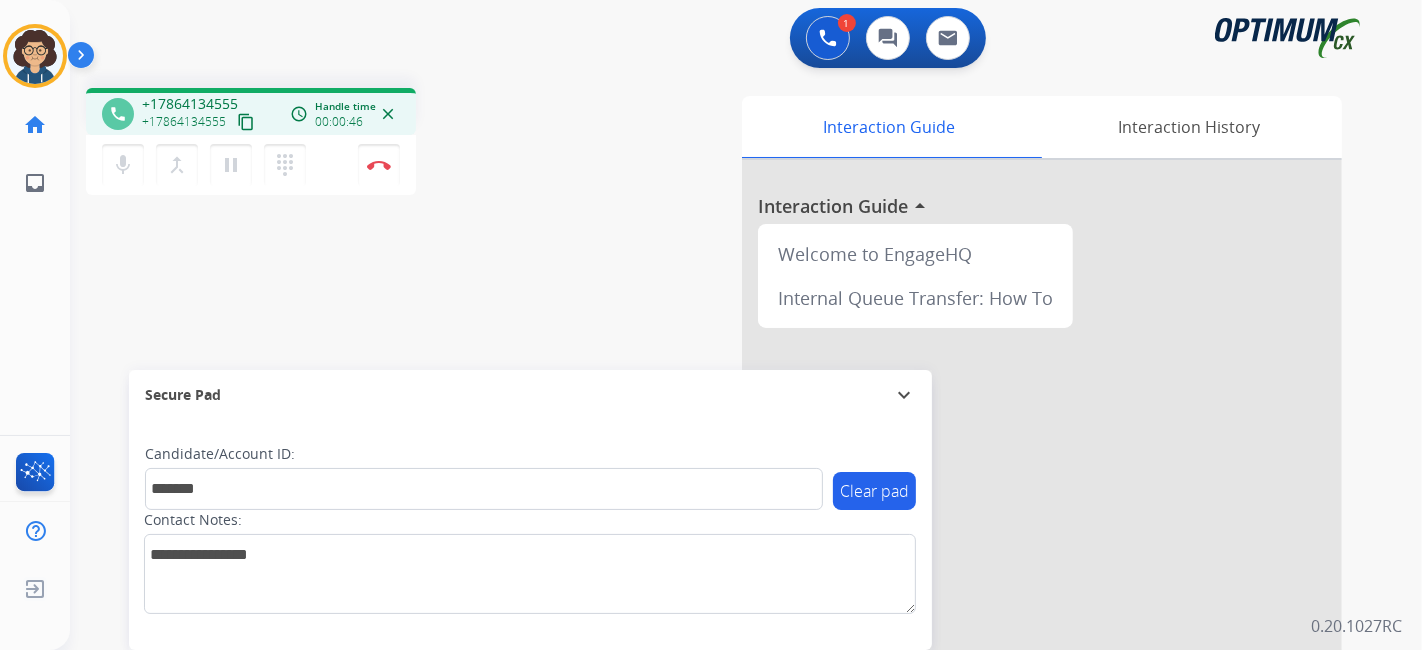click on "phone [PHONE] [PHONE] content_copy access_time Call metrics Queue   00:10 Hold   00:00 Talk   00:47 Total   00:56 Handle time 00:00:46 close mic Mute merge_type Bridge pause Hold dialpad Dialpad Disconnect swap_horiz Break voice bridge close_fullscreen Connect 3-Way Call merge_type Separate 3-Way Call  Interaction Guide   Interaction History  Interaction Guide arrow_drop_up  Welcome to EngageHQ   Internal Queue Transfer: How To  Secure Pad expand_more Clear pad Candidate/Account ID: ******* Contact Notes:" at bounding box center [722, 489] 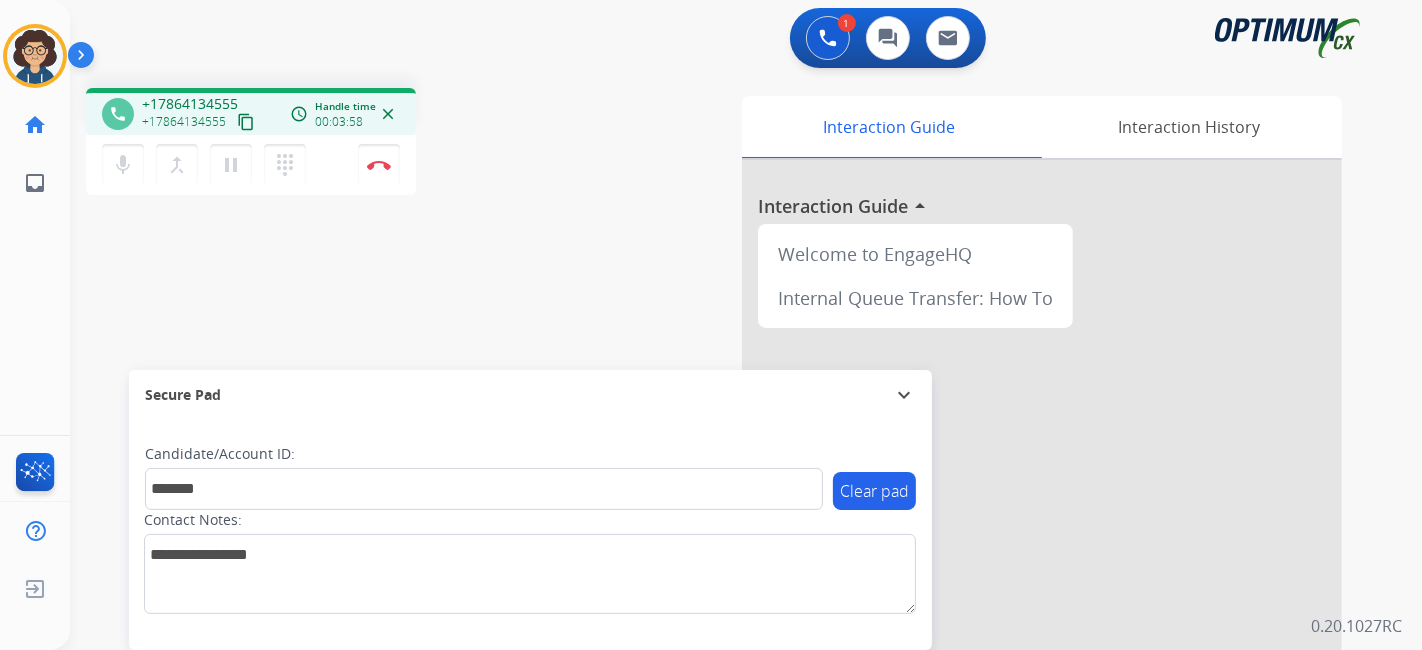 drag, startPoint x: 455, startPoint y: 32, endPoint x: 451, endPoint y: 6, distance: 26.305893 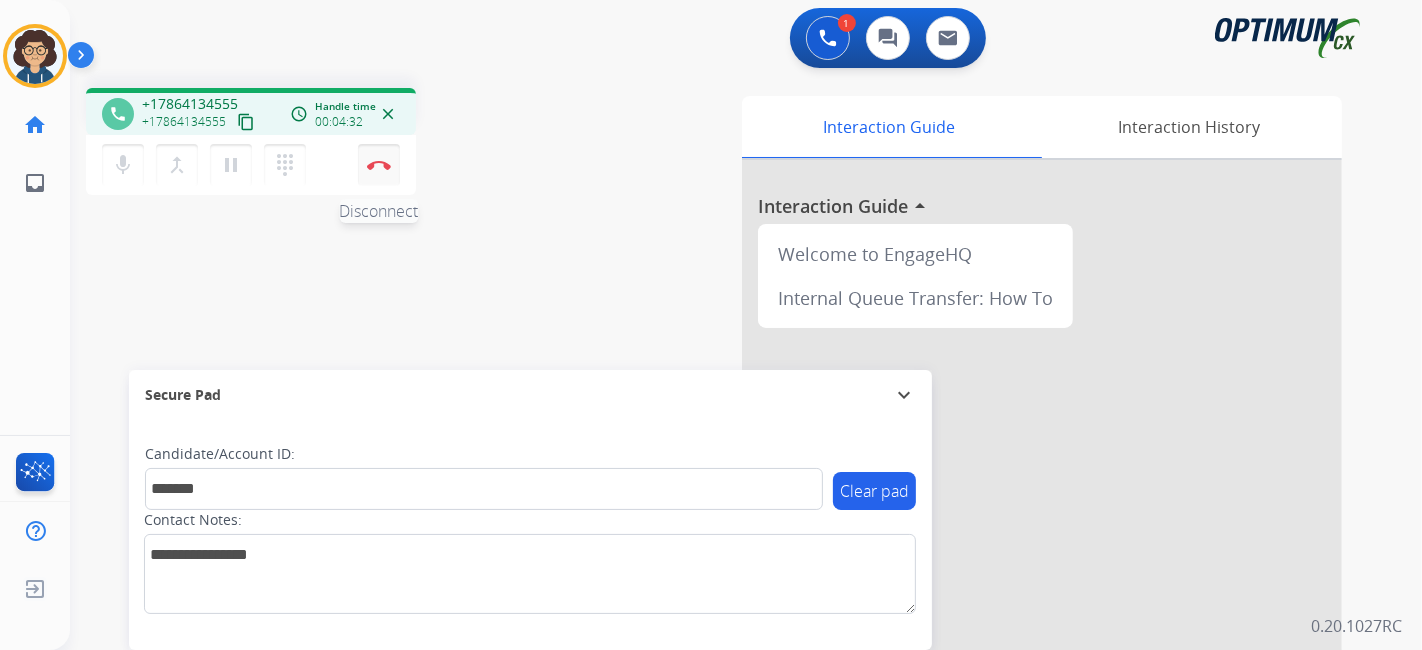 click on "Disconnect" at bounding box center [379, 165] 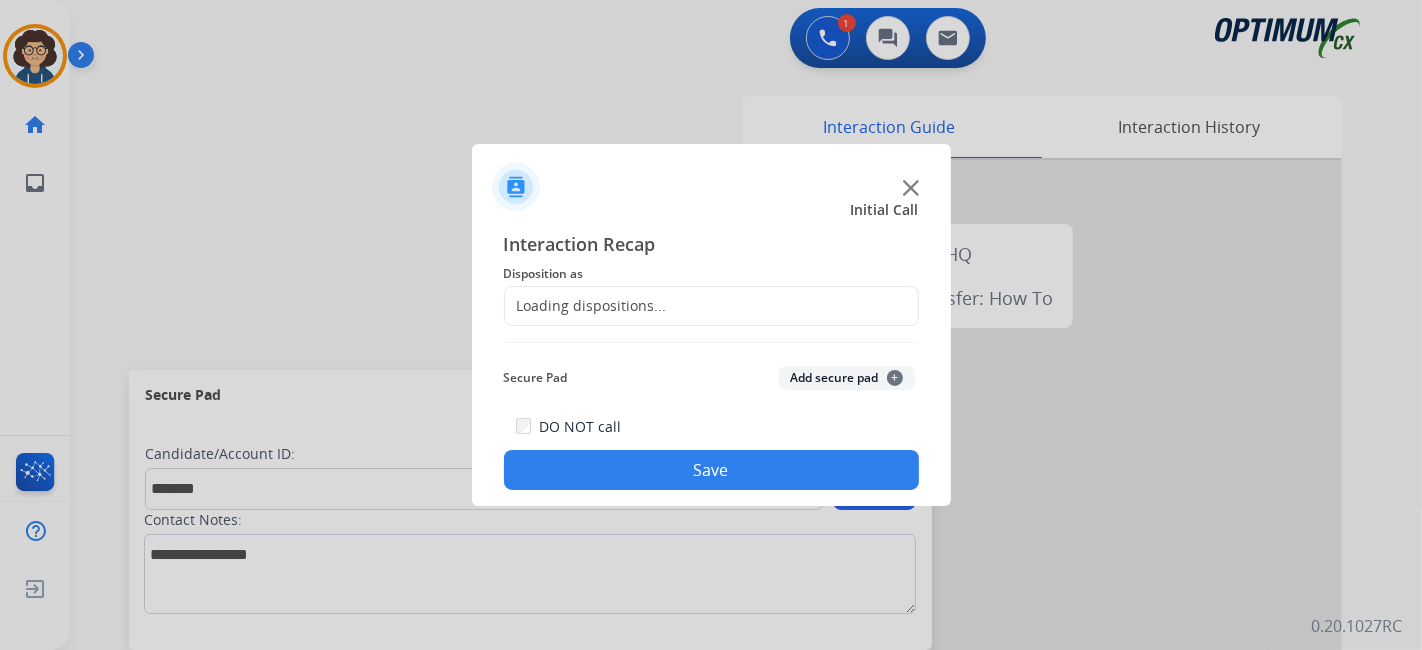 click on "Loading dispositions..." 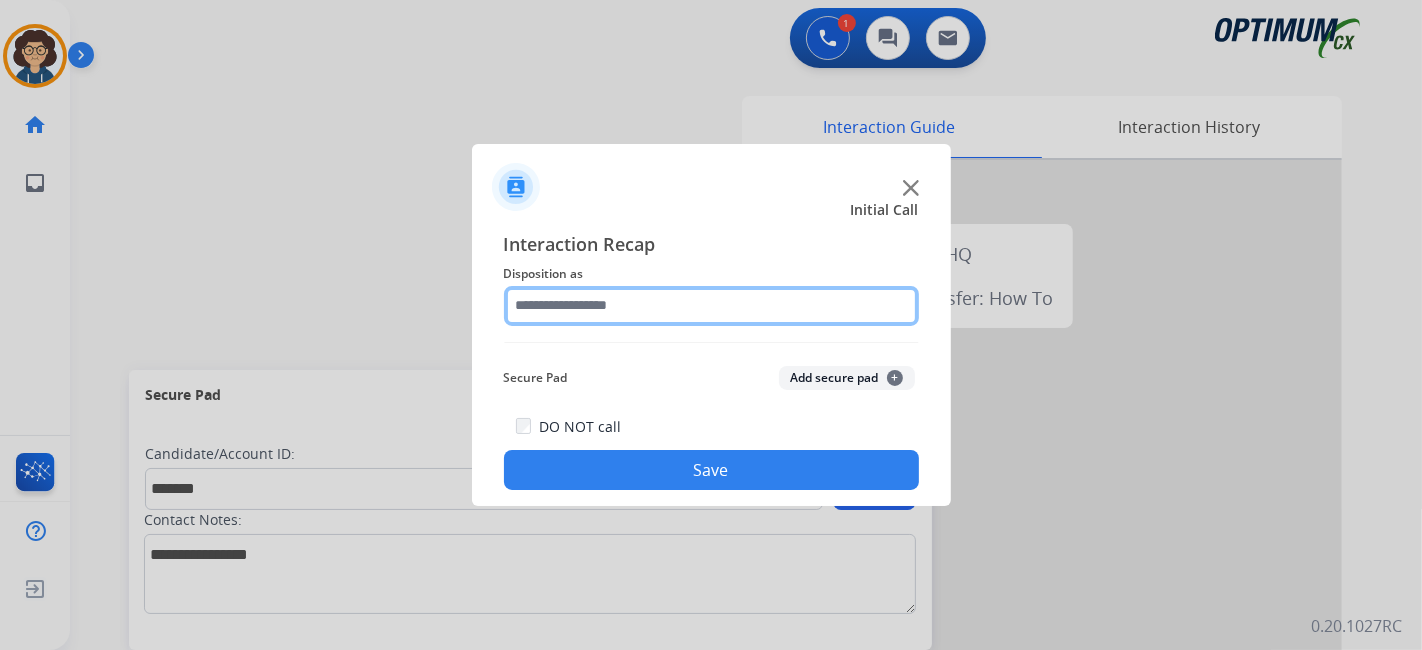 click 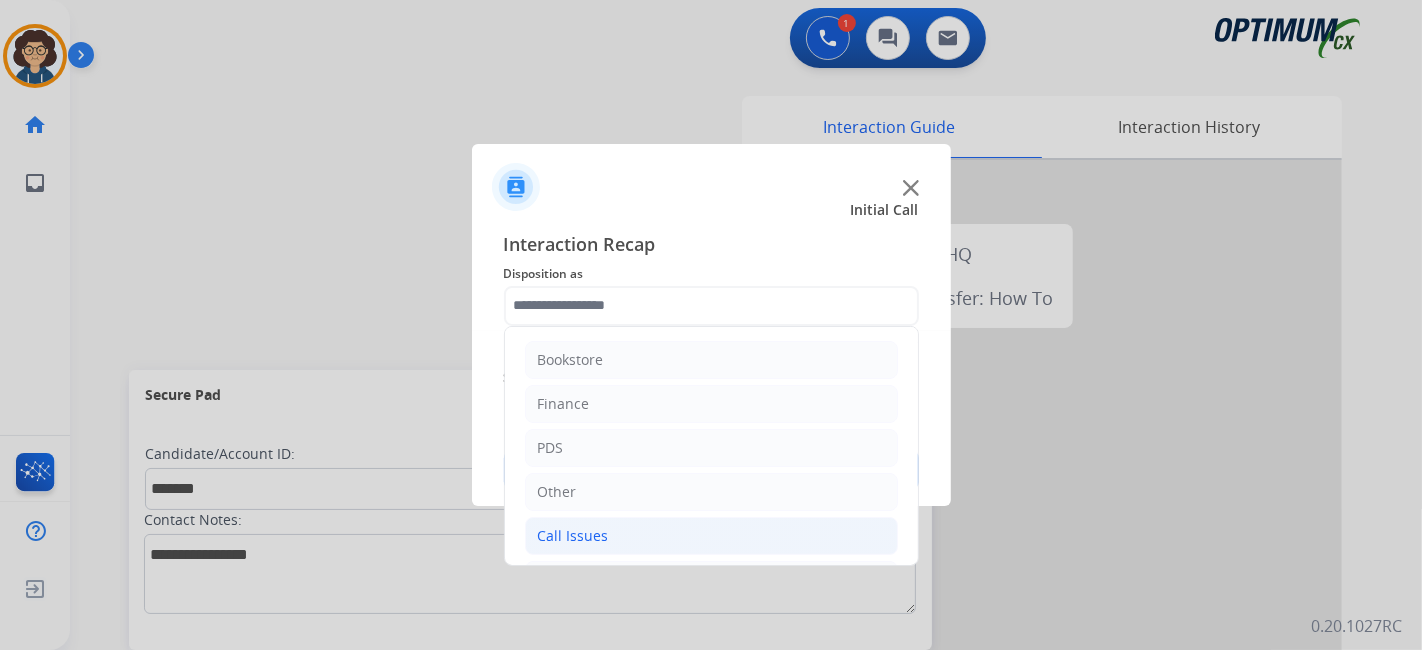 click on "Call Issues" 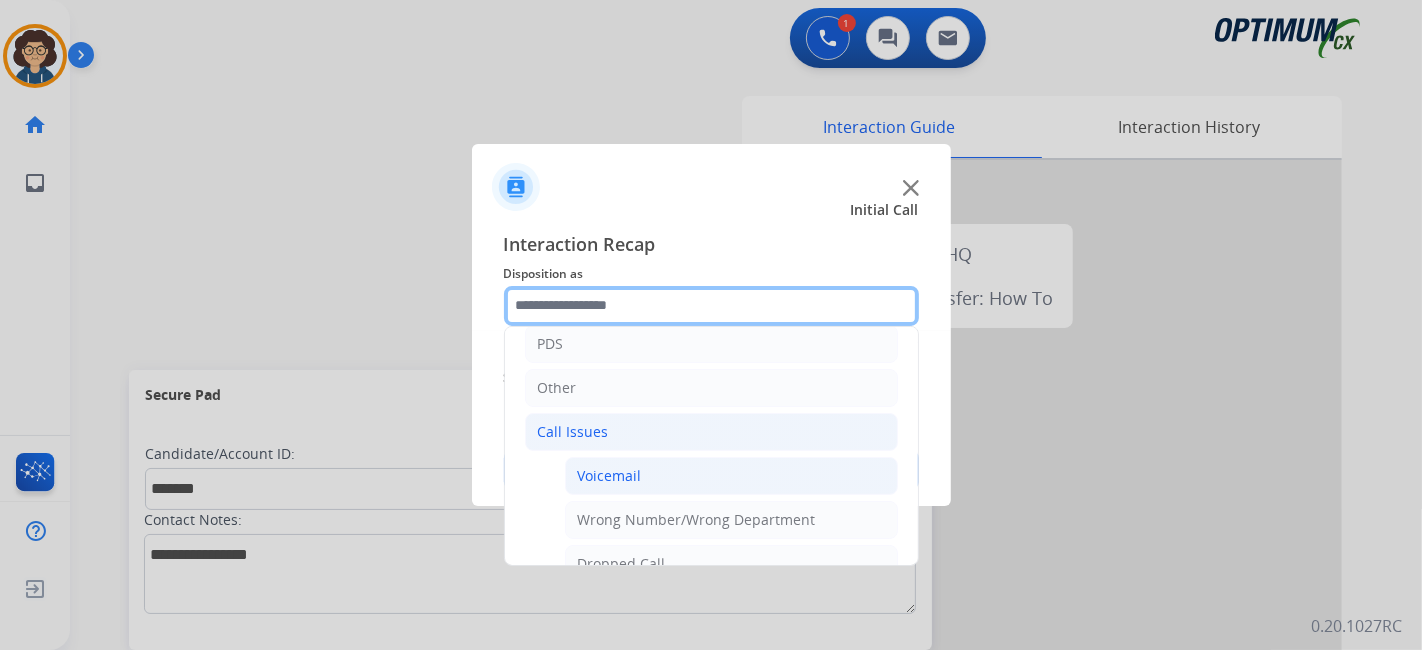 scroll, scrollTop: 118, scrollLeft: 0, axis: vertical 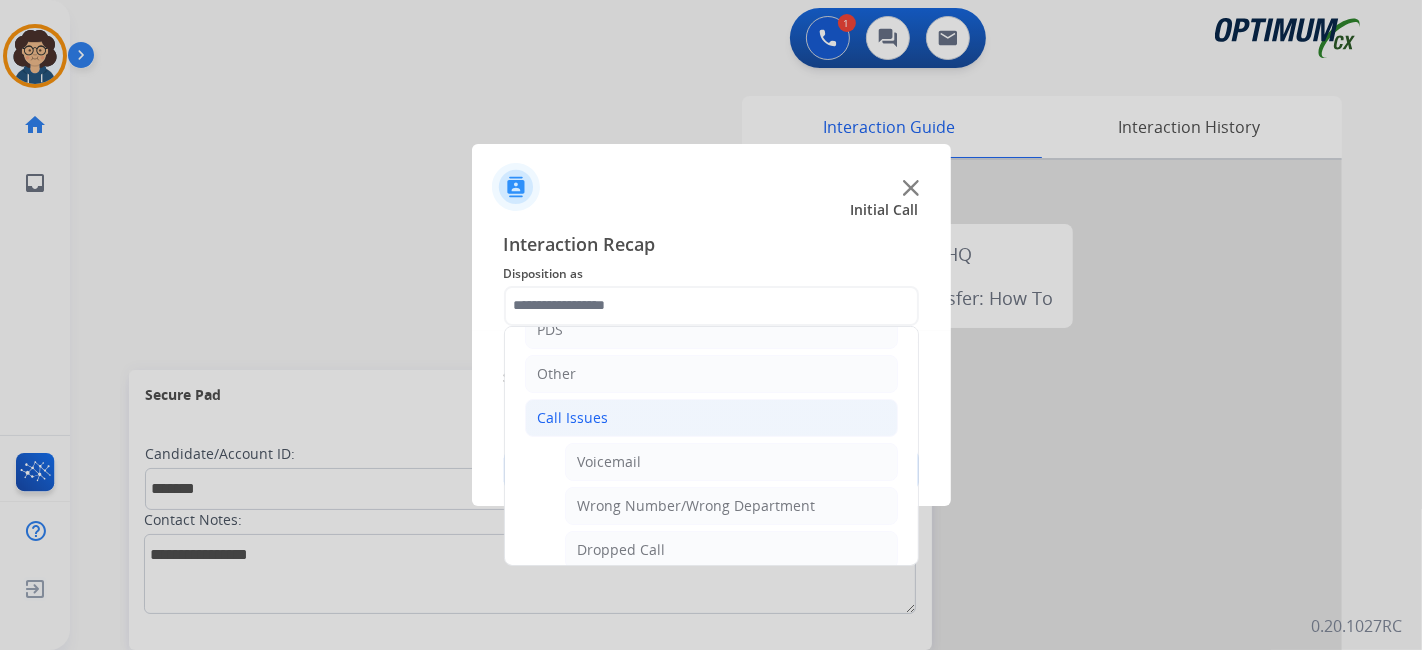 click on "Call Issues" 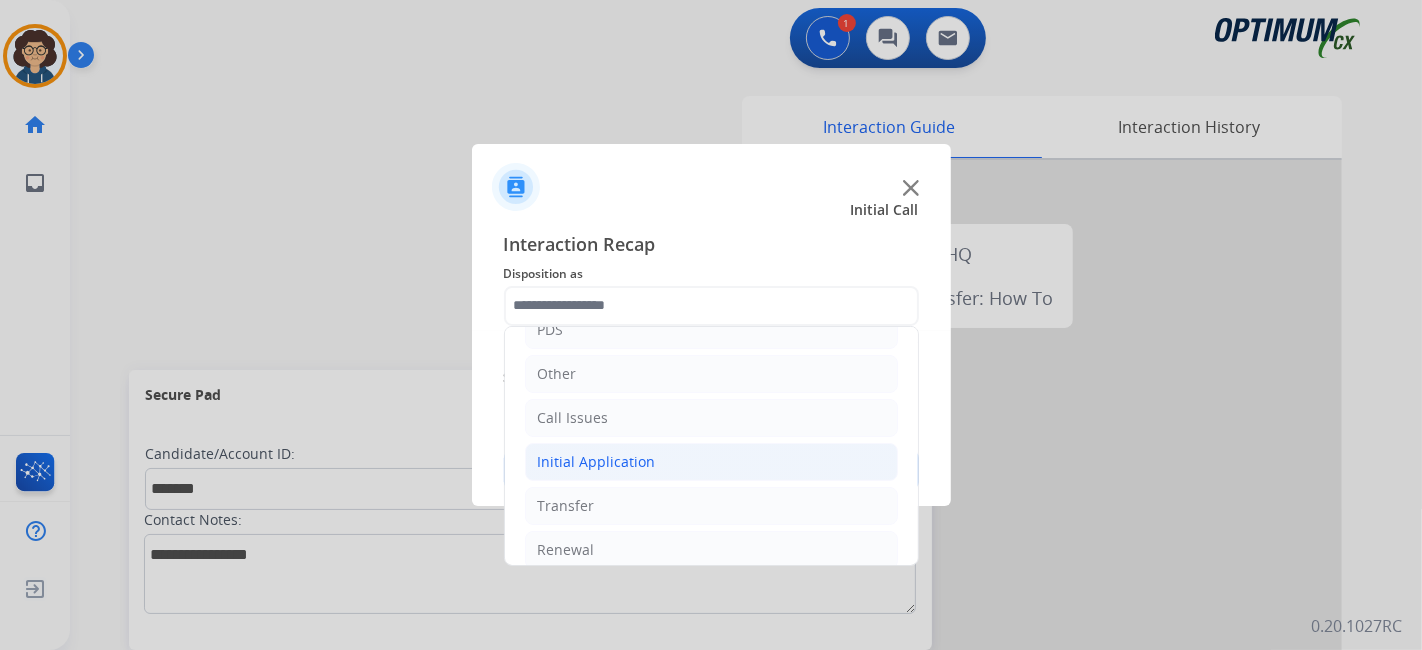 click on "Initial Application" 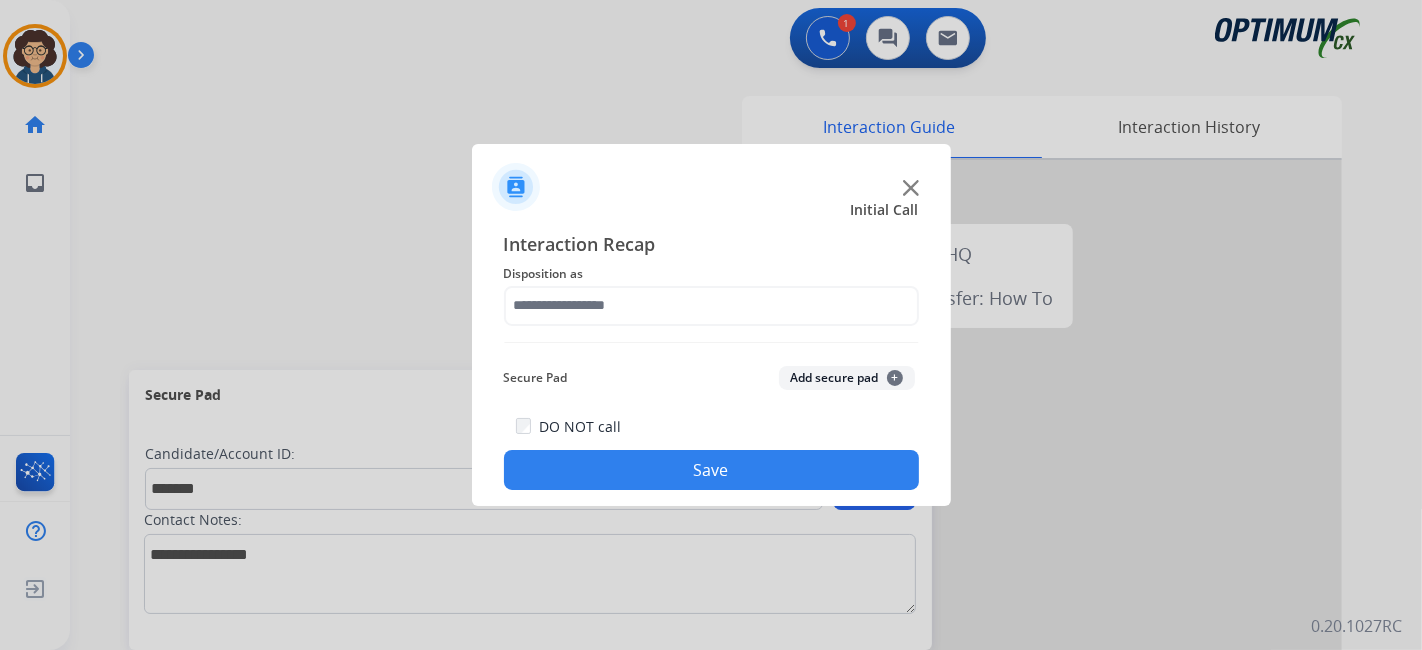 drag, startPoint x: 908, startPoint y: 364, endPoint x: 908, endPoint y: 375, distance: 11 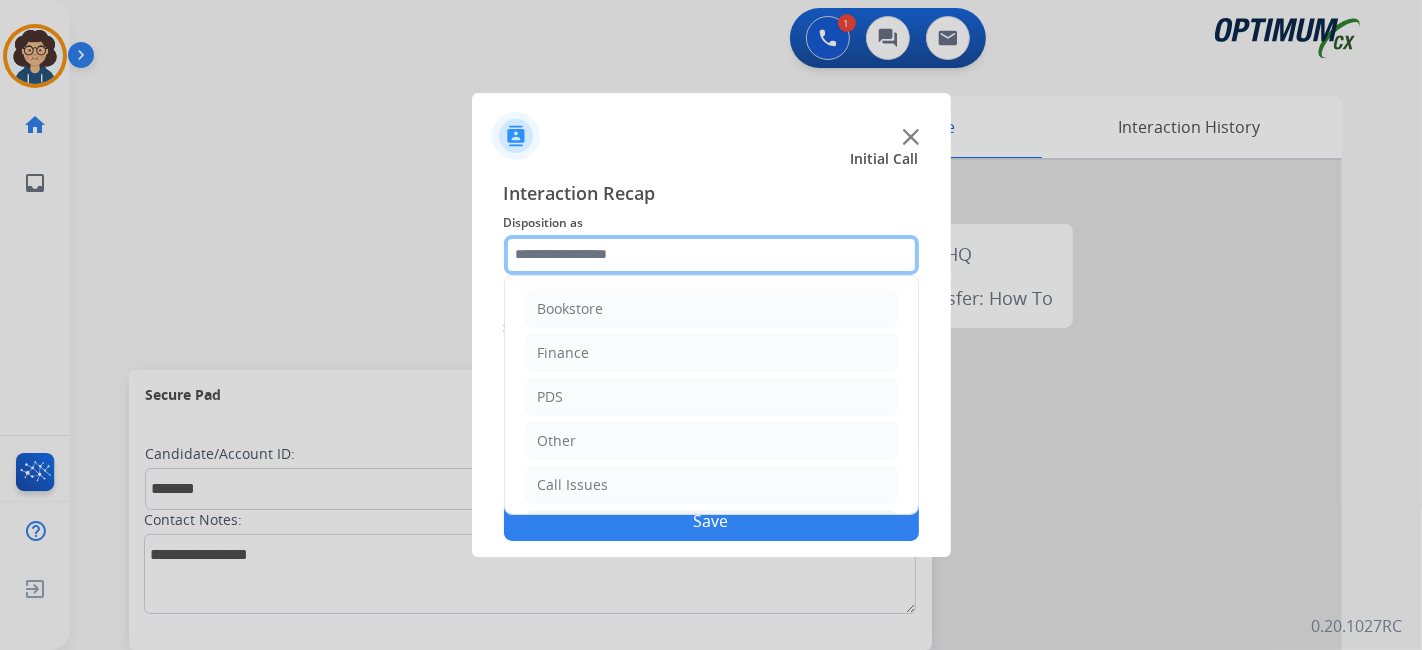 click 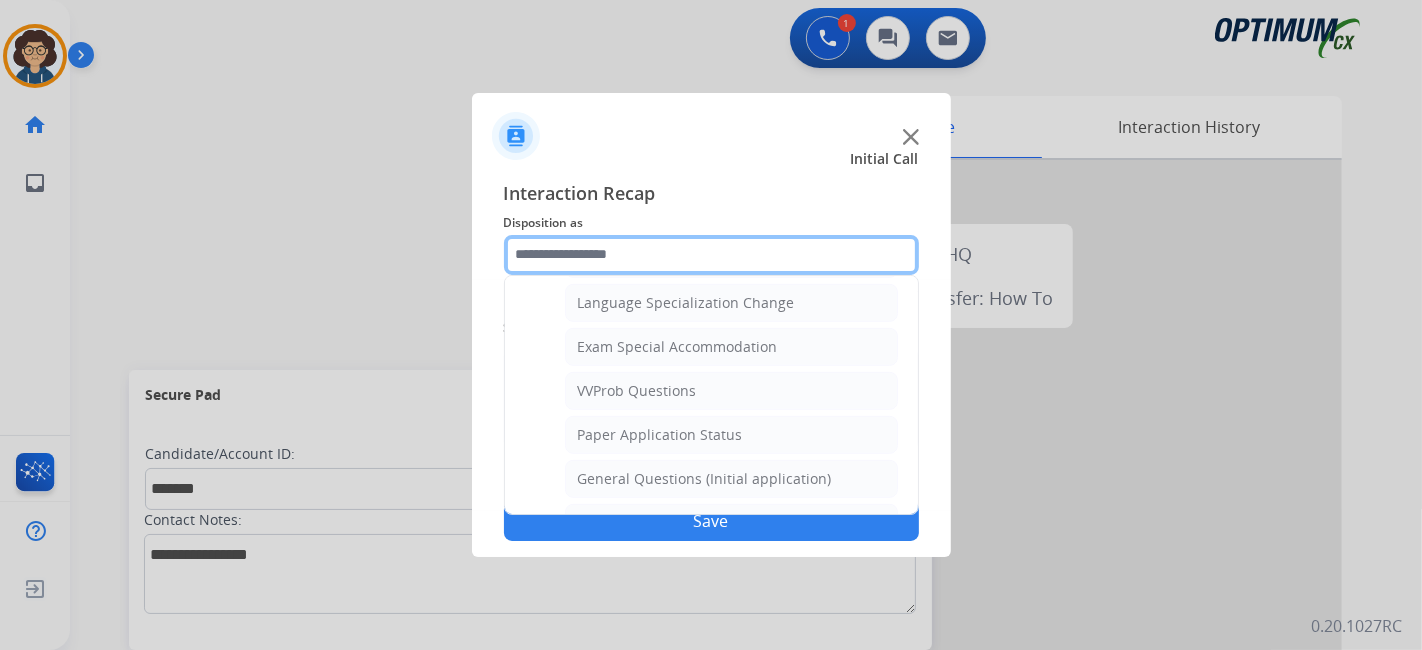 scroll, scrollTop: 1002, scrollLeft: 0, axis: vertical 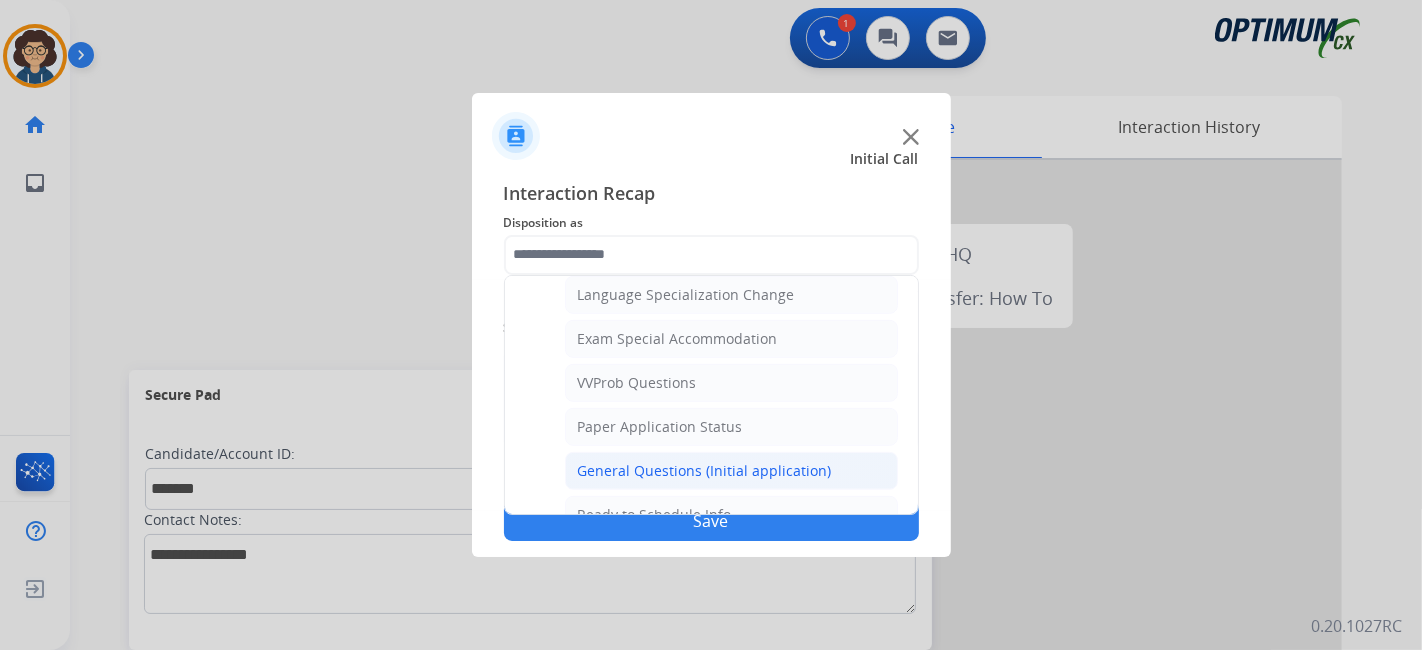 click on "General Questions (Initial application)" 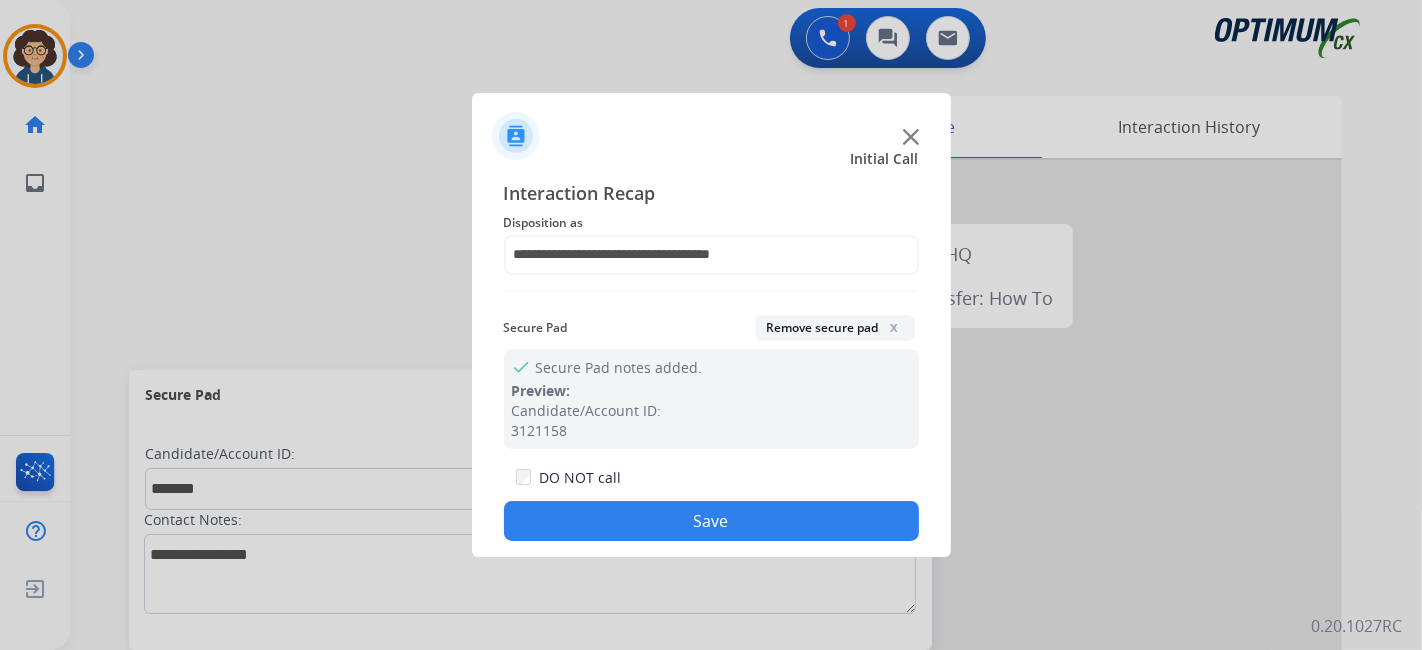click on "Save" 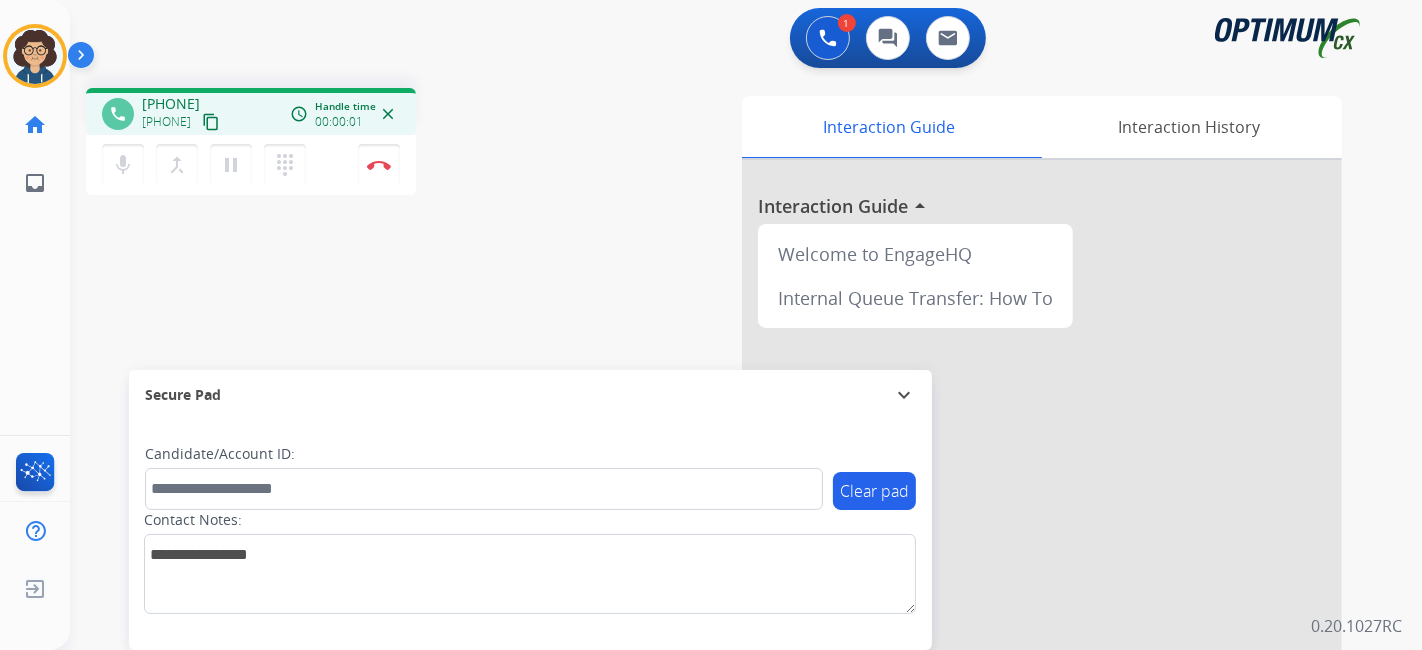click on "content_copy" at bounding box center [211, 122] 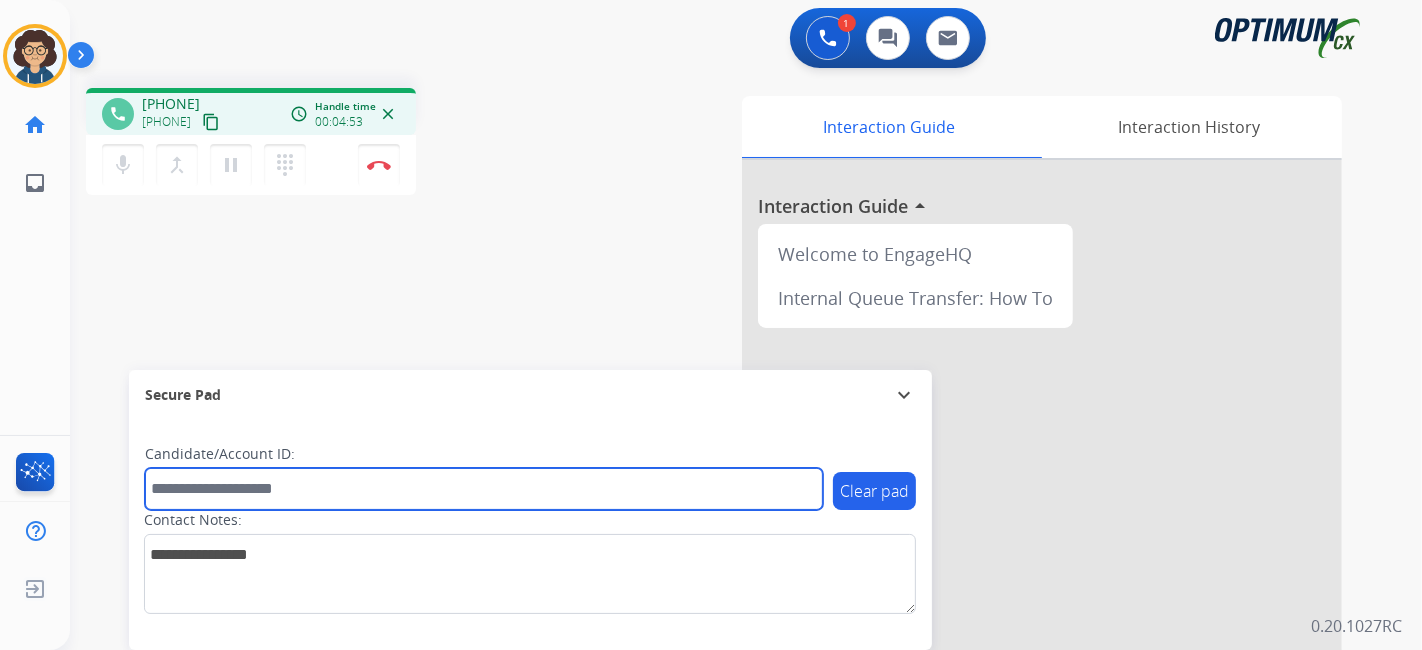click at bounding box center (484, 489) 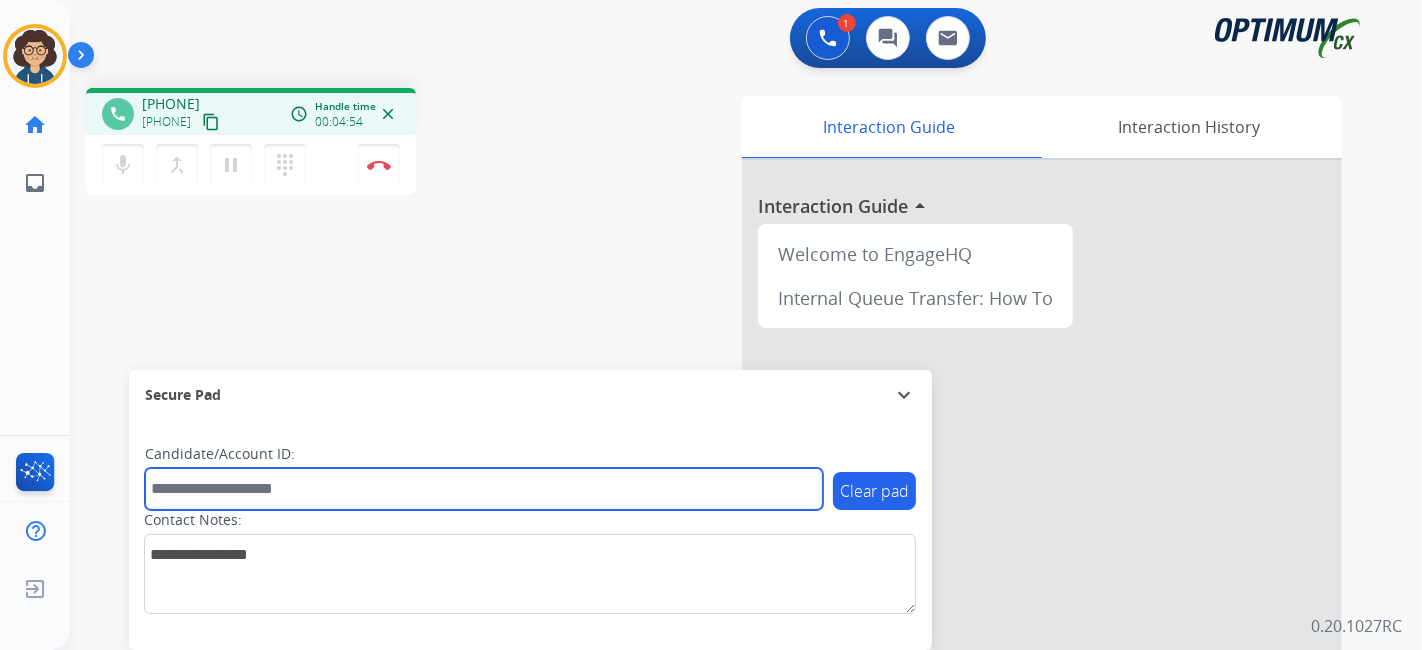 paste on "*******" 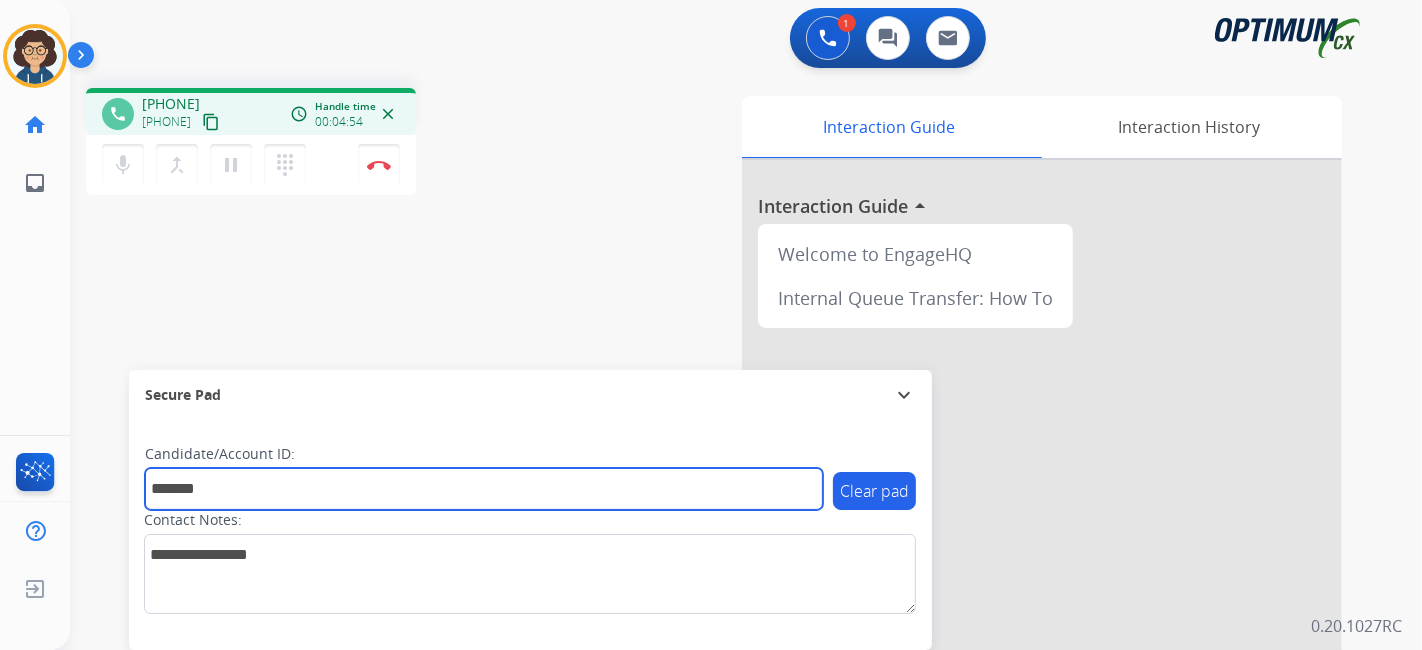 type on "*******" 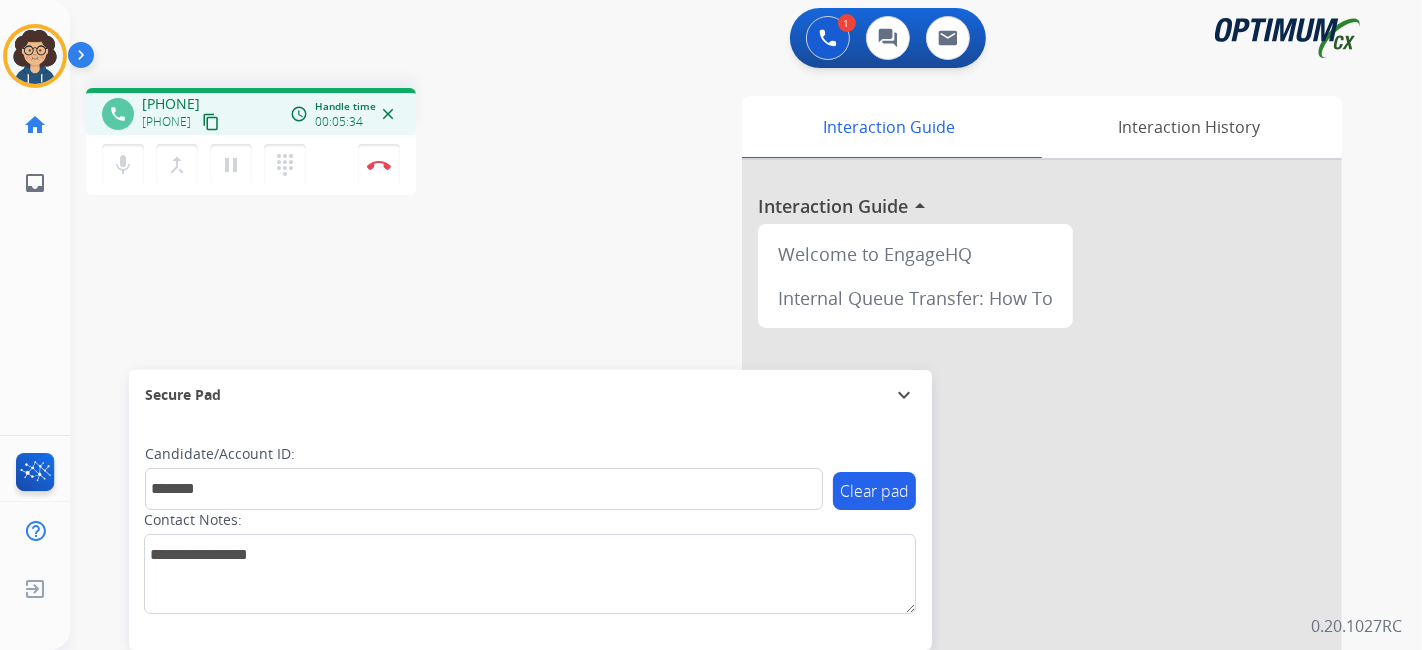 click on "phone +1[PHONE] +1[PHONE] content_copy access_time Call metrics Queue   00:11 Hold   00:00 Talk   05:35 Total   05:45 Handle time 00:05:34 close mic Mute merge_type Bridge pause Hold dialpad Dialpad Disconnect swap_horiz Break voice bridge close_fullscreen Connect 3-Way Call merge_type Separate 3-Way Call" at bounding box center (337, 144) 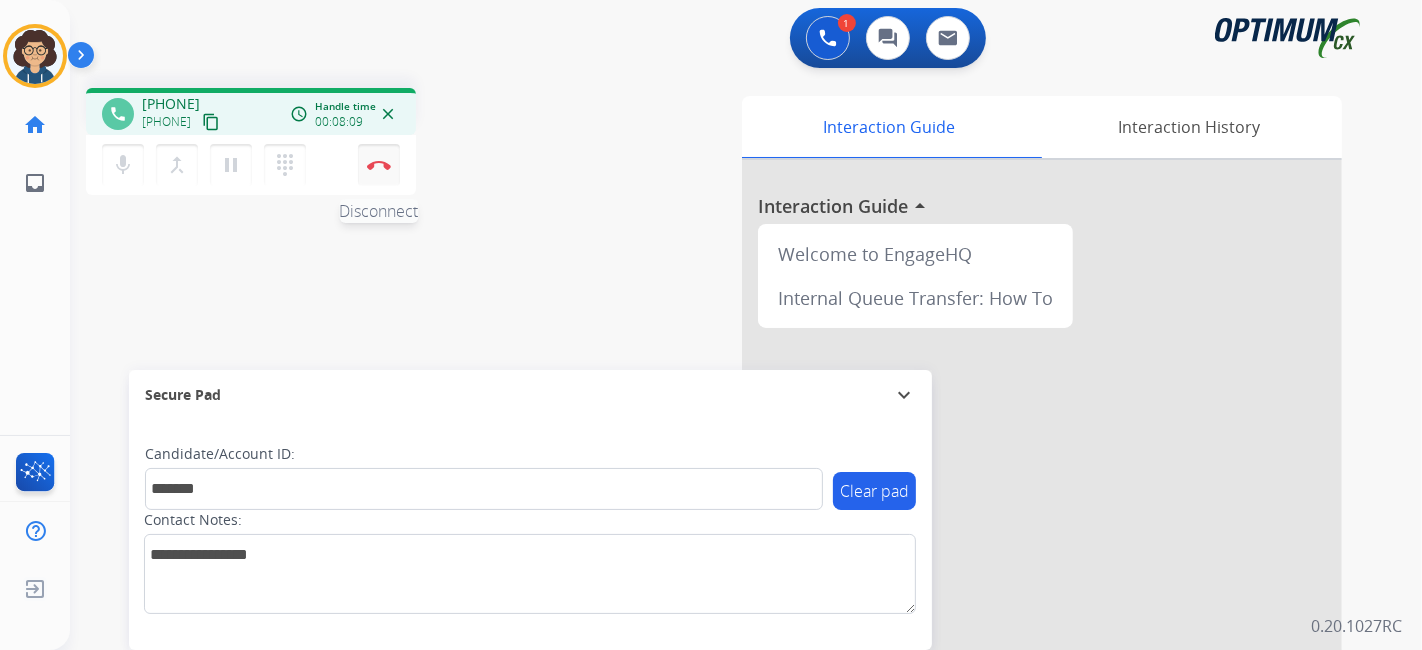 click at bounding box center [379, 165] 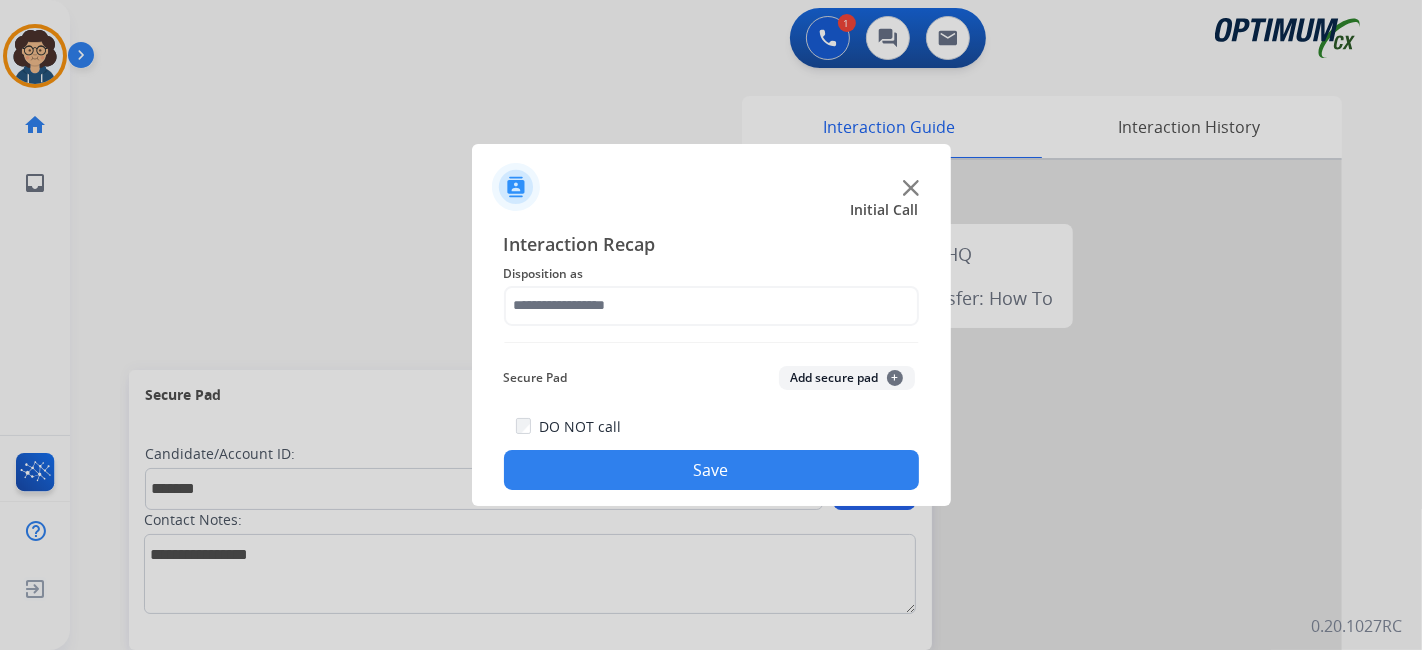 click on "Disposition as" 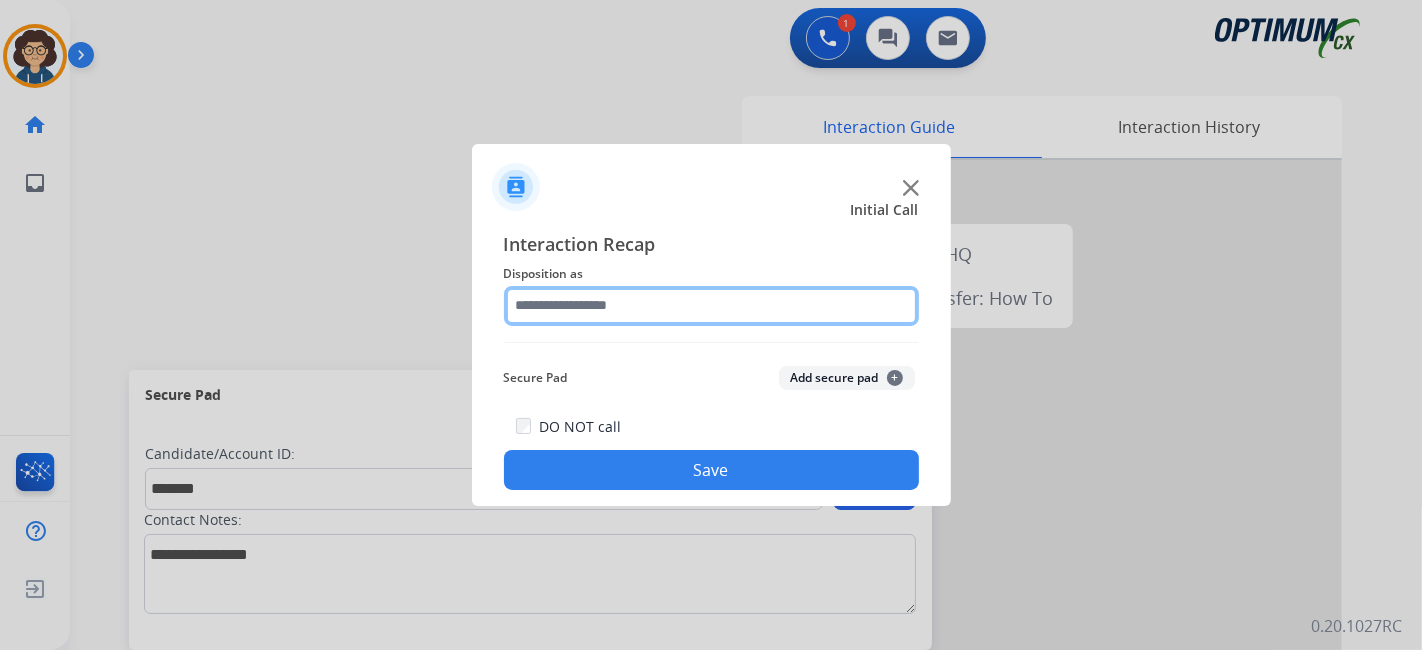 click 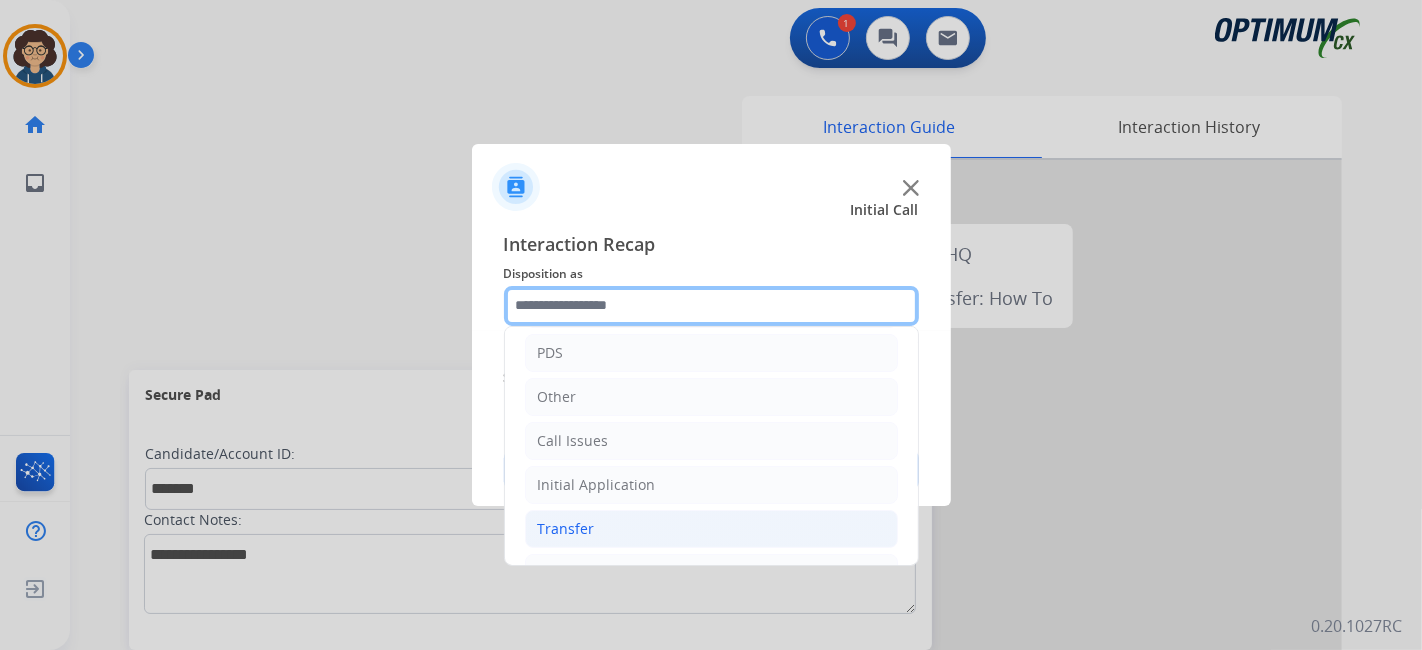 scroll, scrollTop: 131, scrollLeft: 0, axis: vertical 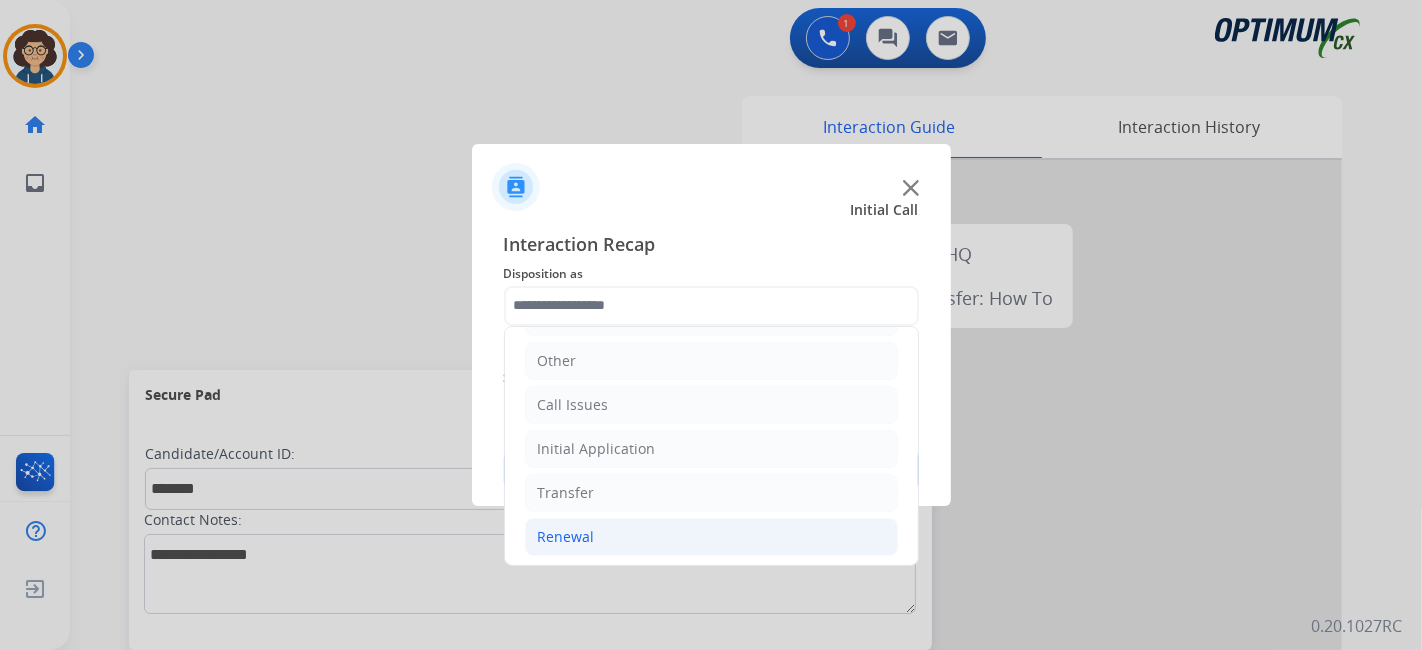 click on "Renewal" 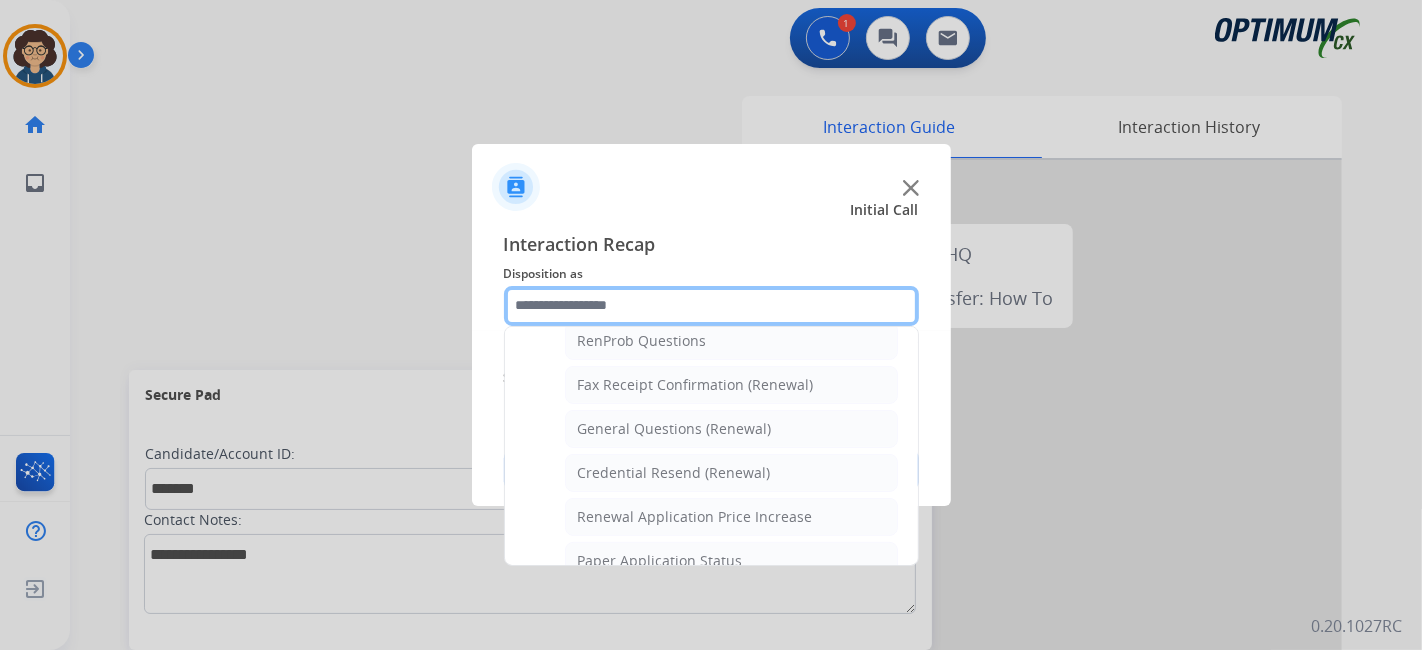 scroll, scrollTop: 530, scrollLeft: 0, axis: vertical 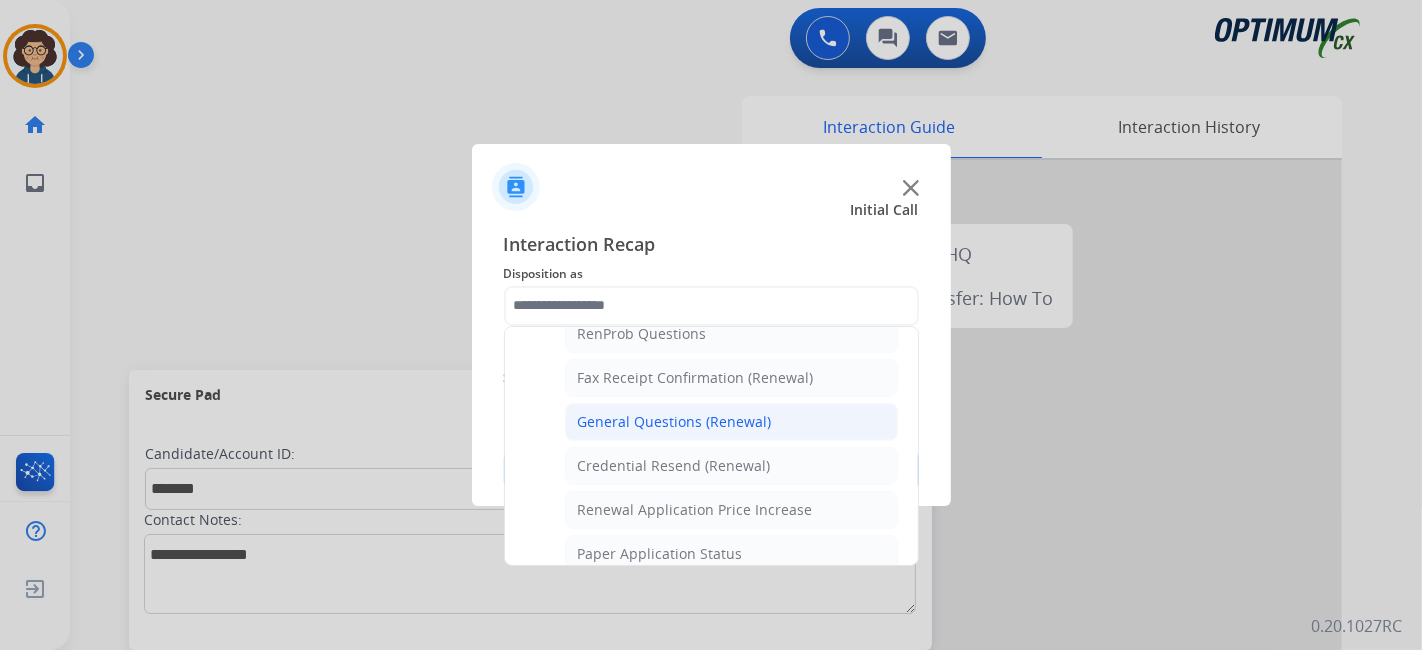 click on "General Questions (Renewal)" 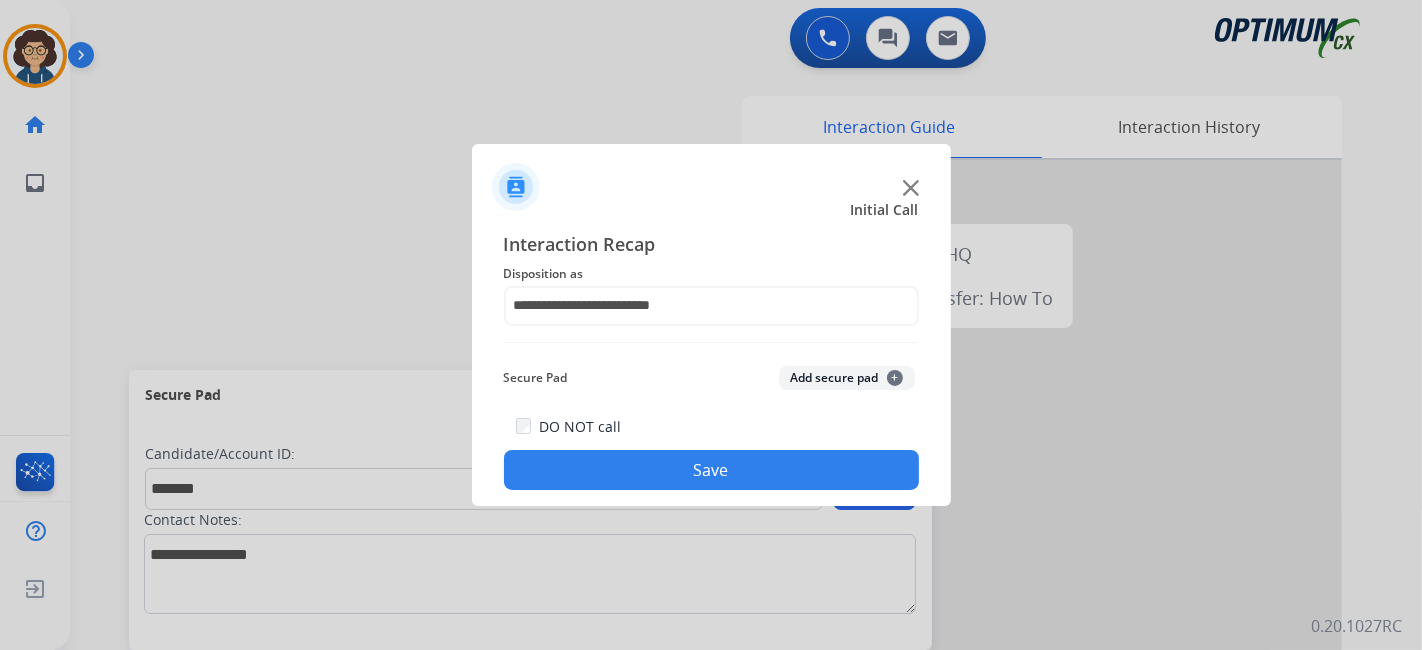 click on "Add secure pad  +" 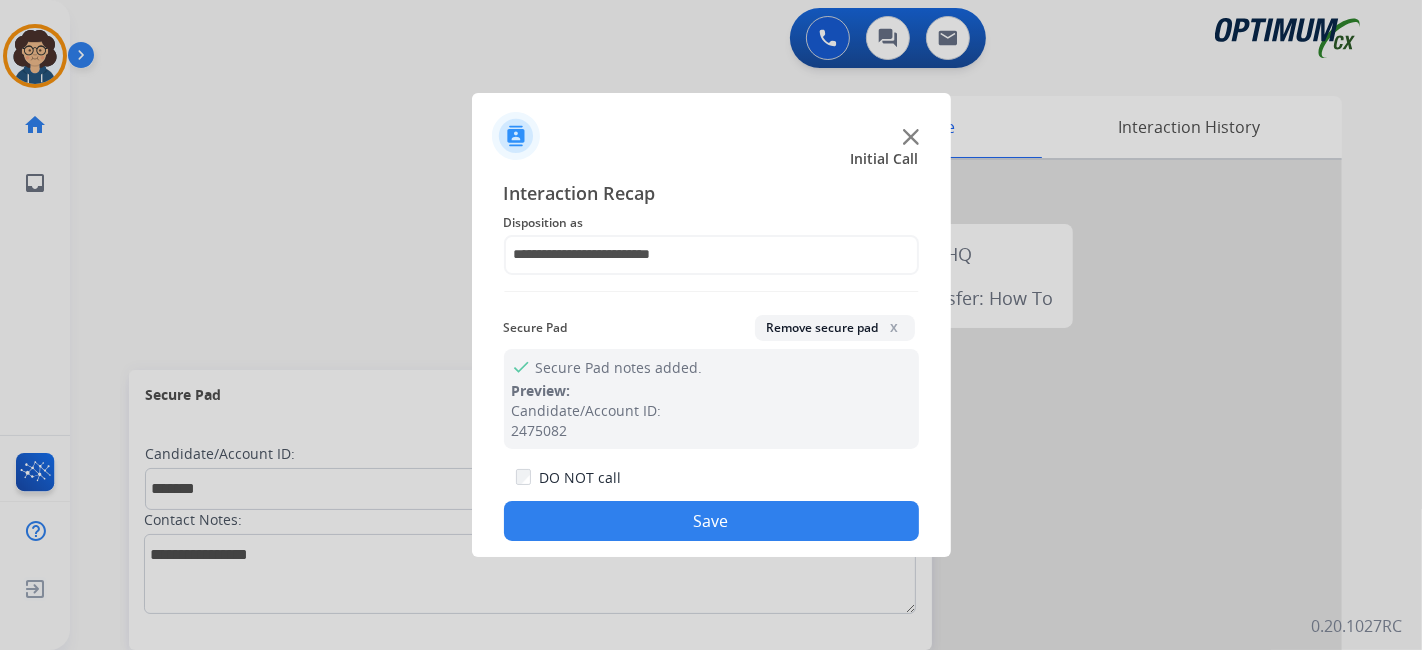drag, startPoint x: 726, startPoint y: 530, endPoint x: 634, endPoint y: 364, distance: 189.78935 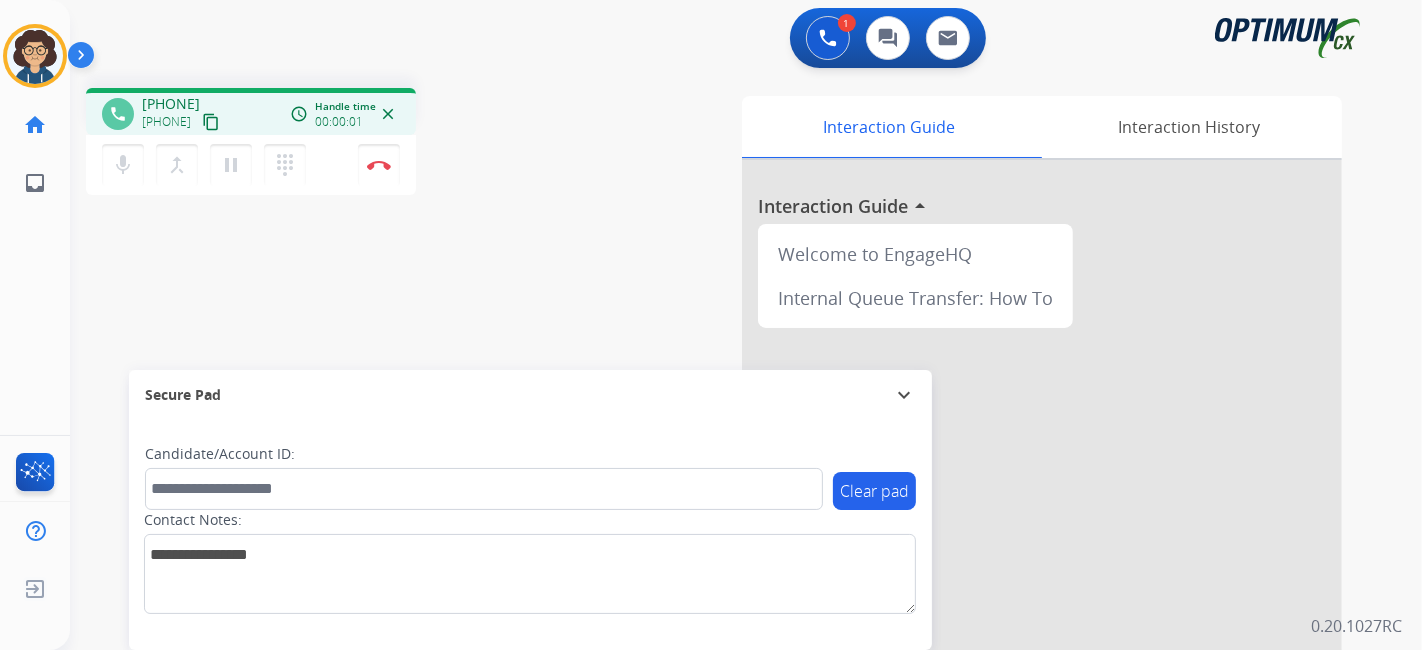 click on "content_copy" at bounding box center [211, 122] 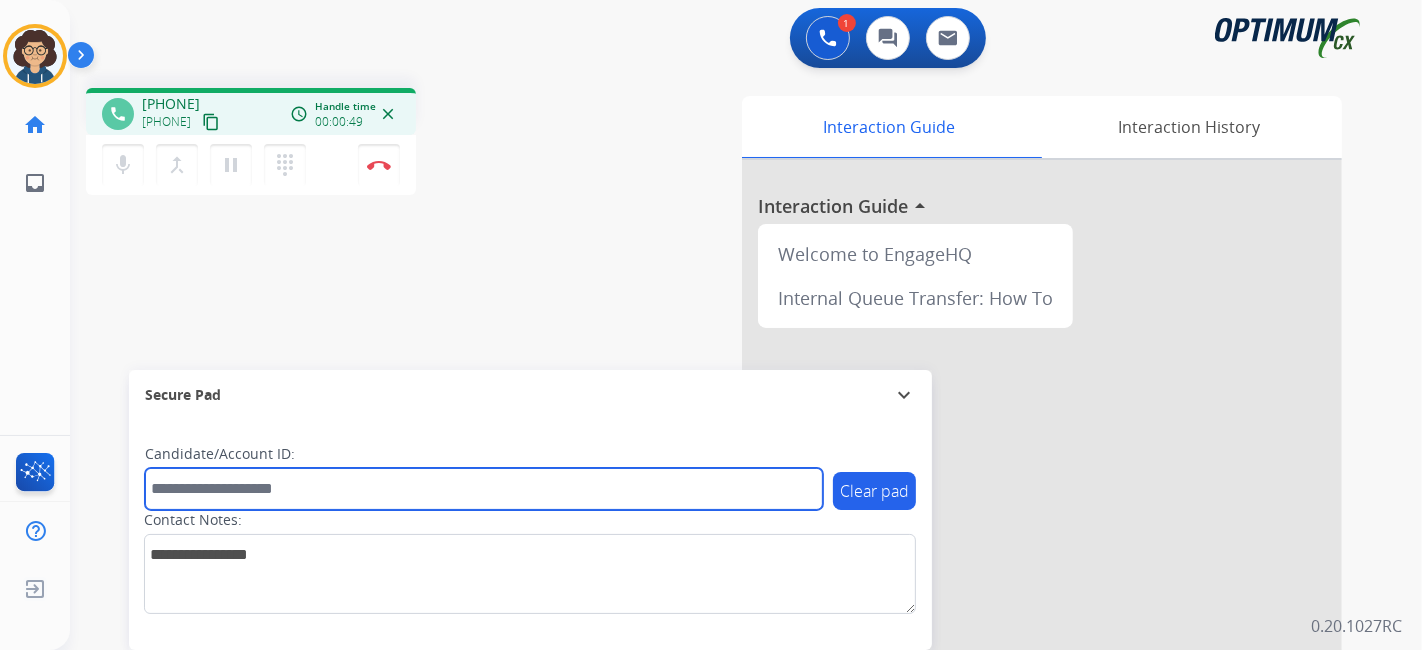 click at bounding box center [484, 489] 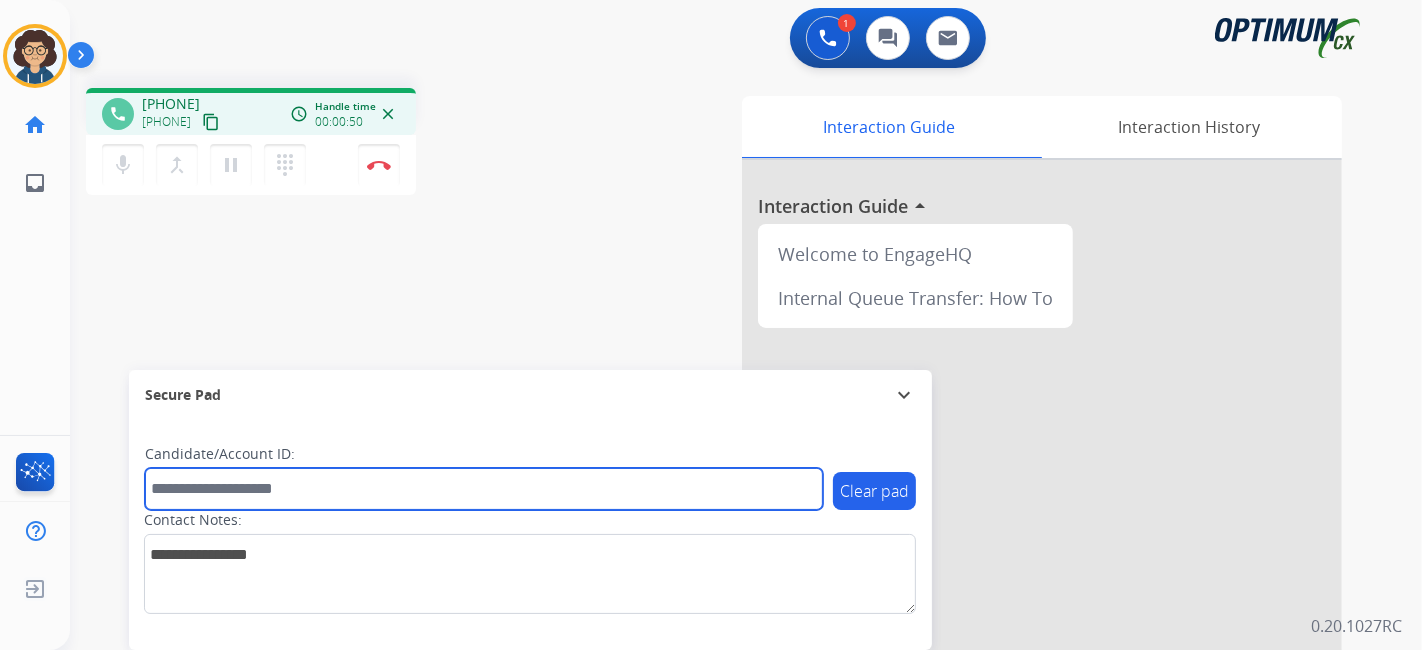 paste on "*********" 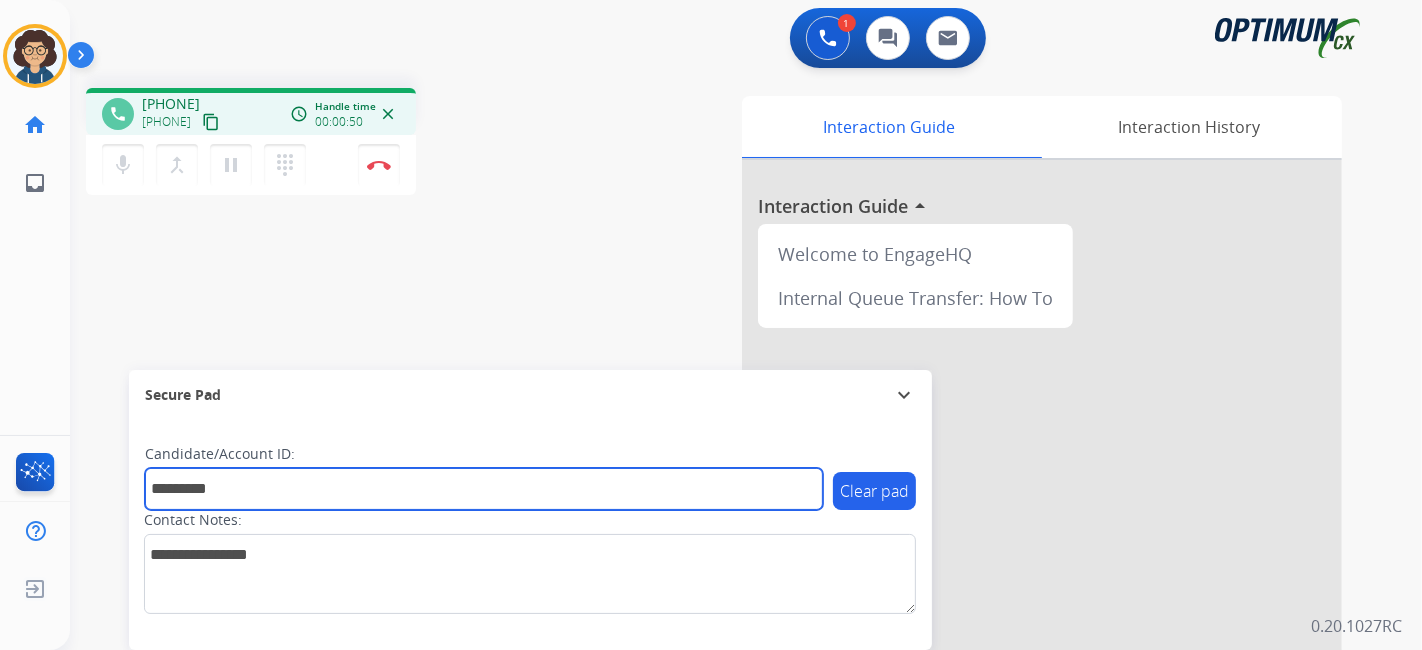 type on "*********" 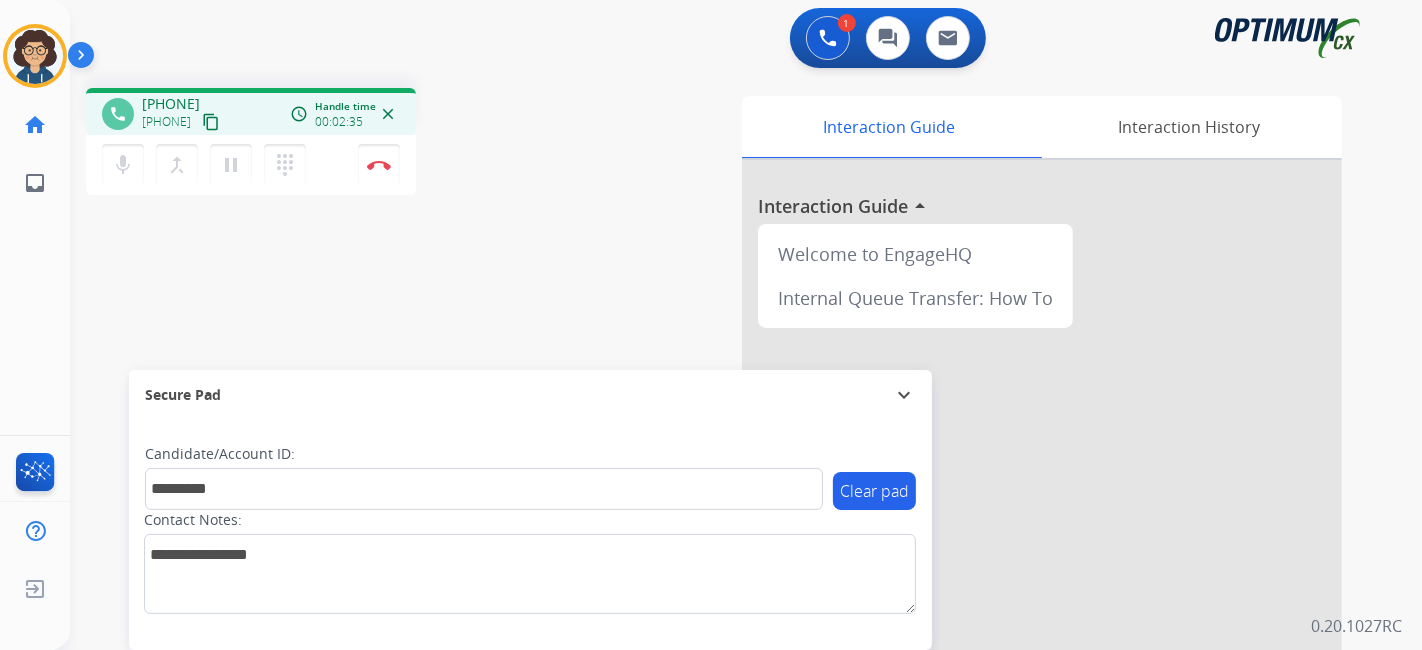 drag, startPoint x: 251, startPoint y: 116, endPoint x: 435, endPoint y: 1, distance: 216.98157 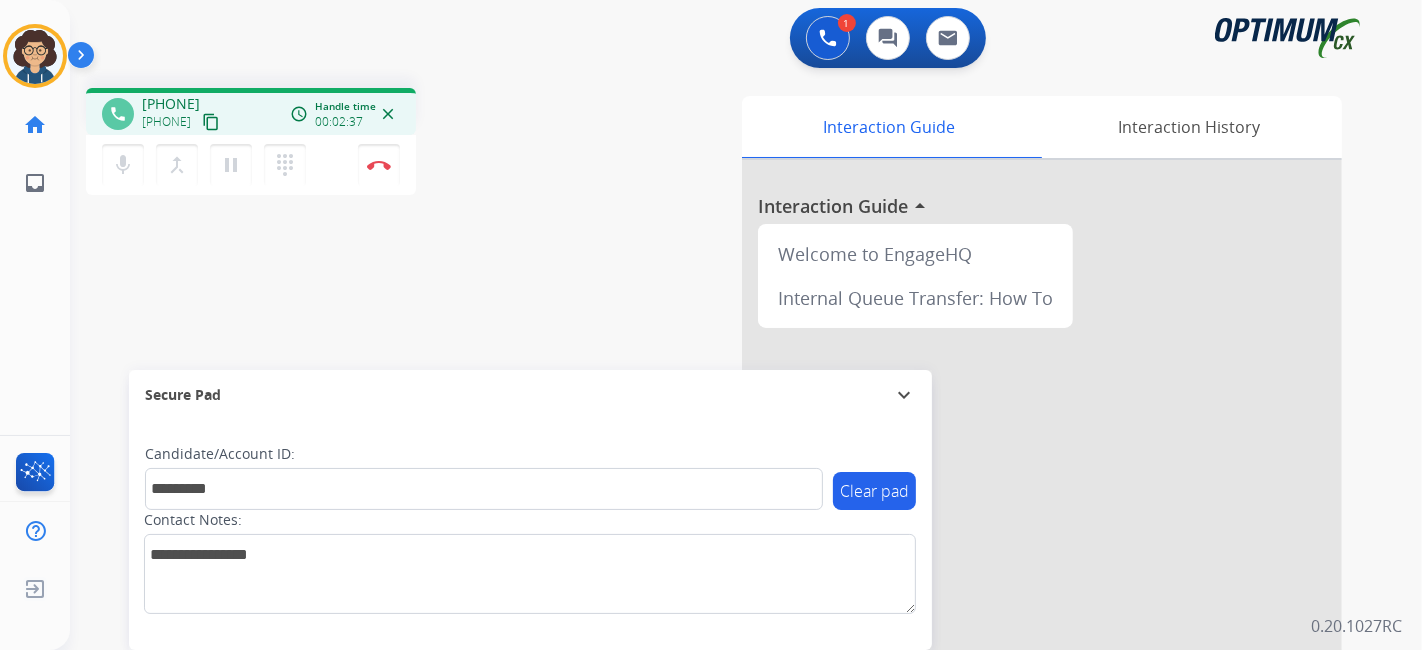 click on "content_copy" at bounding box center [211, 122] 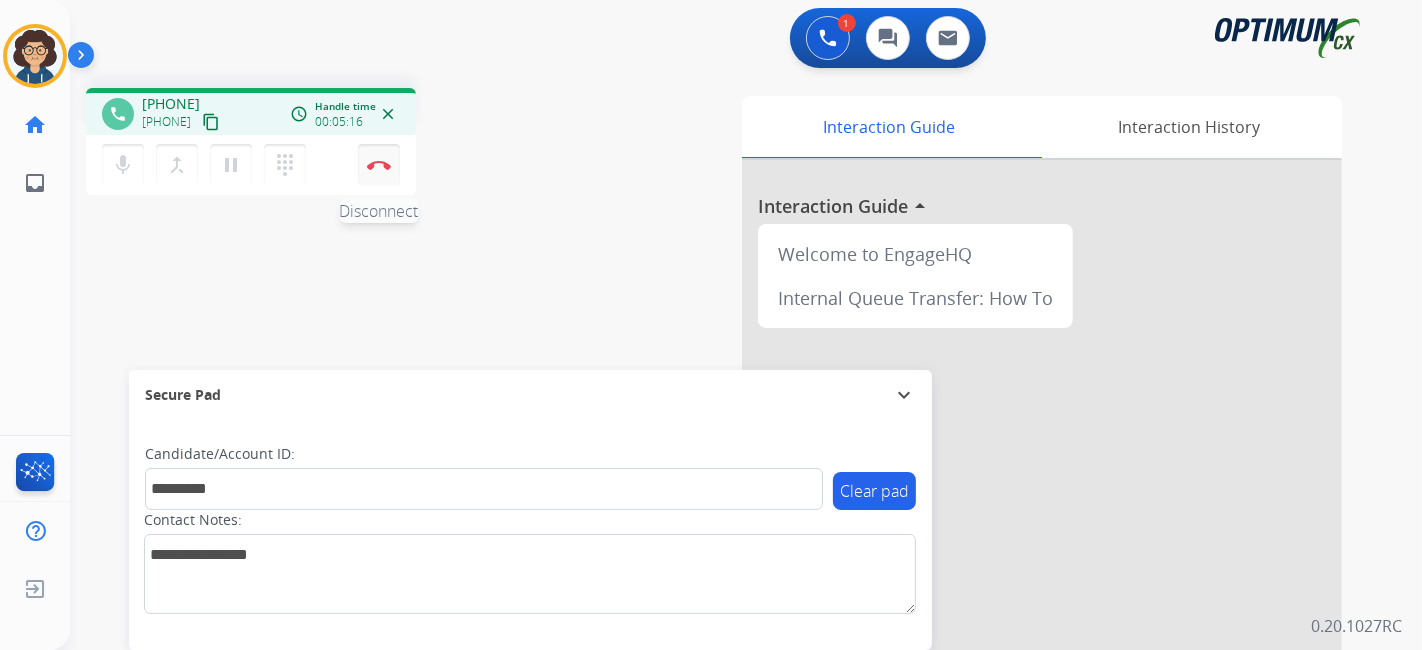 click on "Disconnect" at bounding box center (379, 165) 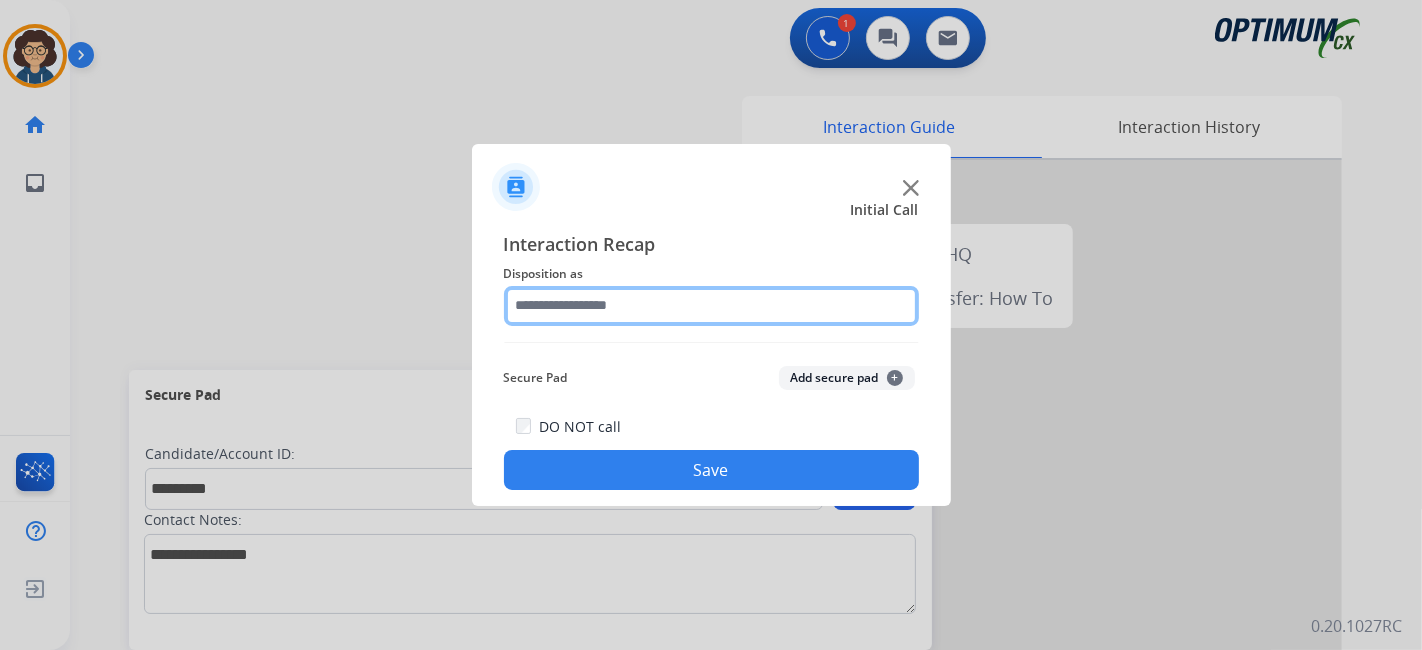 click 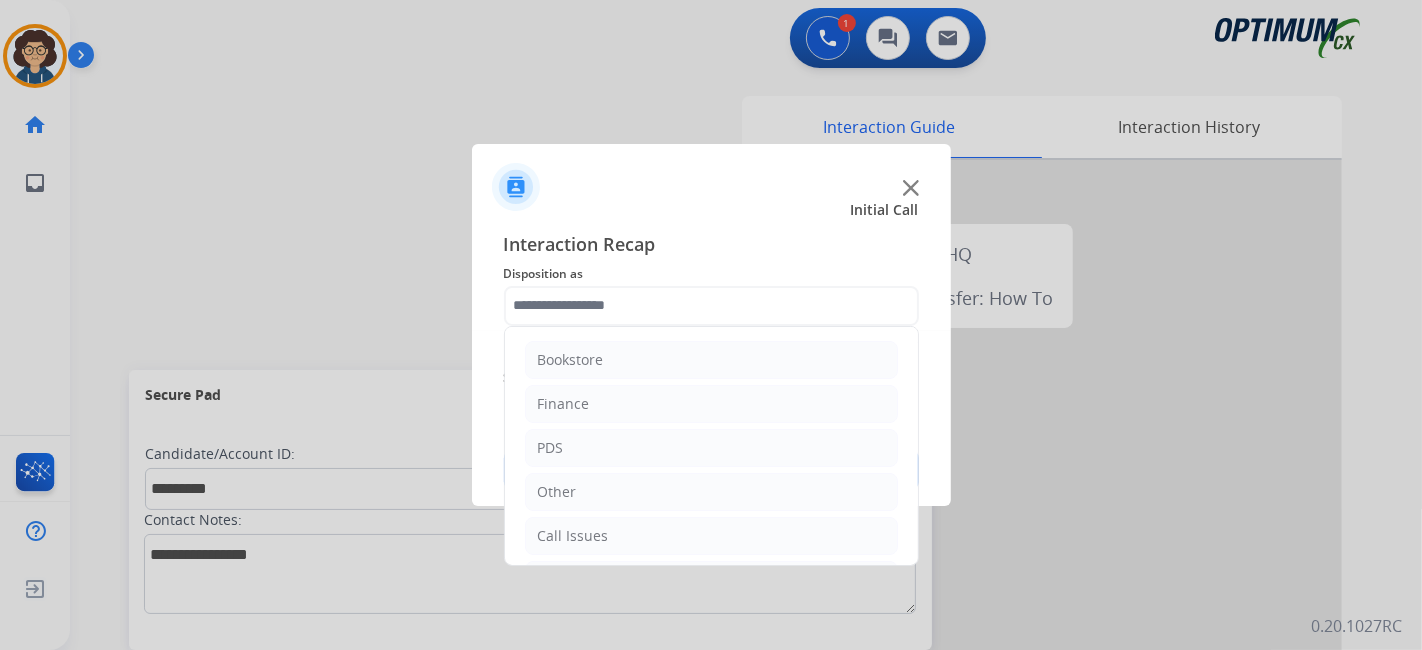 drag, startPoint x: 678, startPoint y: 423, endPoint x: 707, endPoint y: 425, distance: 29.068884 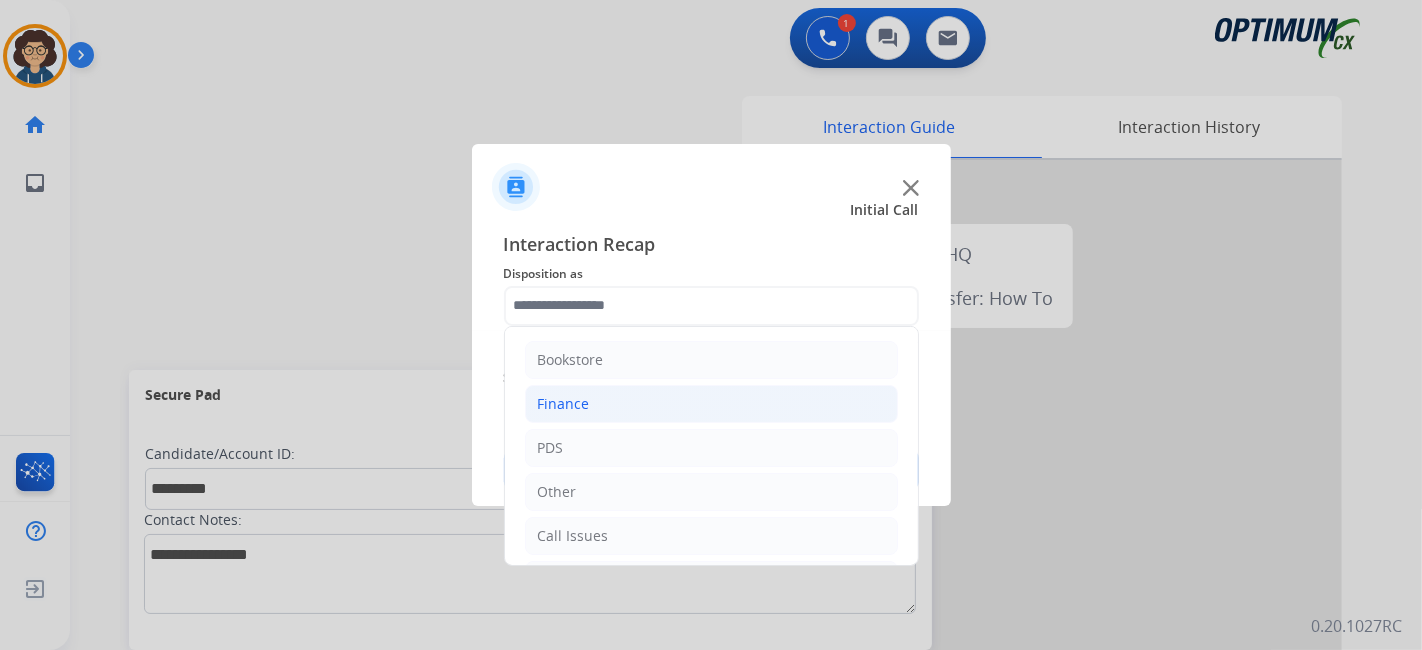 drag, startPoint x: 711, startPoint y: 430, endPoint x: 856, endPoint y: 408, distance: 146.65947 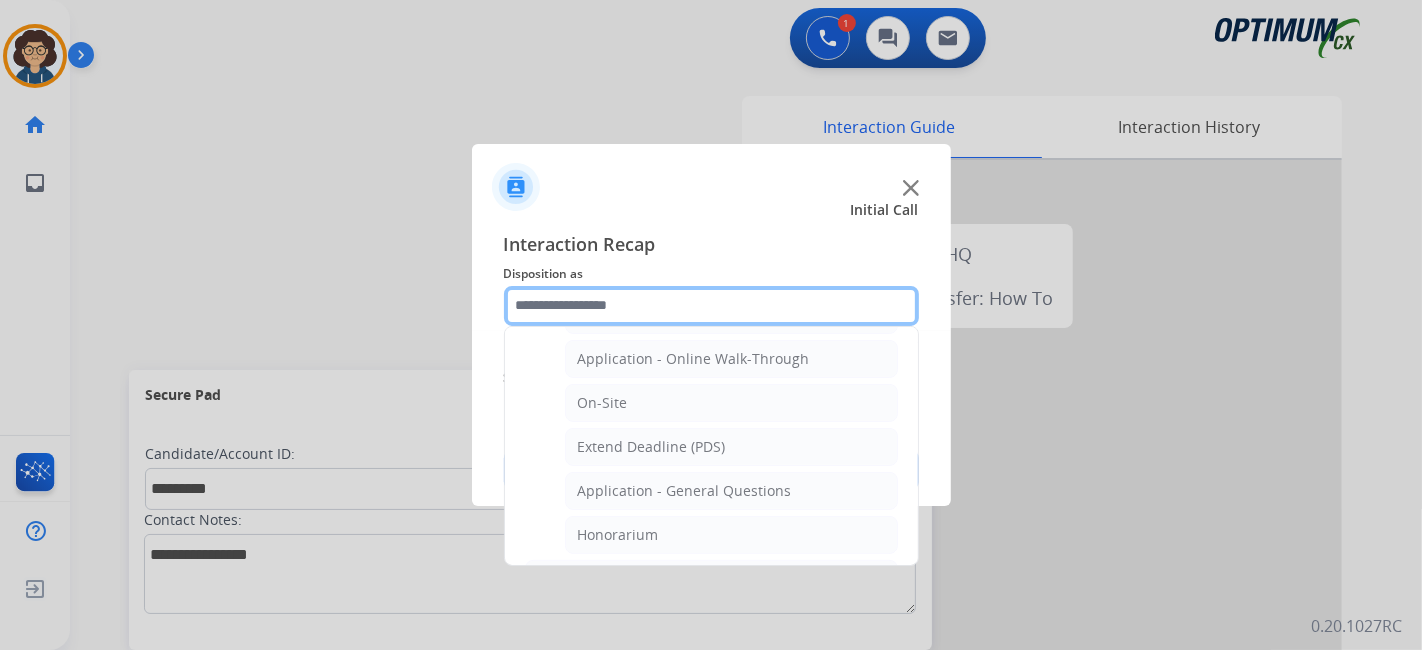 scroll, scrollTop: 545, scrollLeft: 0, axis: vertical 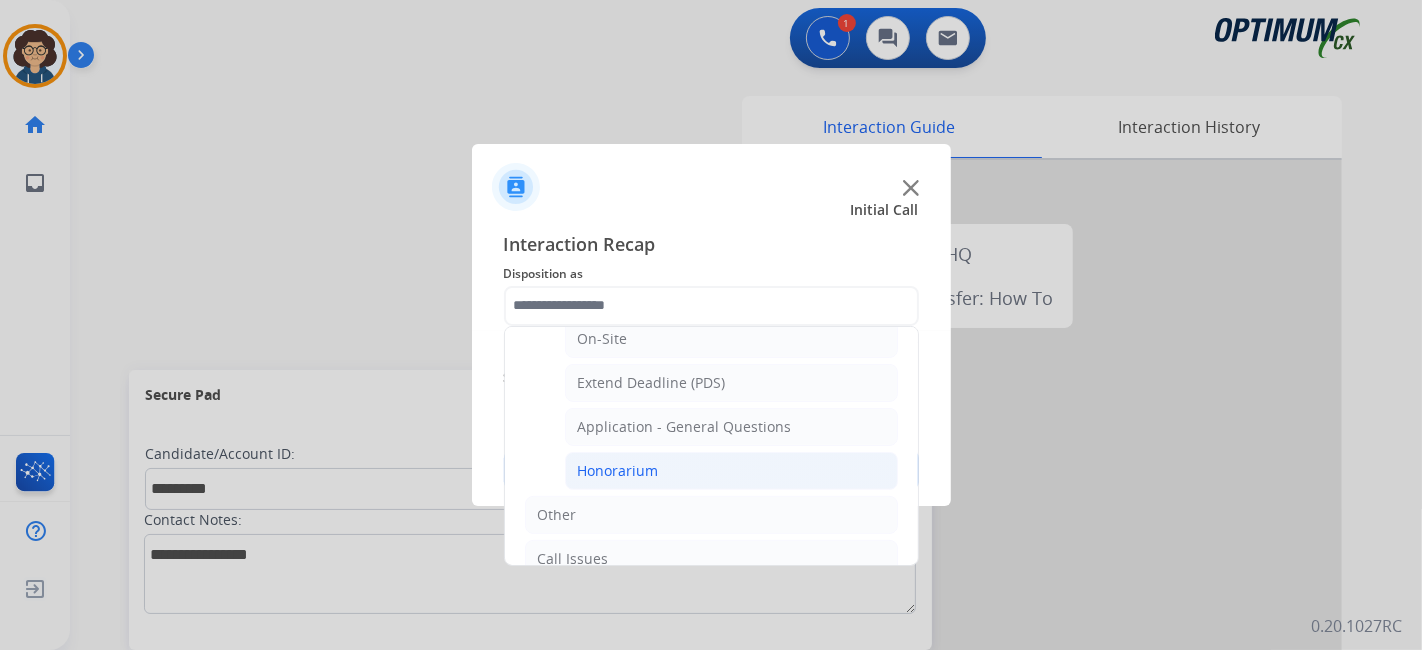 click on "Honorarium" 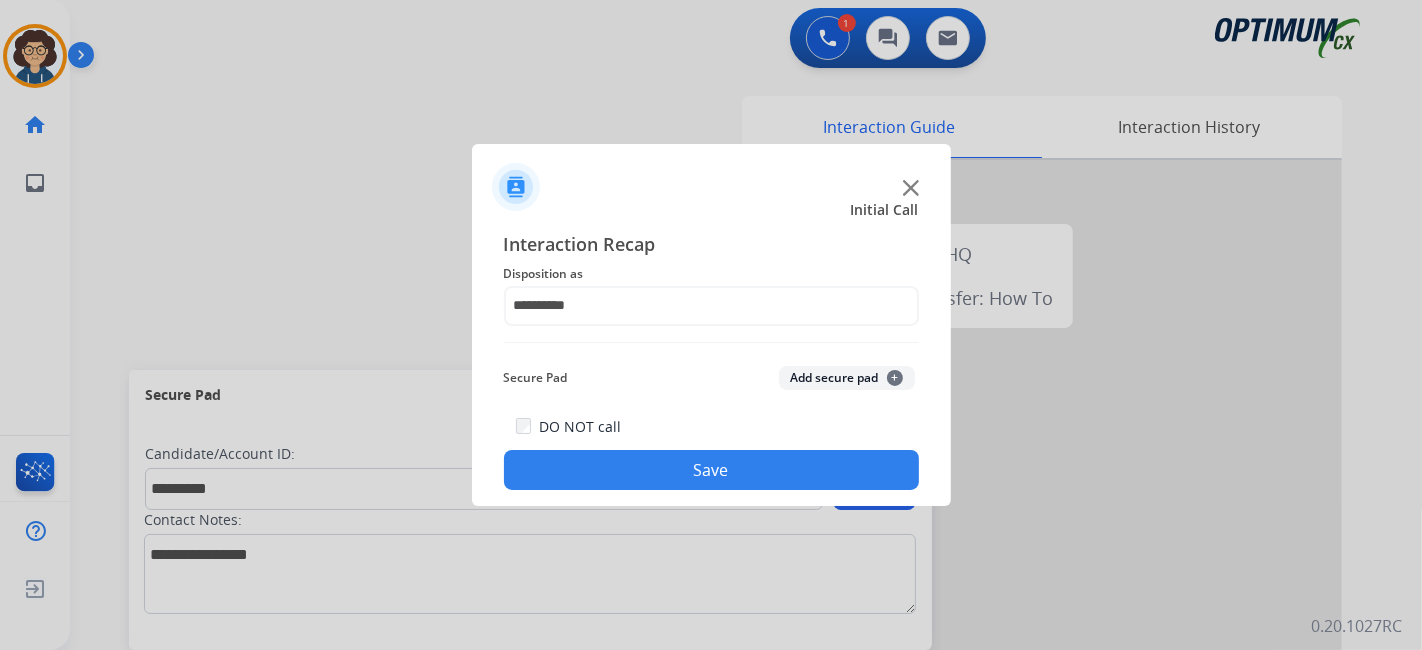 click on "Add secure pad  +" 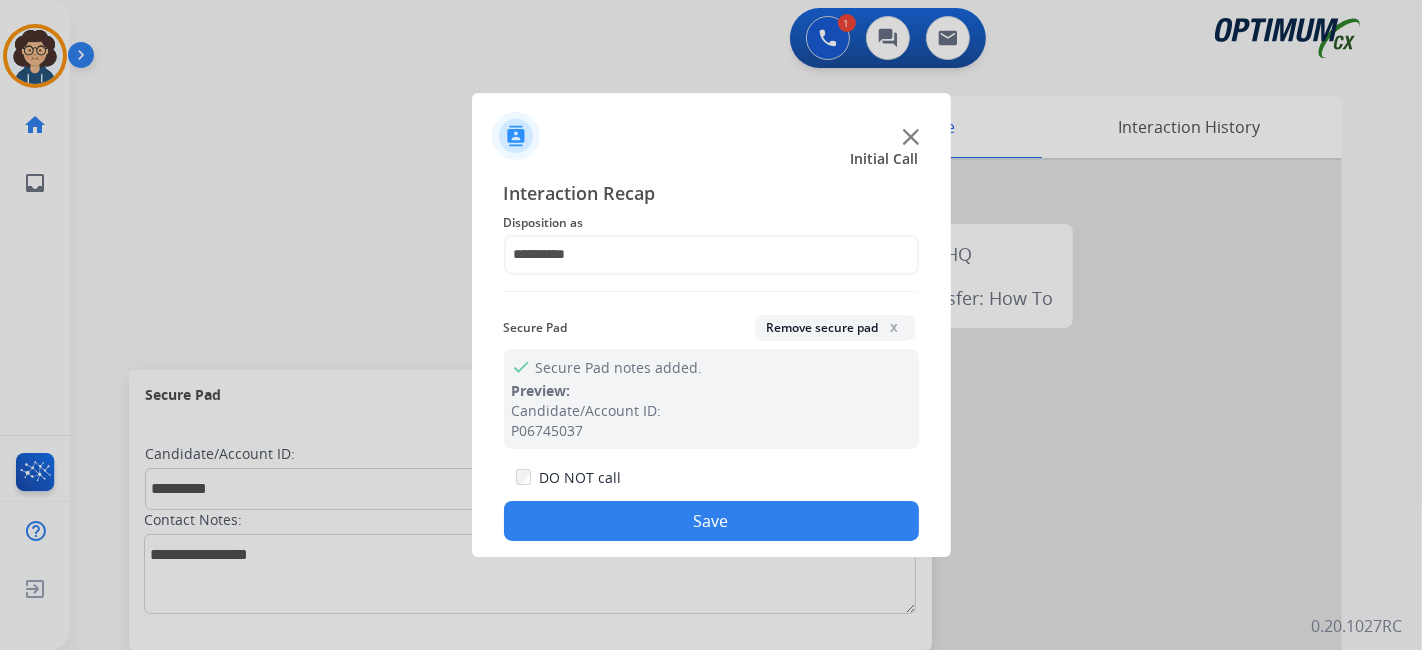 click on "Save" 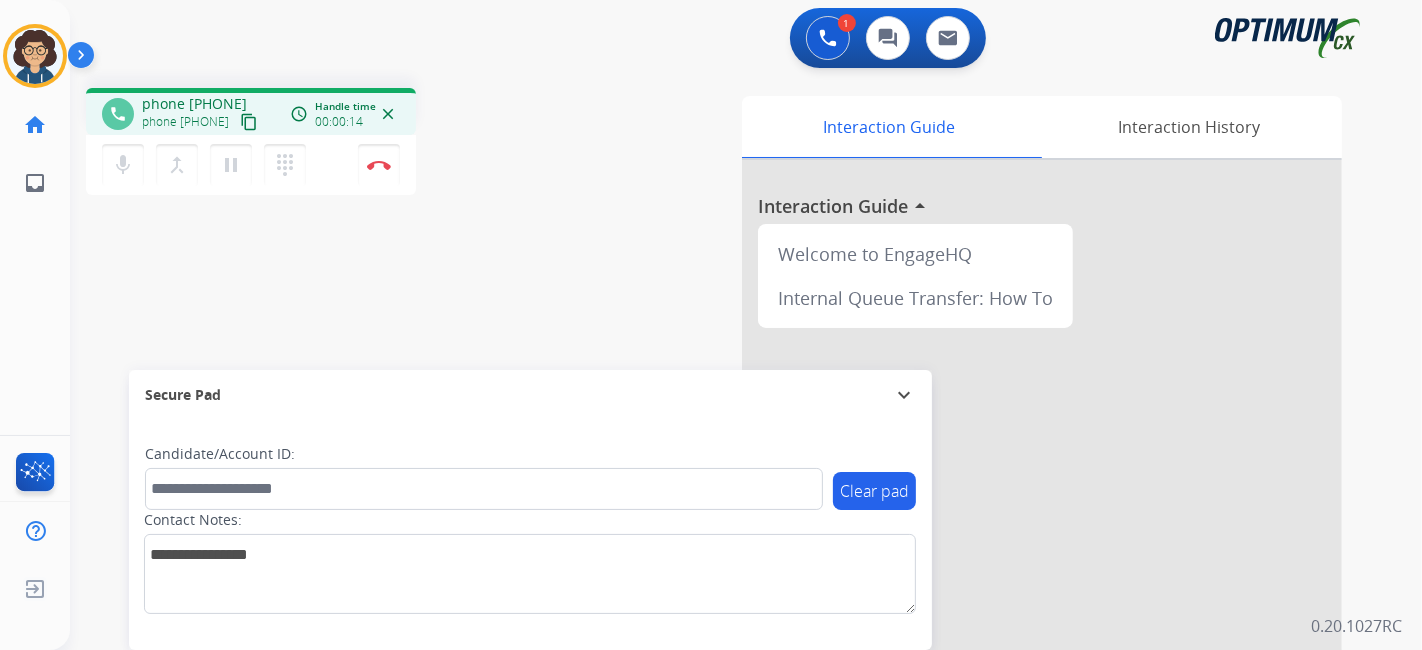 click on "content_copy" at bounding box center [249, 122] 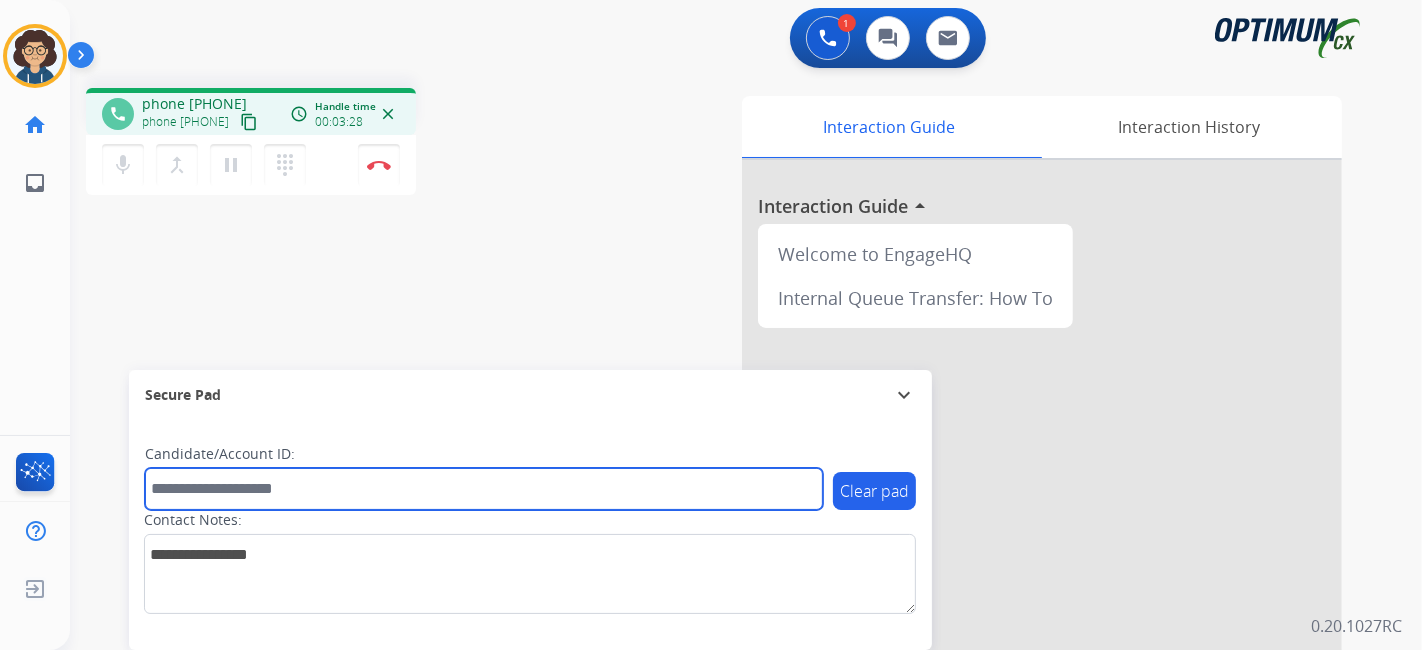 click at bounding box center (484, 489) 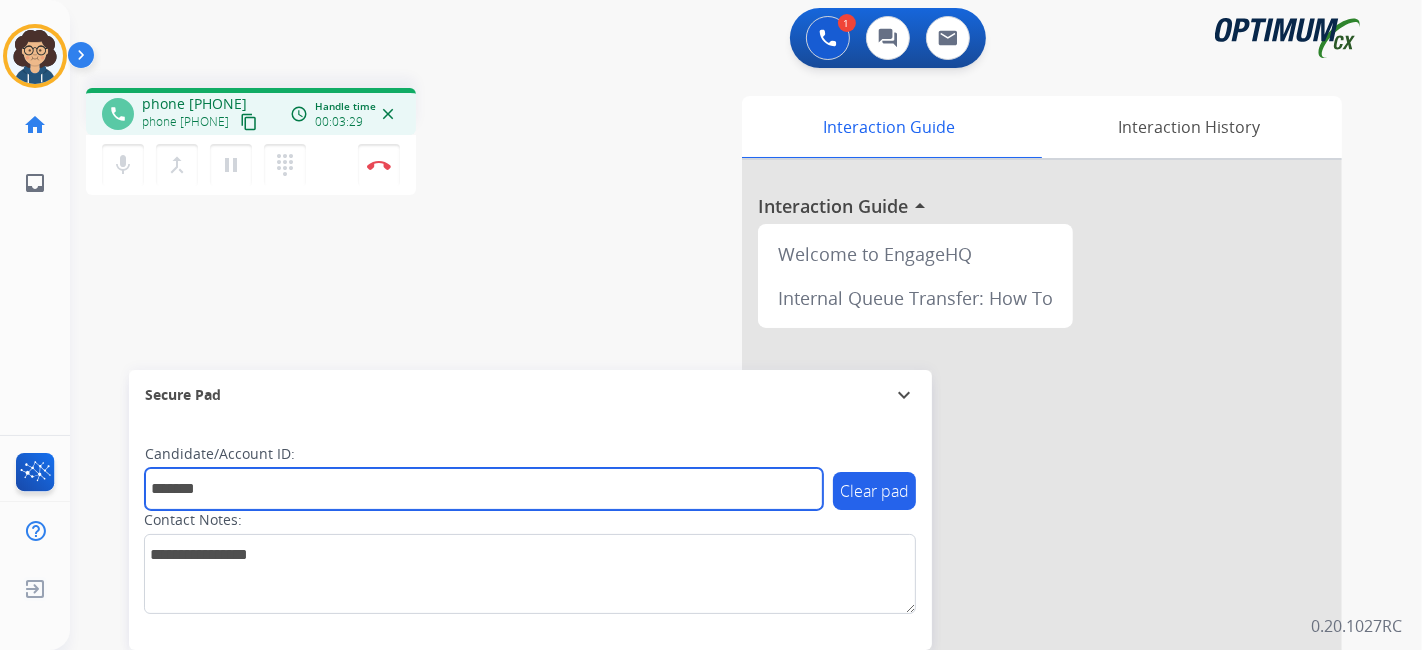 type on "*******" 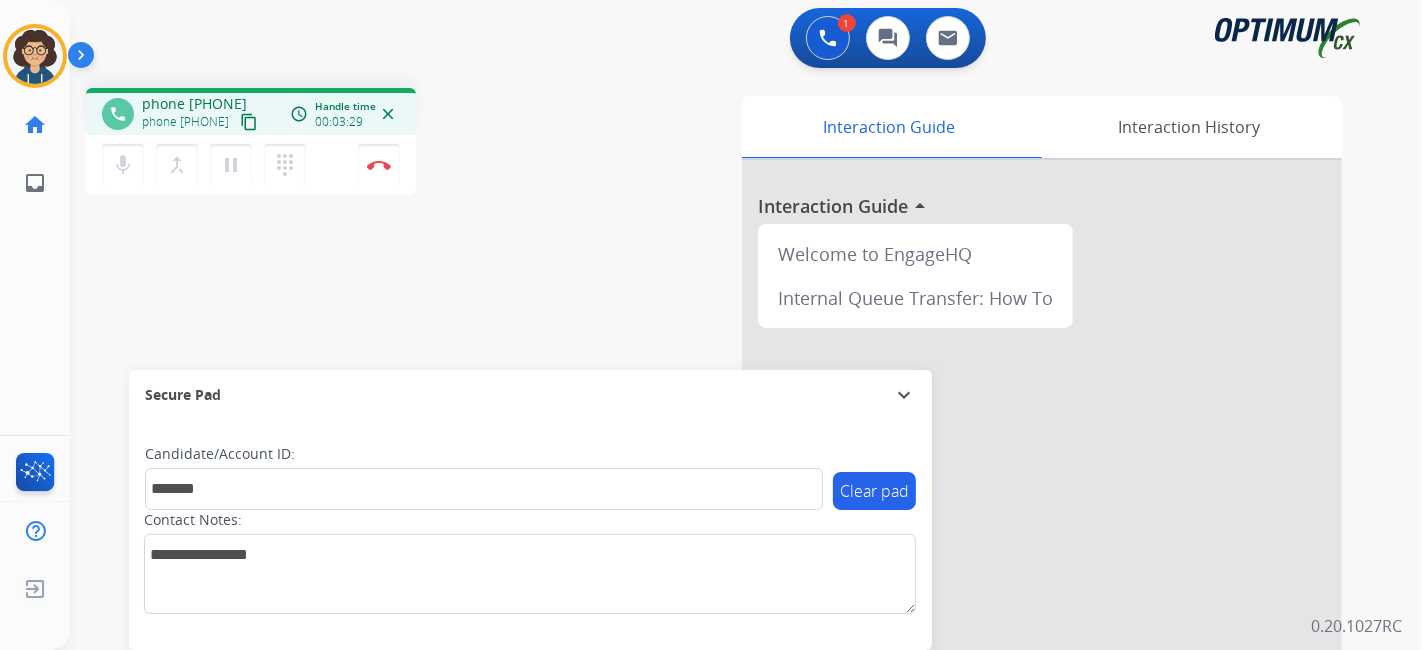 click on "phone +1[PHONE] +1[PHONE] content_copy access_time Call metrics Queue   00:09 Hold   00:00 Talk   03:22 Total   03:30 Handle time 00:03:29 close mic Mute merge_type Bridge pause Hold dialpad Dialpad Disconnect swap_horiz Break voice bridge close_fullscreen Connect 3-Way Call merge_type Separate 3-Way Call  Interaction Guide   Interaction History  Interaction Guide arrow_drop_up  Welcome to EngageHQ   Internal Queue Transfer: How To  Secure Pad expand_more Clear pad Candidate/Account ID: ******* Contact Notes:" at bounding box center [722, 489] 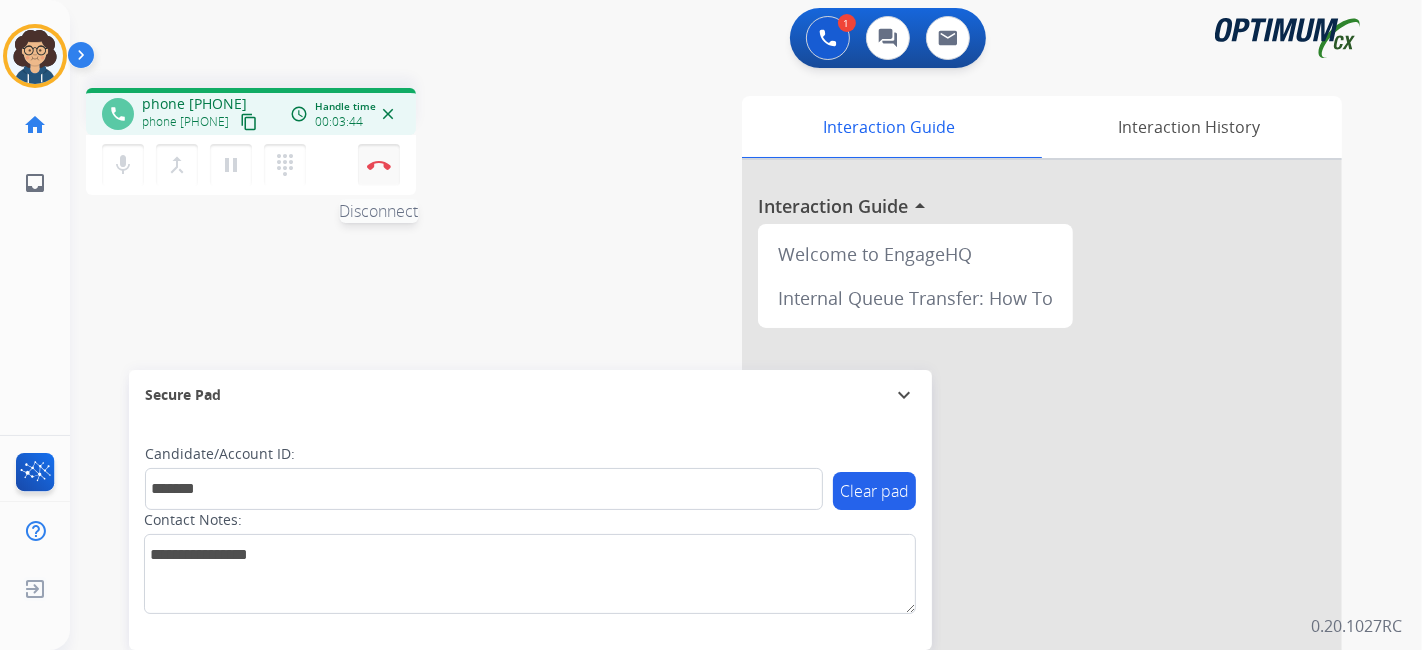click at bounding box center (379, 165) 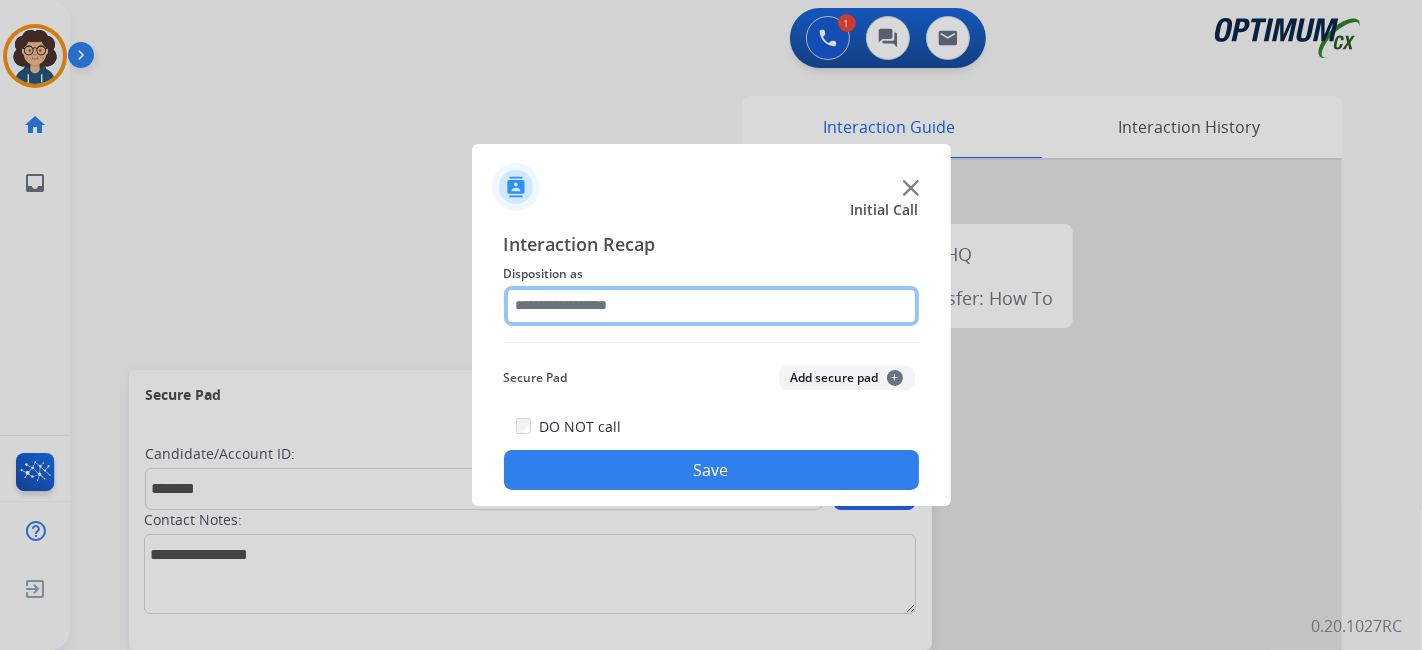 click 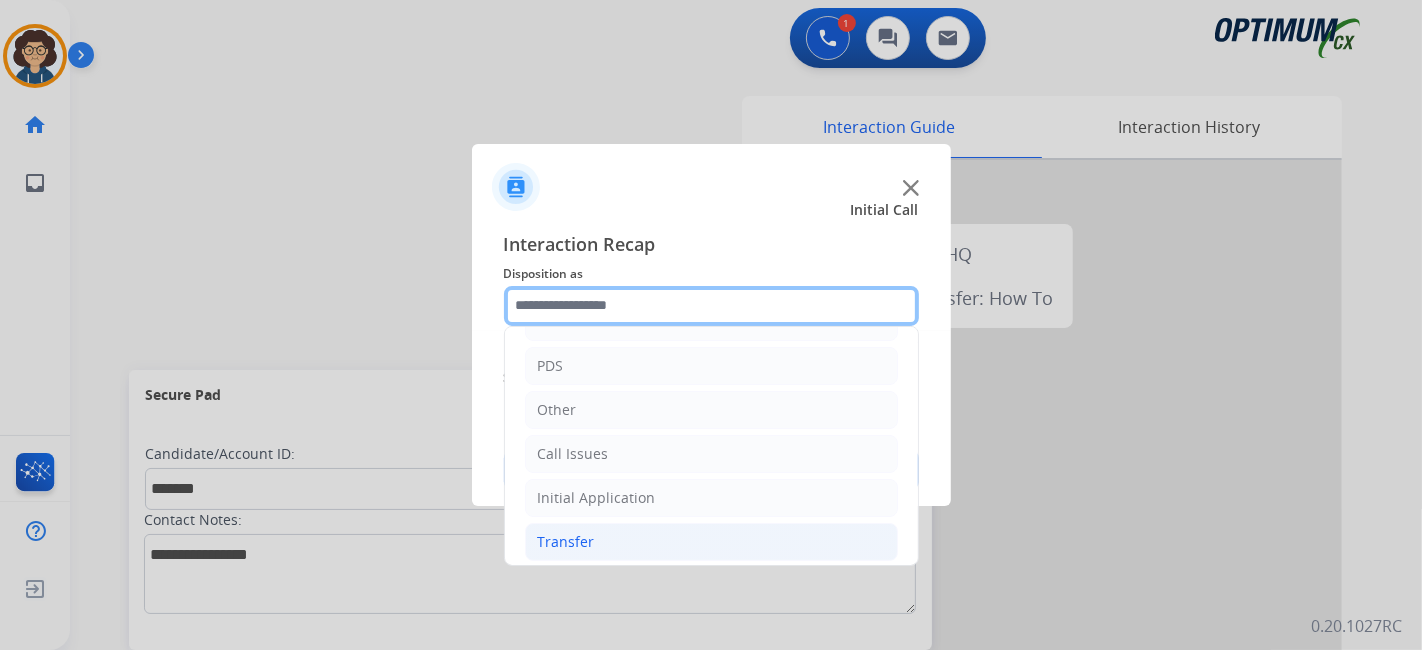 scroll, scrollTop: 131, scrollLeft: 0, axis: vertical 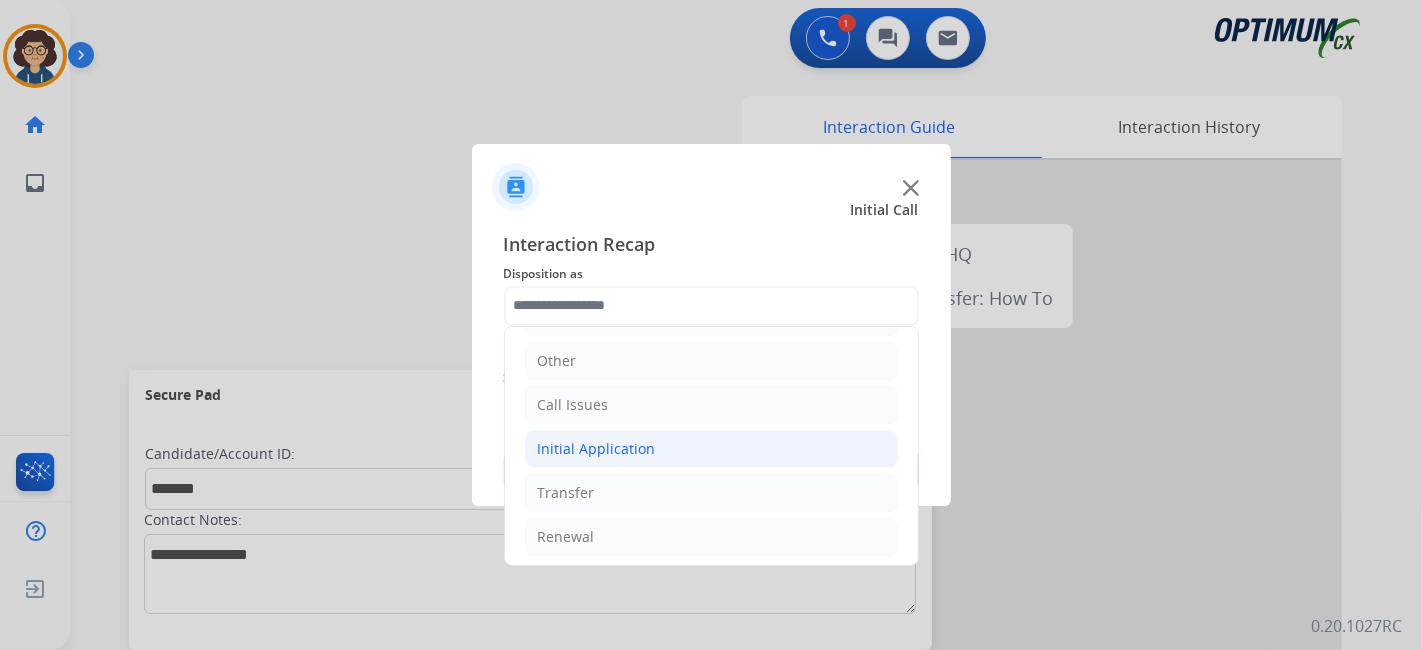 click on "Initial Application" 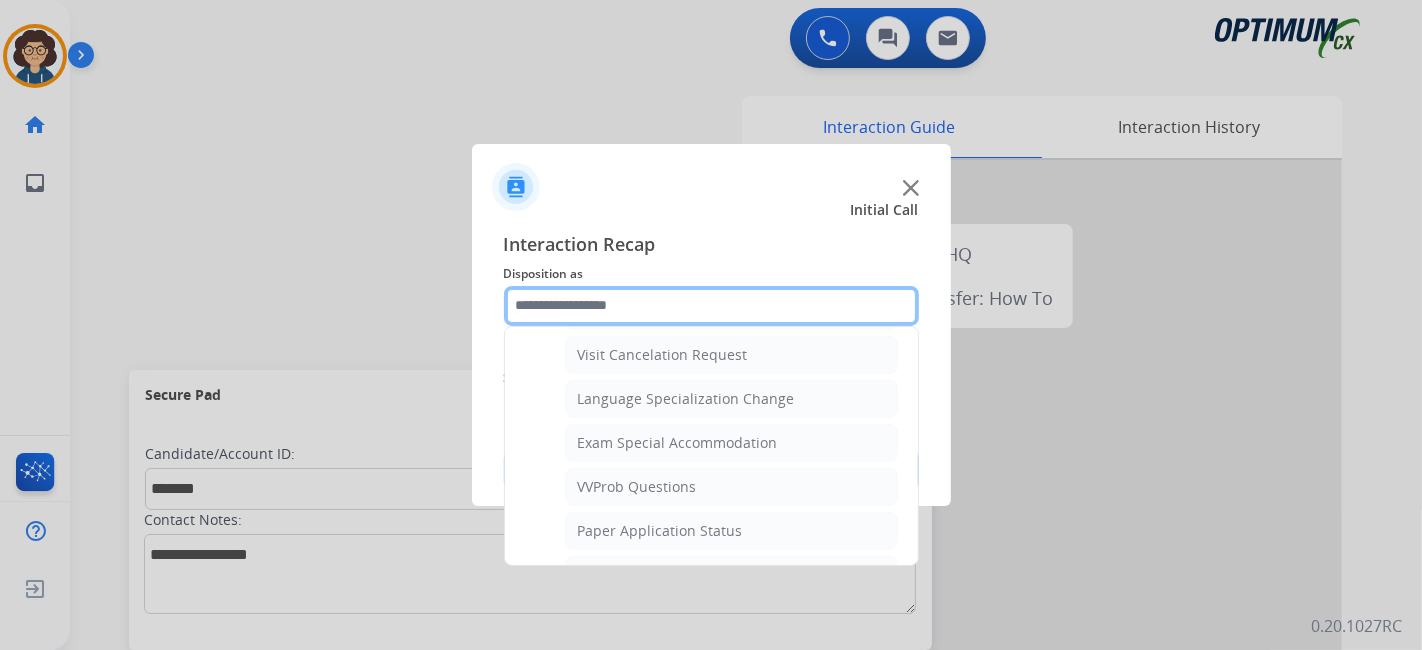 scroll, scrollTop: 971, scrollLeft: 0, axis: vertical 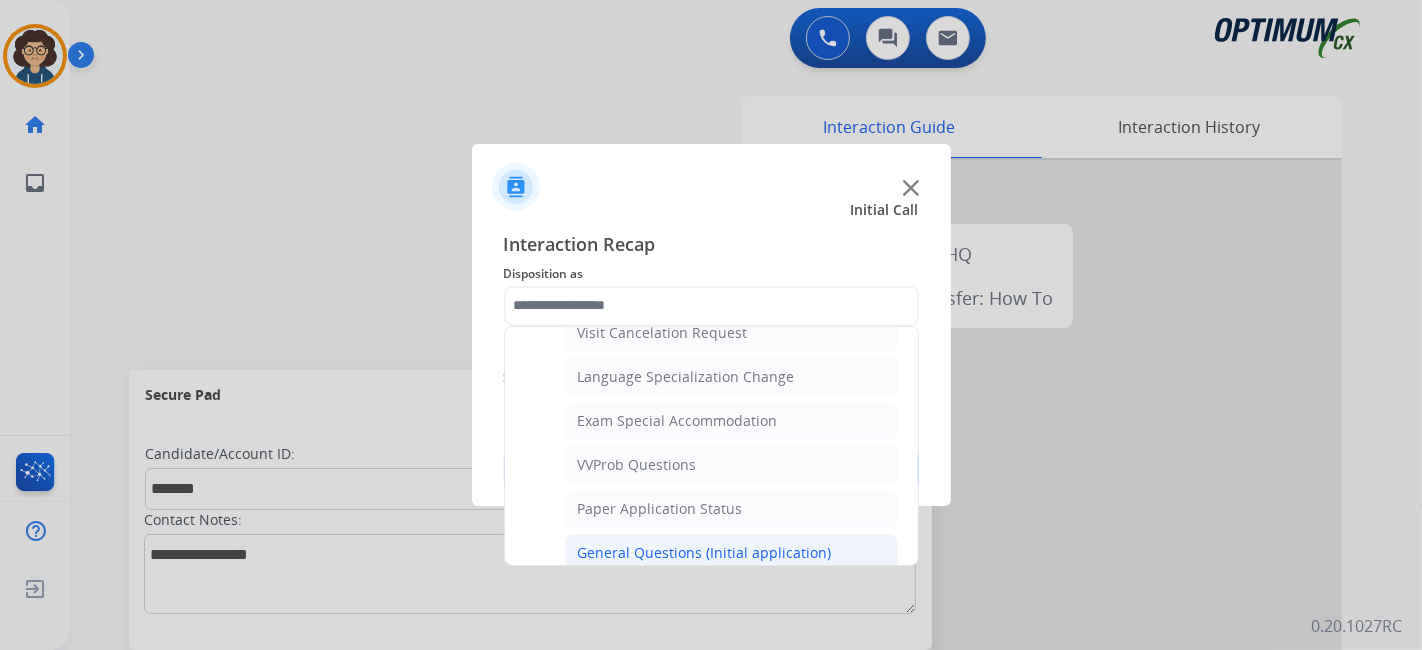 click on "General Questions (Initial application)" 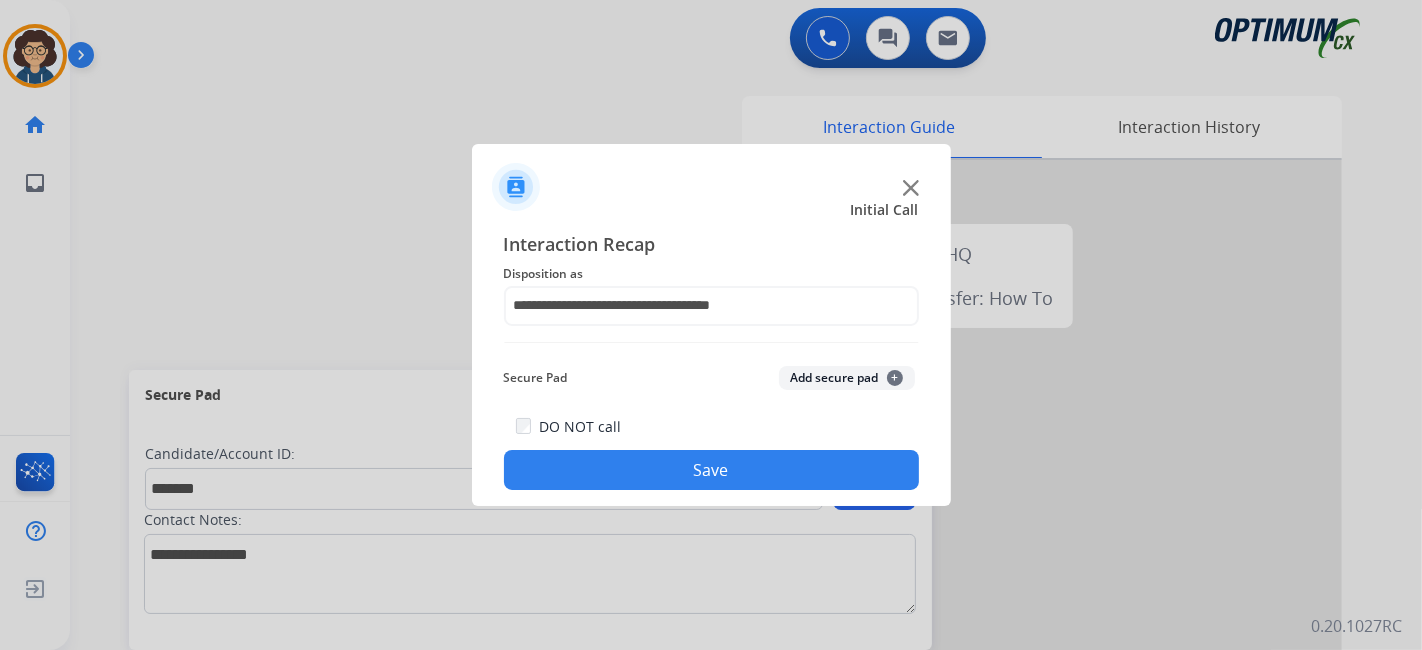 click on "Add secure pad  +" 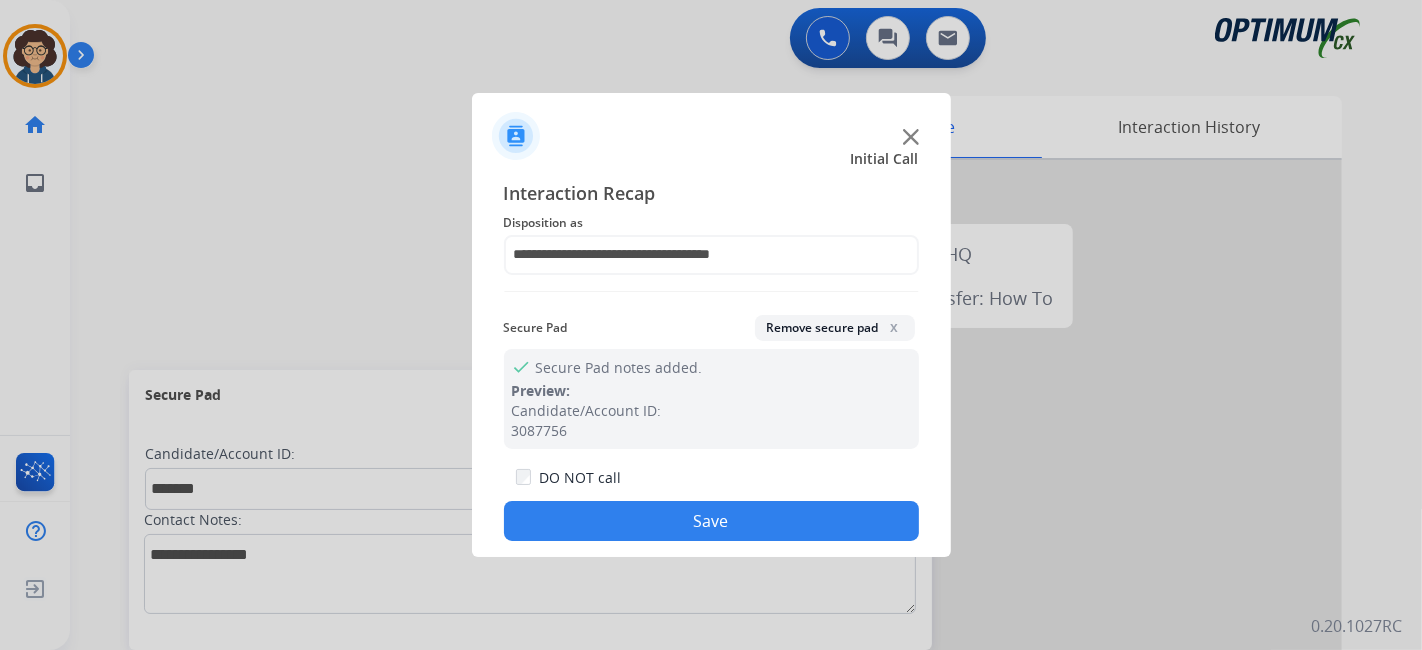 drag, startPoint x: 742, startPoint y: 525, endPoint x: 597, endPoint y: 29, distance: 516.7601 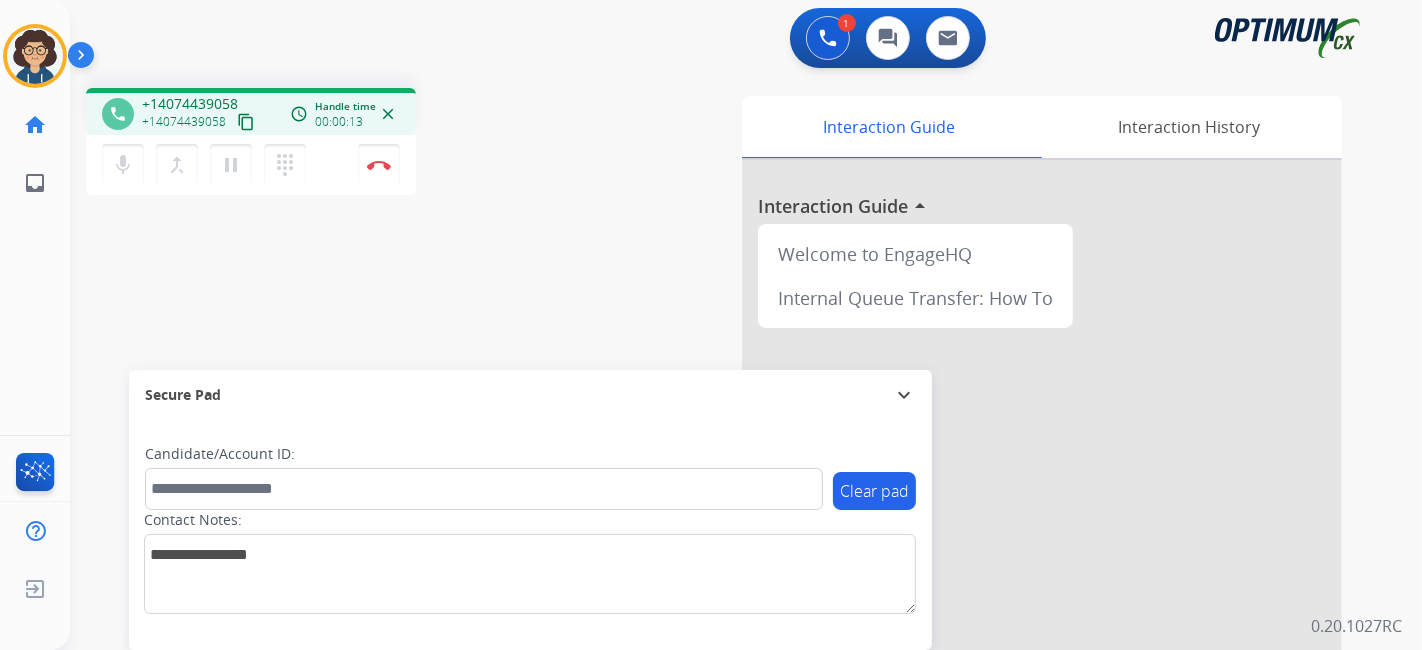 click on "content_copy" at bounding box center [246, 122] 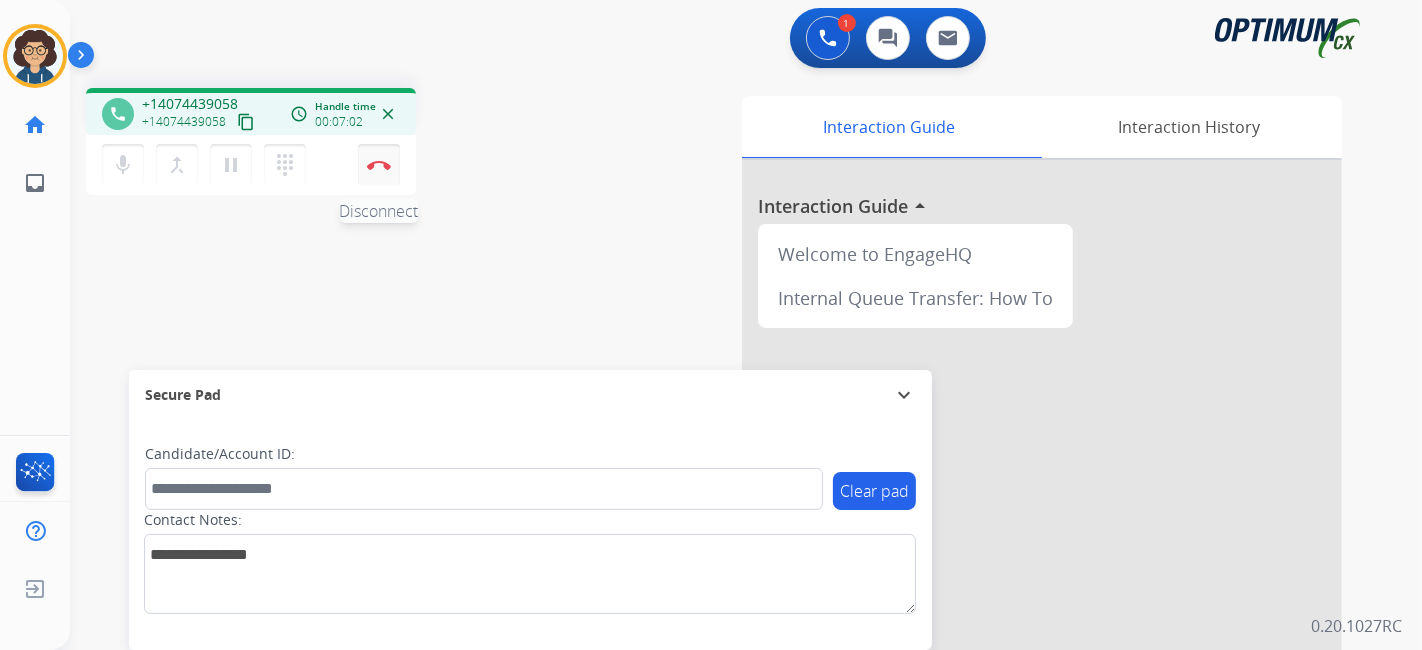 click at bounding box center [379, 165] 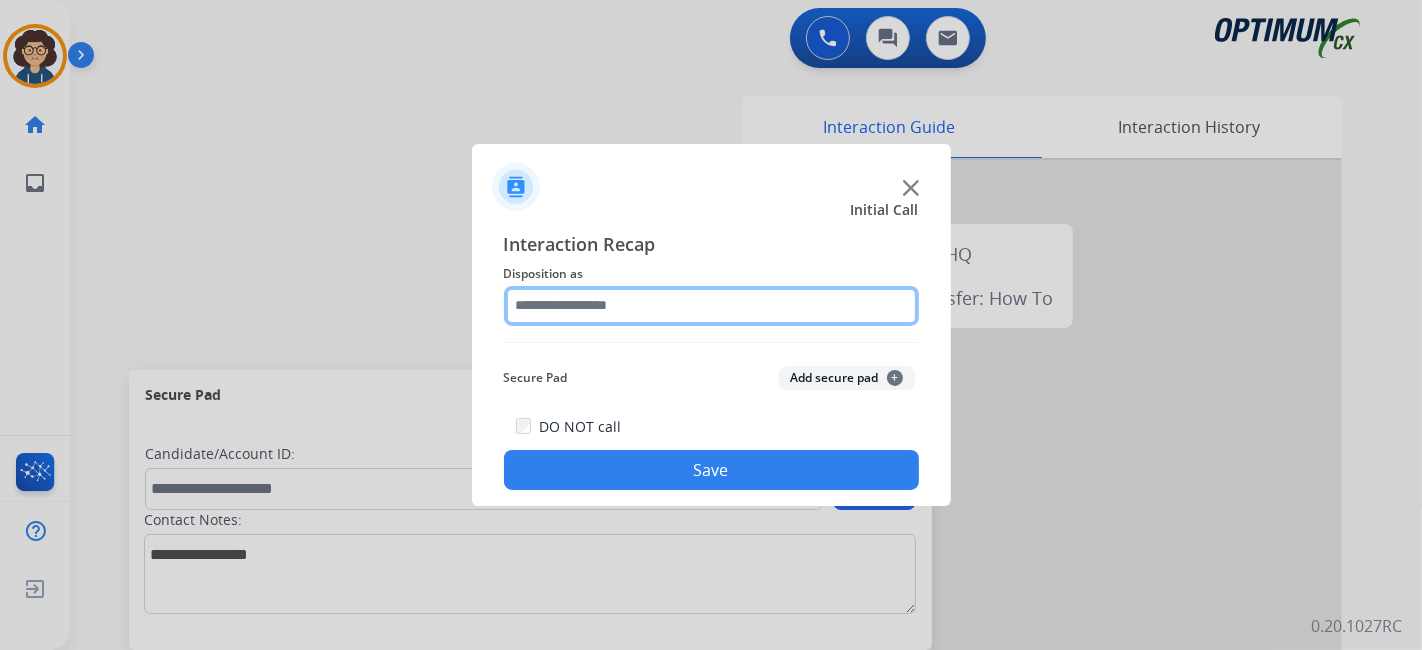 click 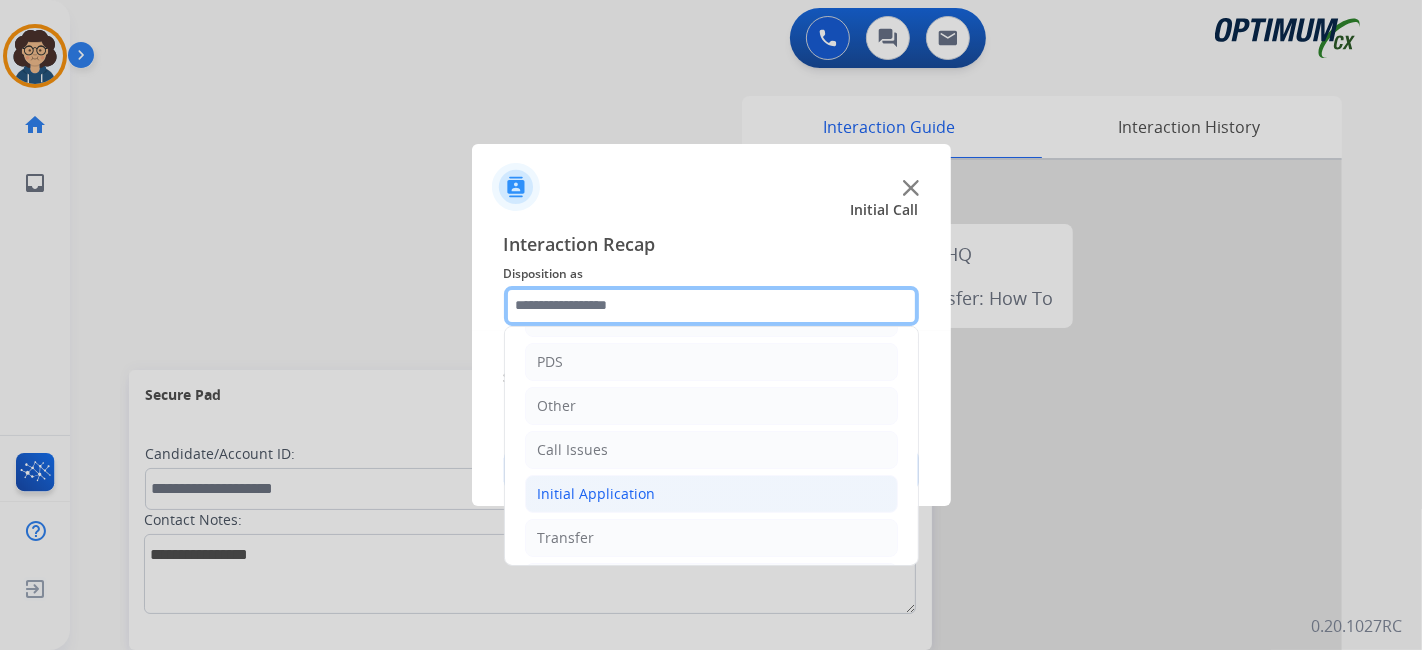 scroll, scrollTop: 131, scrollLeft: 0, axis: vertical 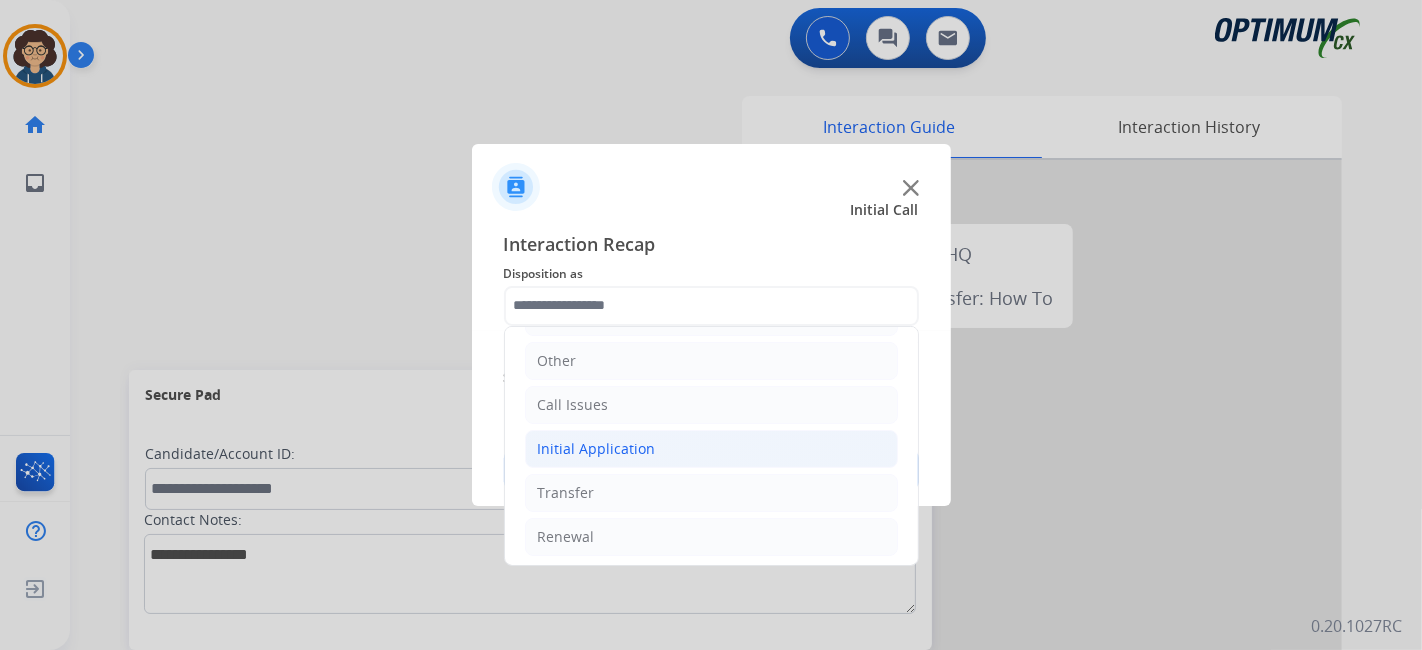click on "Initial Application" 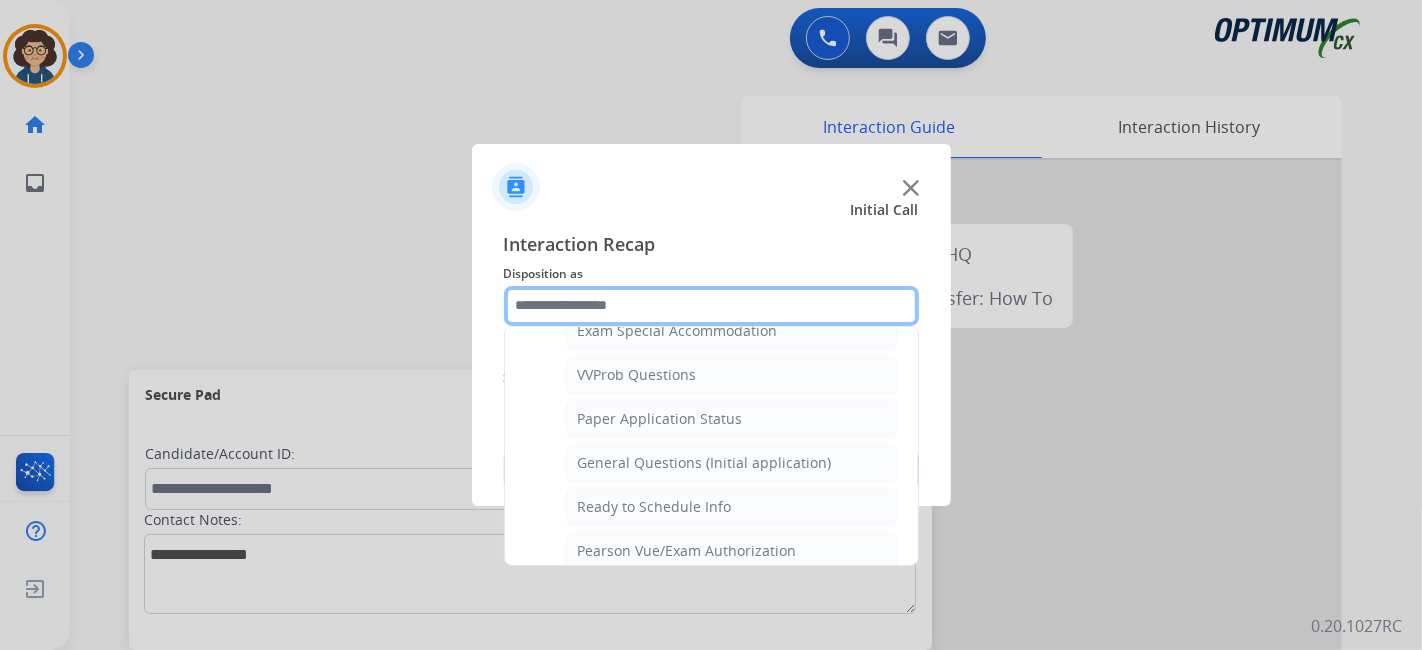 scroll, scrollTop: 1082, scrollLeft: 0, axis: vertical 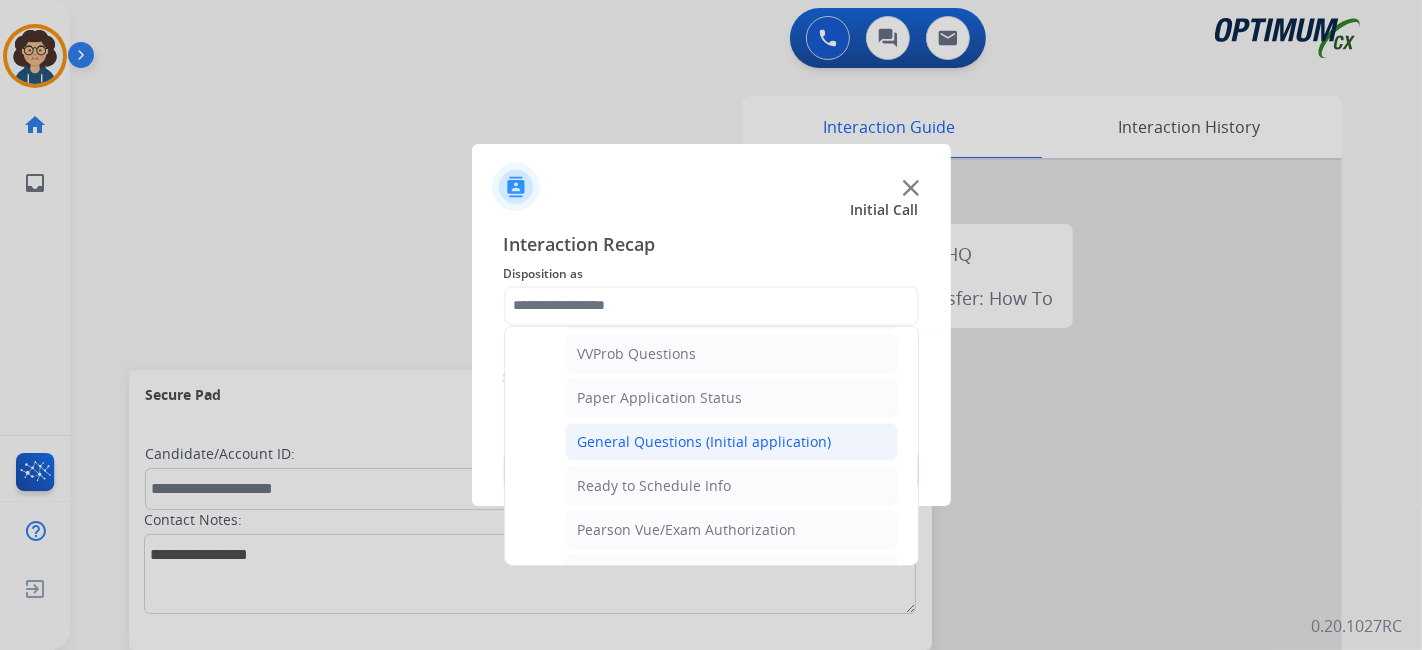 click on "General Questions (Initial application)" 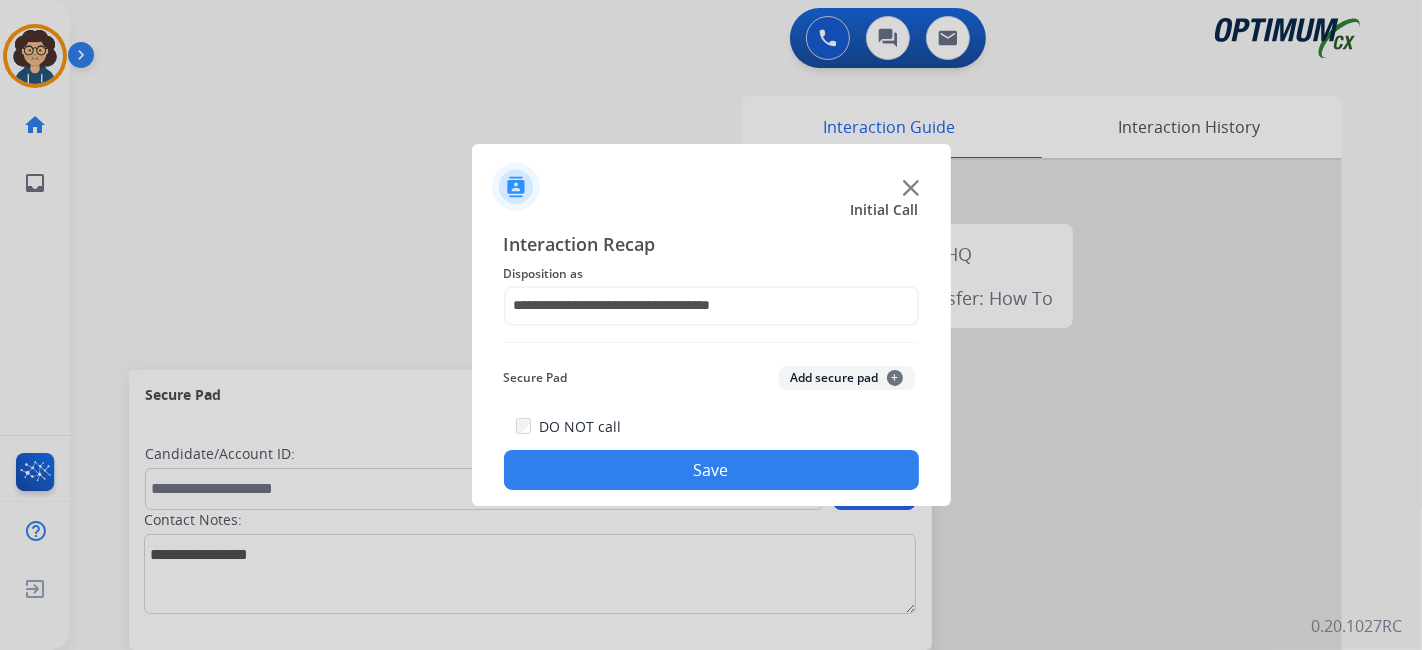click on "Save" 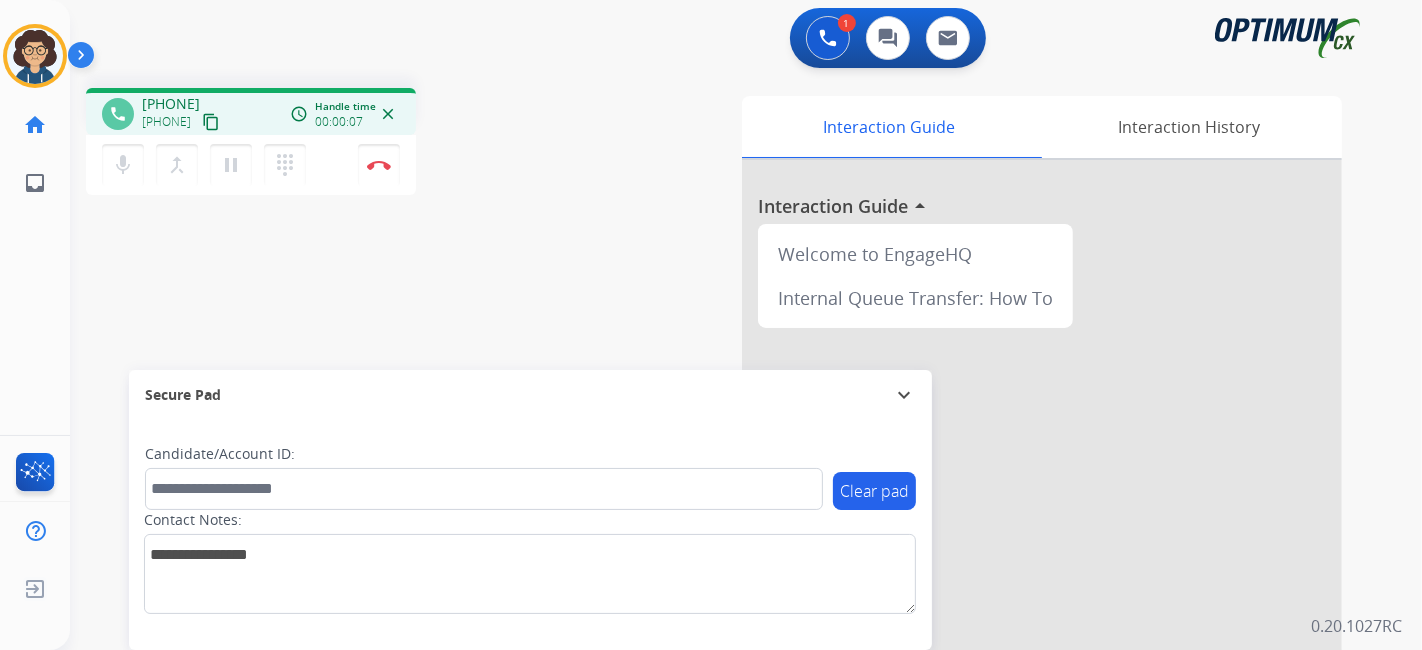 click on "content_copy" at bounding box center [211, 122] 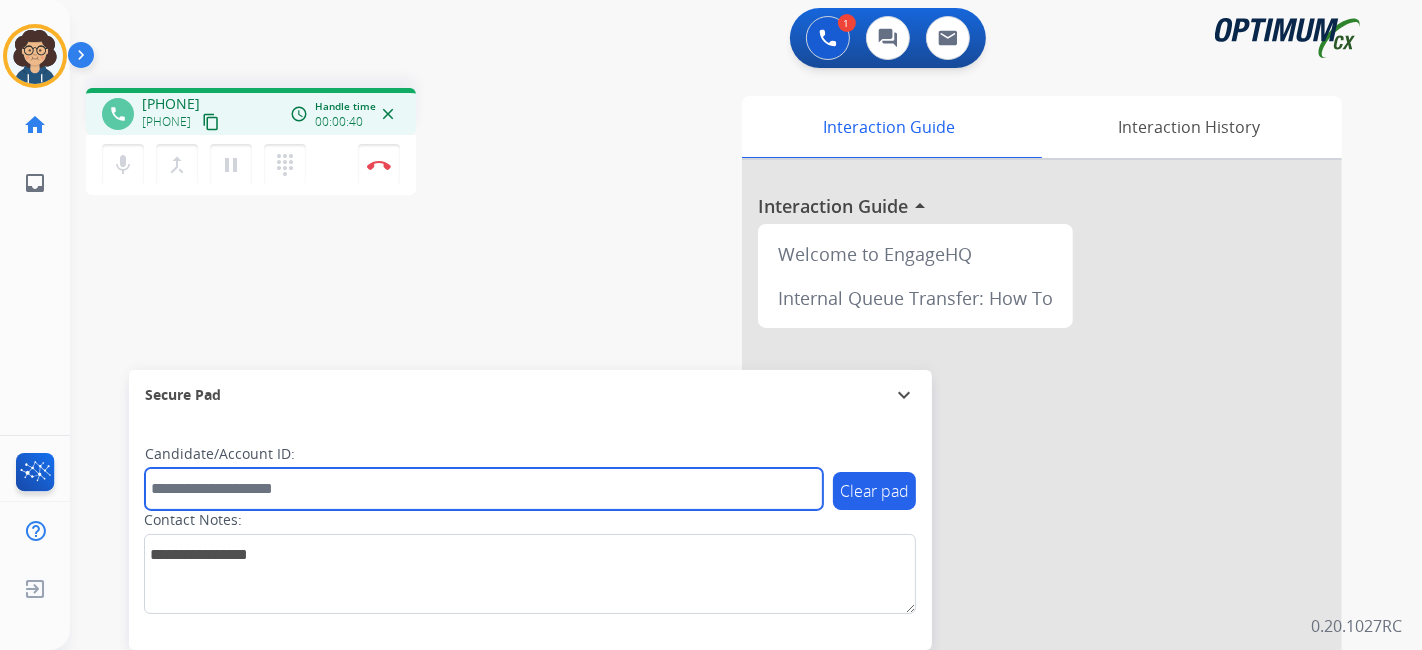 click at bounding box center (484, 489) 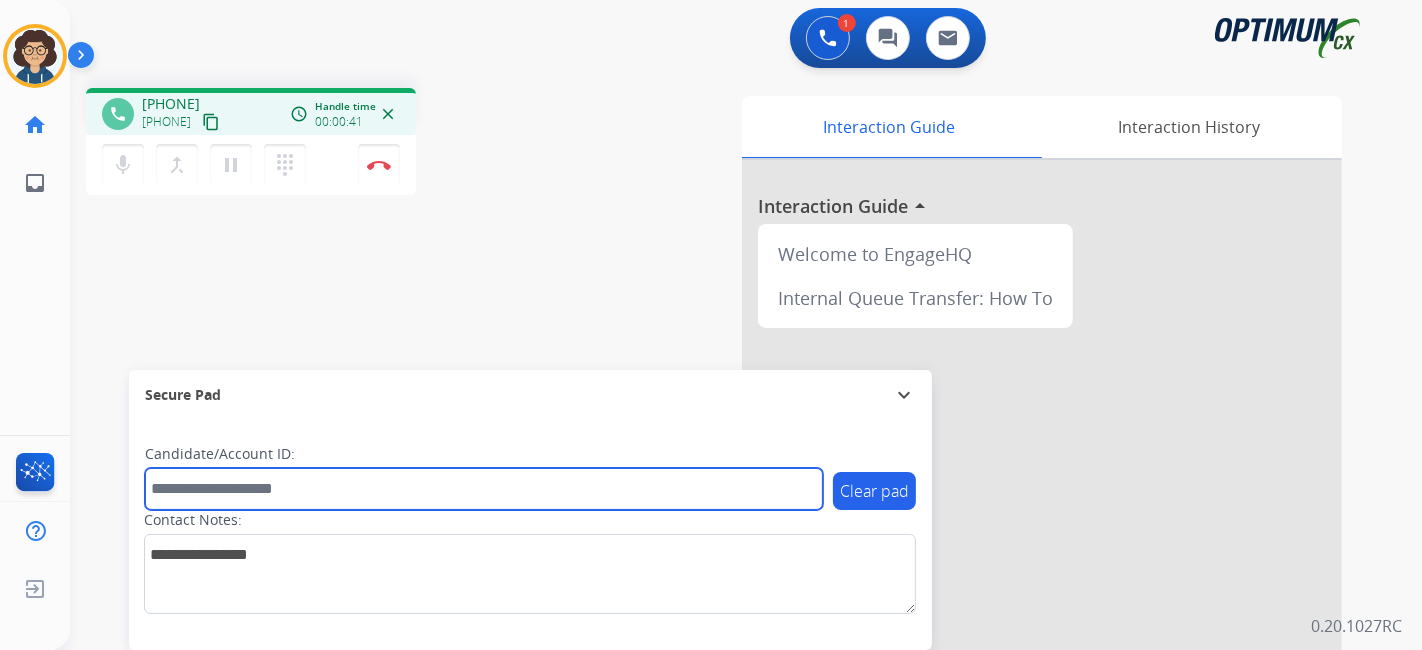 paste on "*******" 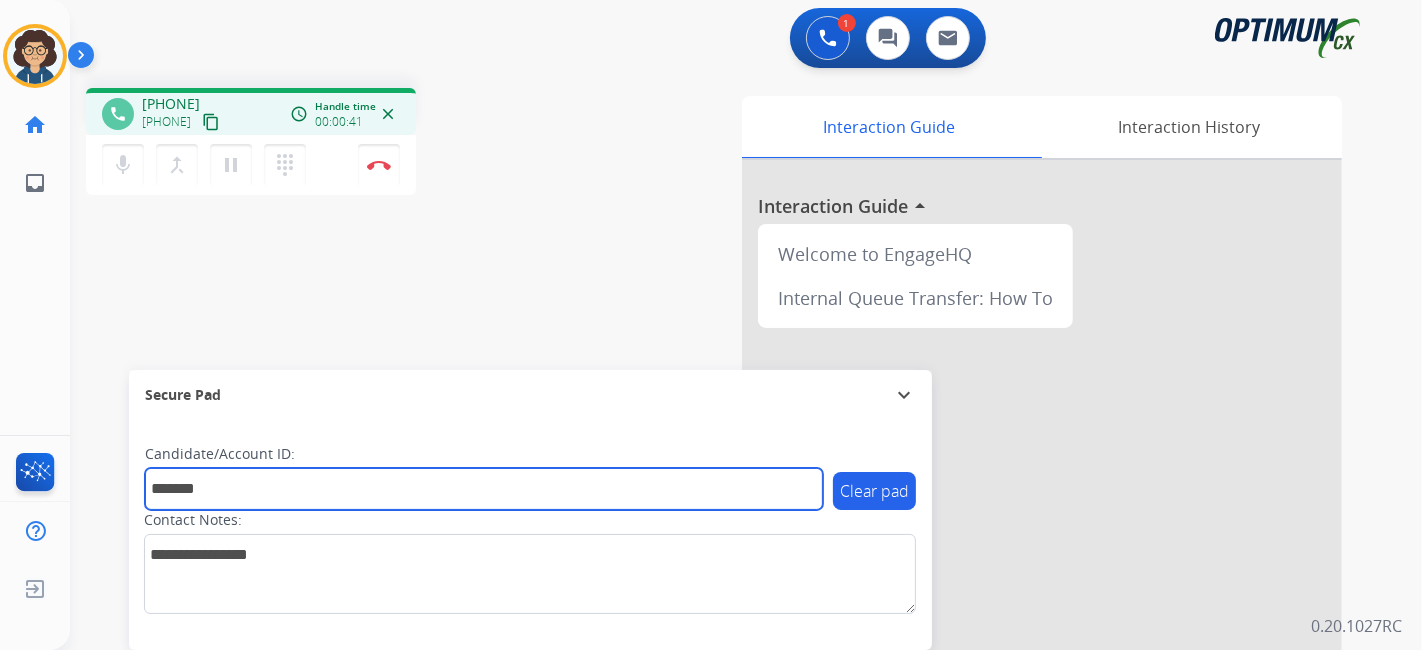 type on "*******" 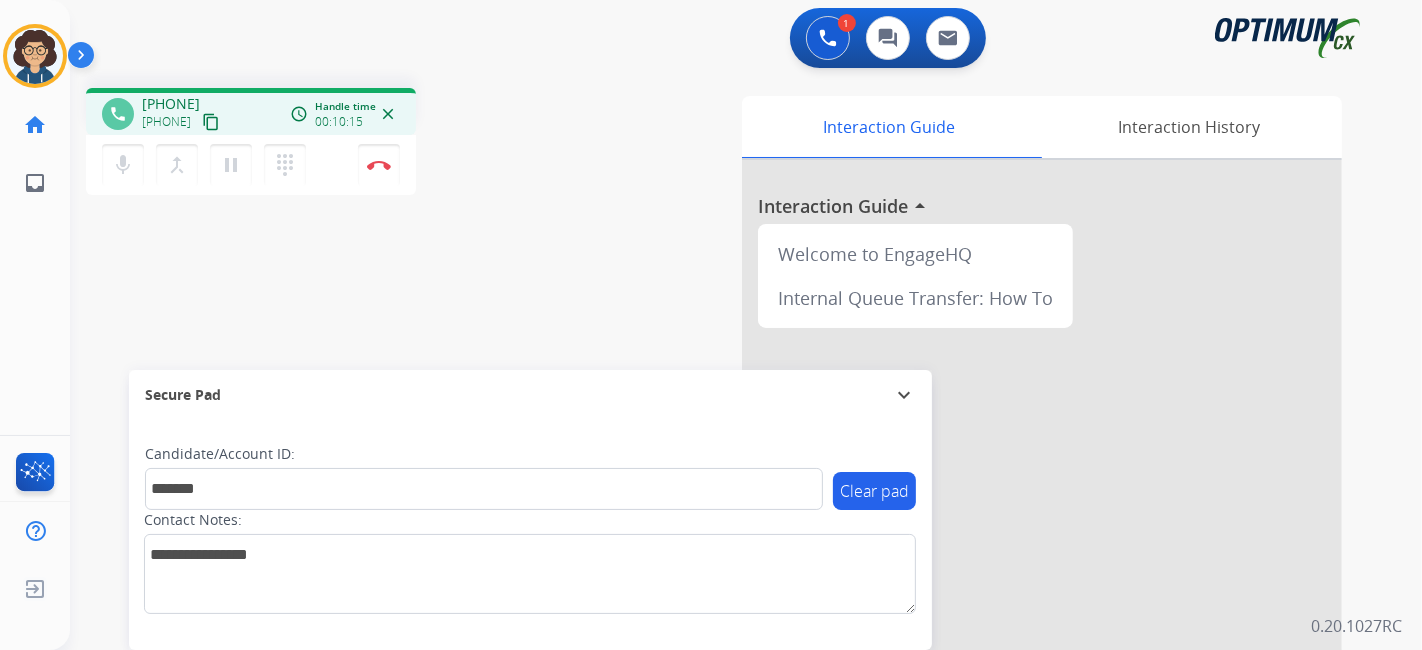 click on "phone [PHONE] [PHONE] content_copy access_time Call metrics Queue   00:09 Hold   00:00 Talk   10:16 Total   10:24 Handle time 00:10:15 close mic Mute merge_type Bridge pause Hold dialpad Dialpad Disconnect swap_horiz Break voice bridge close_fullscreen Connect 3-Way Call merge_type Separate 3-Way Call  Interaction Guide   Interaction History  Interaction Guide arrow_drop_up  Welcome to EngageHQ   Internal Queue Transfer: How To  Secure Pad expand_more Clear pad Candidate/Account ID: ******* Contact Notes:" at bounding box center [722, 489] 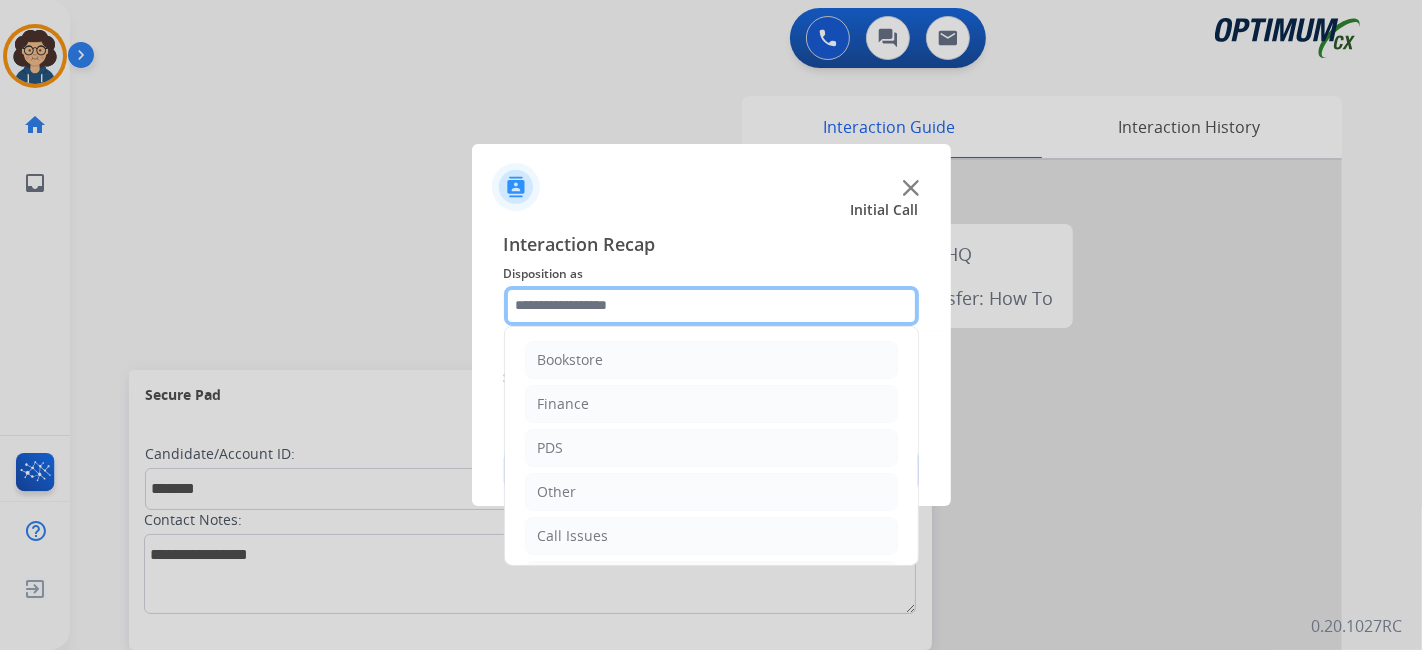 click 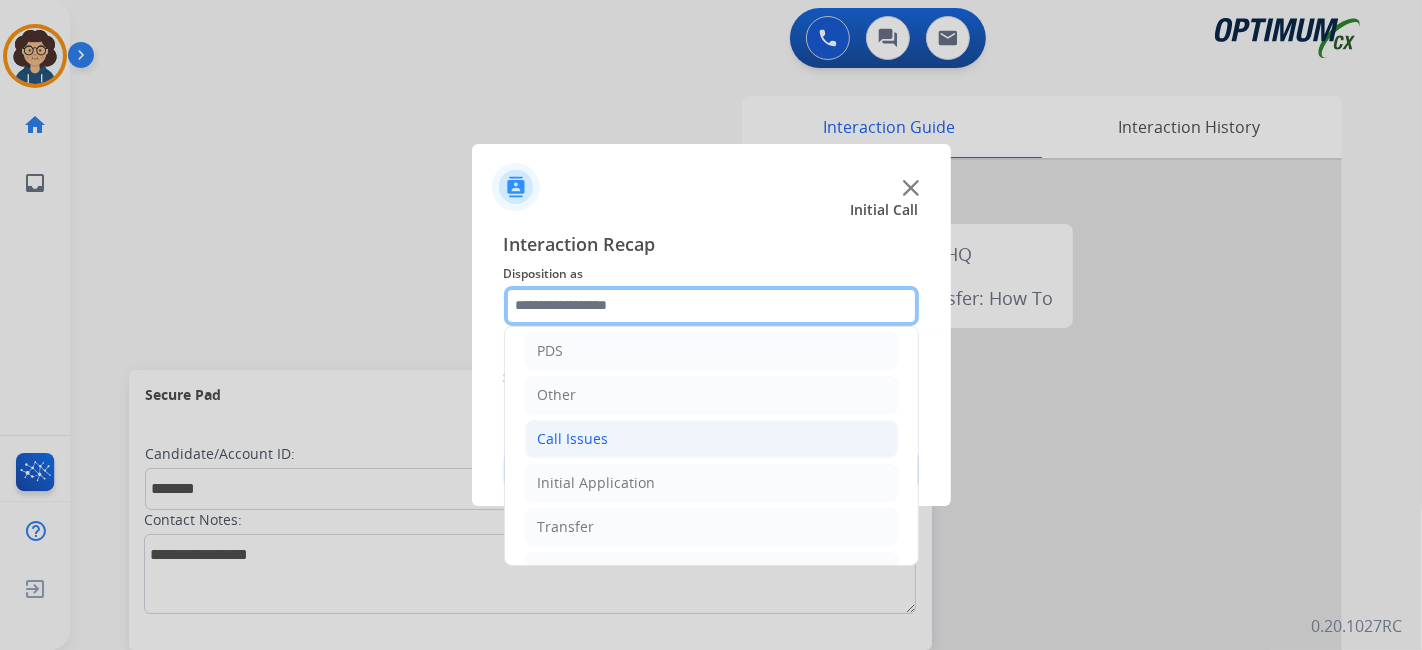 scroll, scrollTop: 131, scrollLeft: 0, axis: vertical 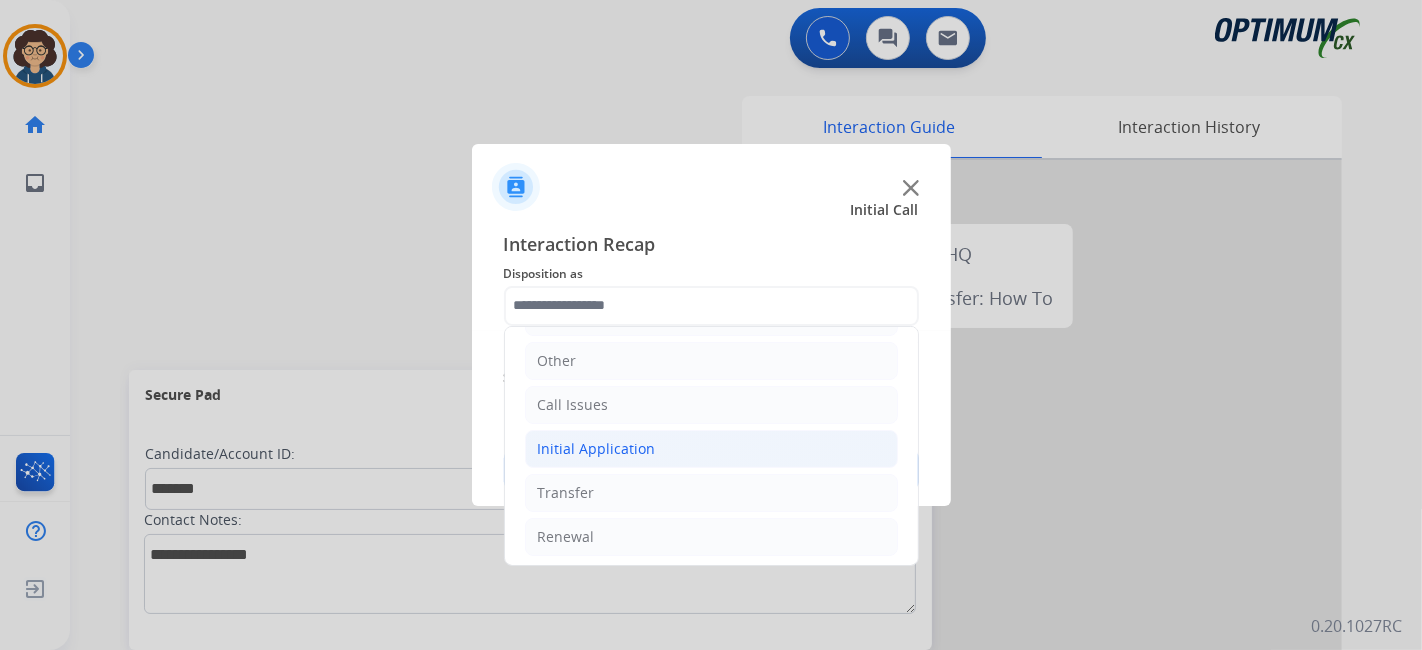 click on "Initial Application" 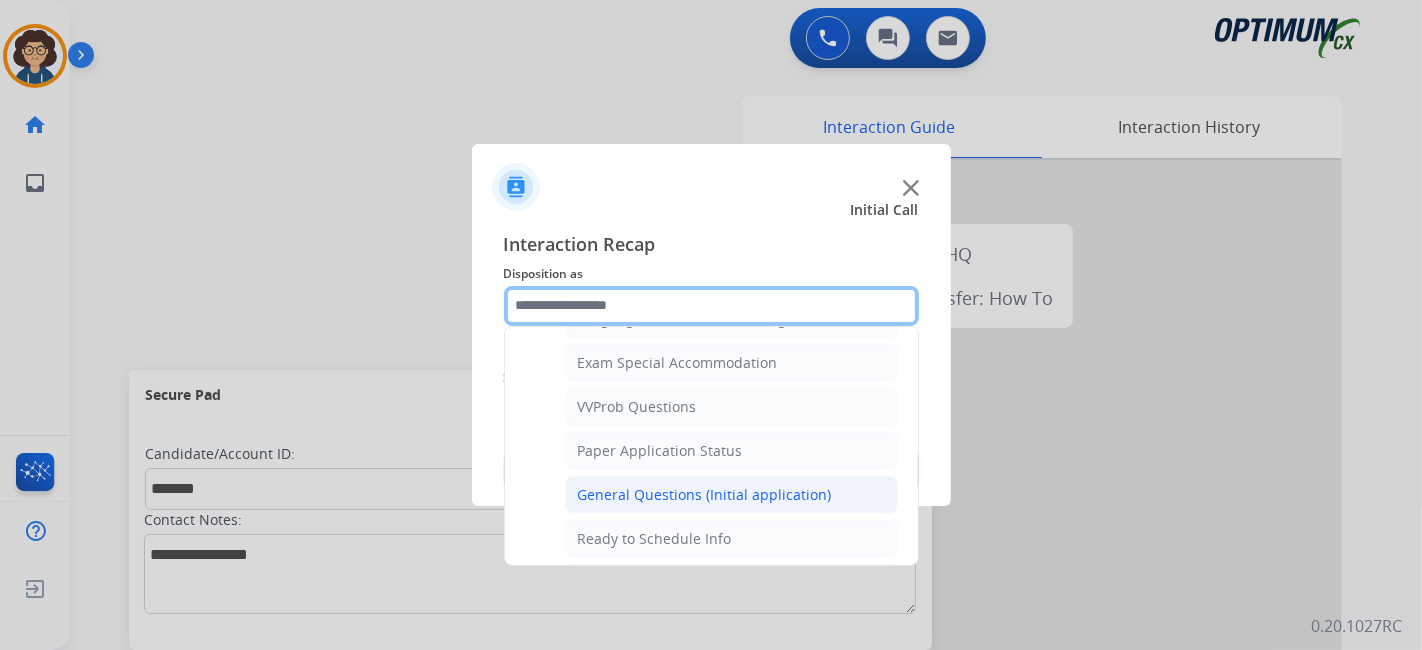 scroll, scrollTop: 1034, scrollLeft: 0, axis: vertical 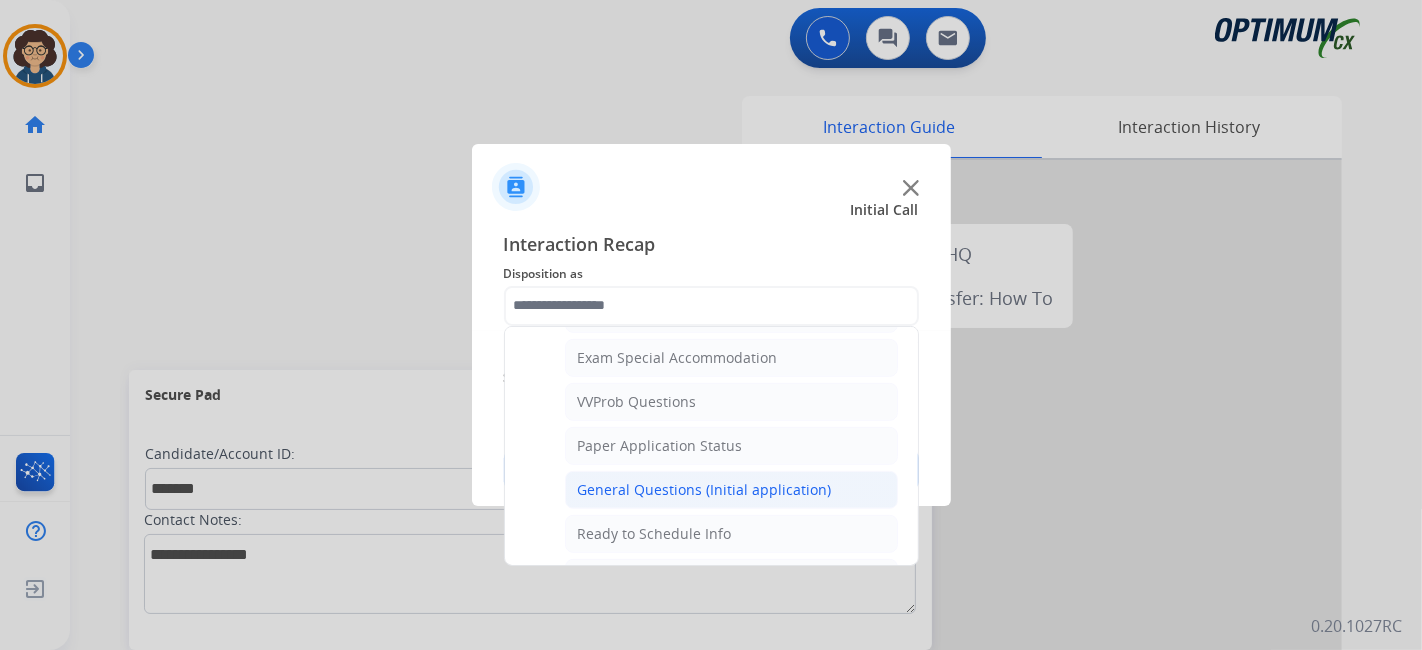 click on "General Questions (Initial application)" 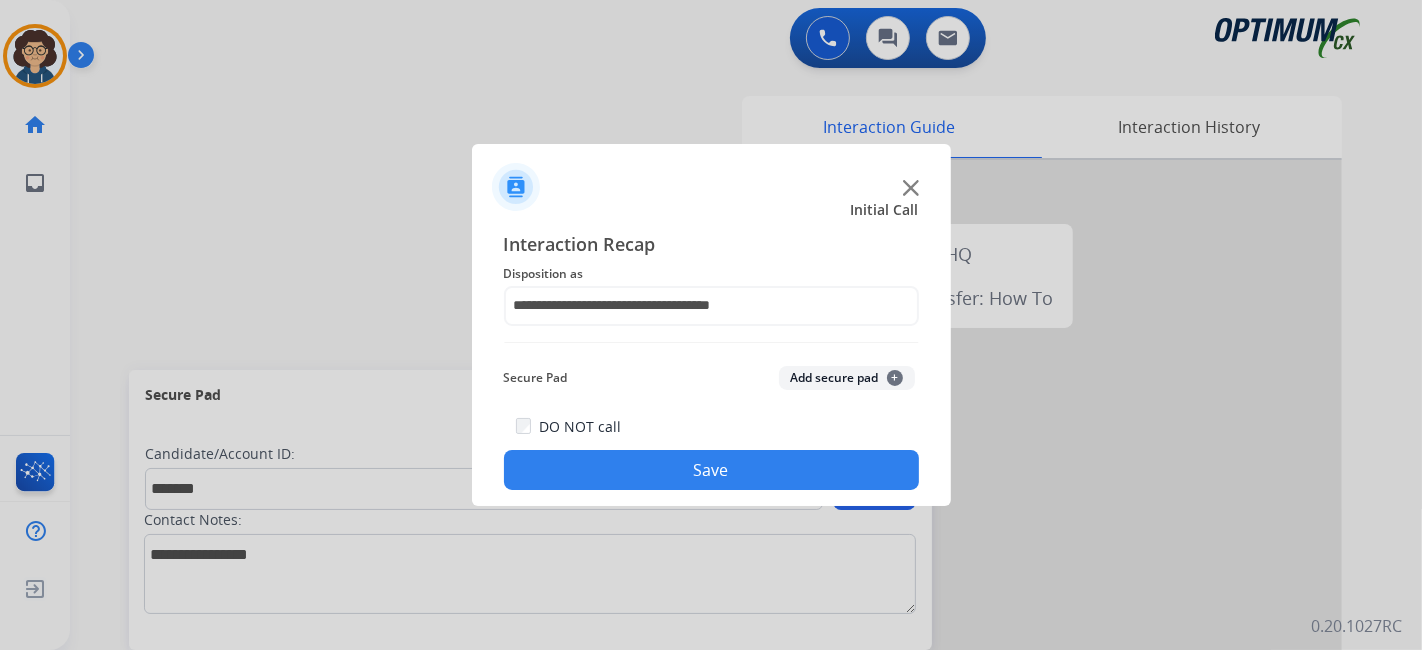 click on "Secure Pad  Add secure pad  +" 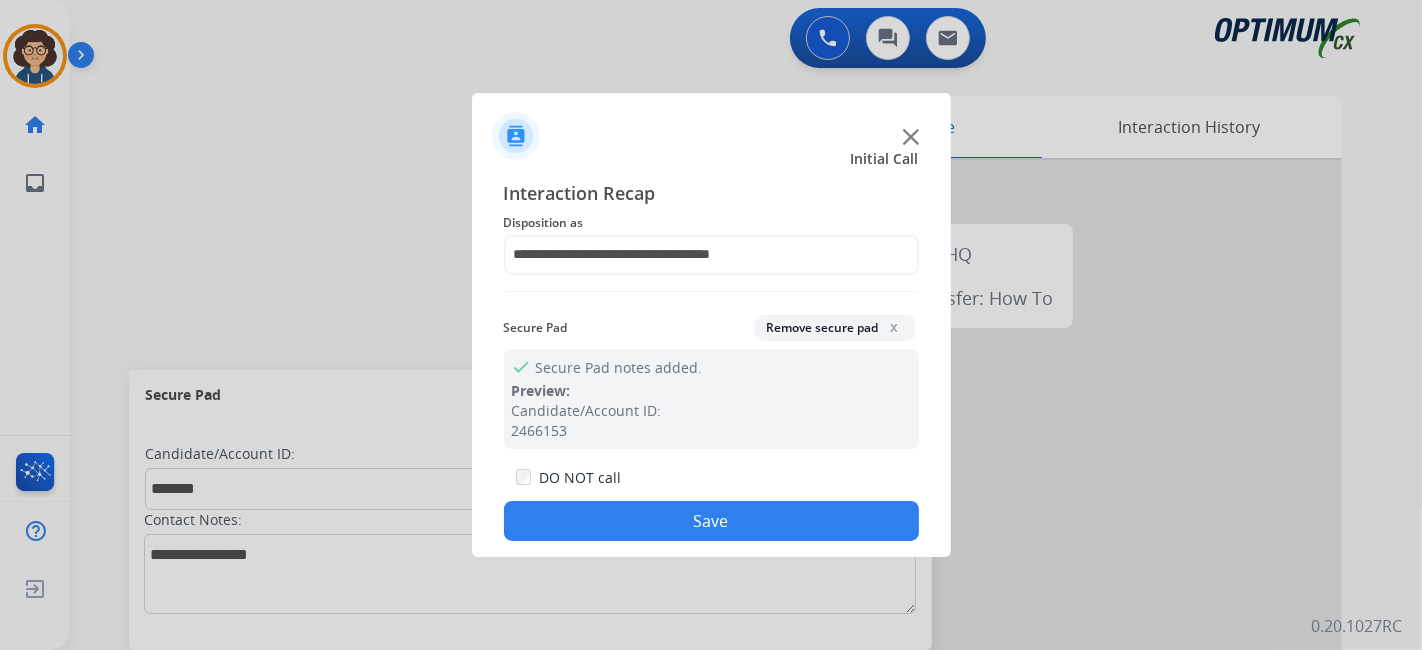 click on "DO NOT call  Save" 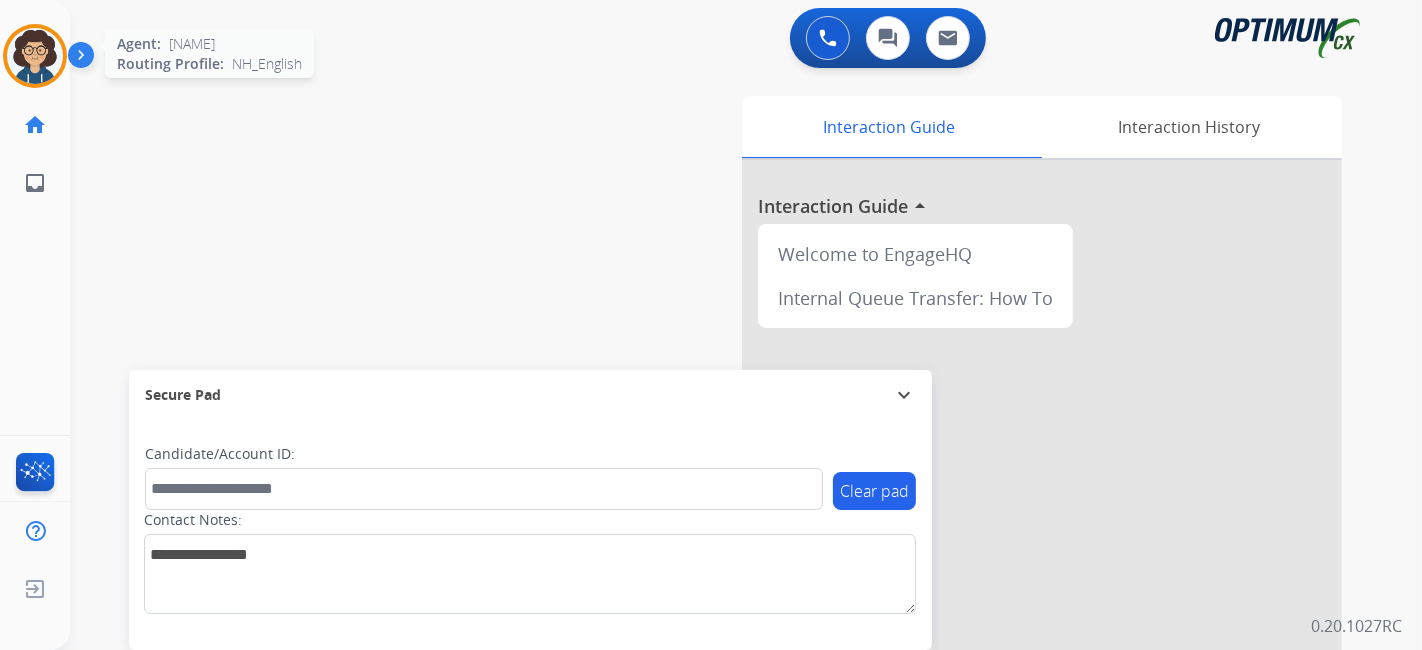 click at bounding box center (35, 56) 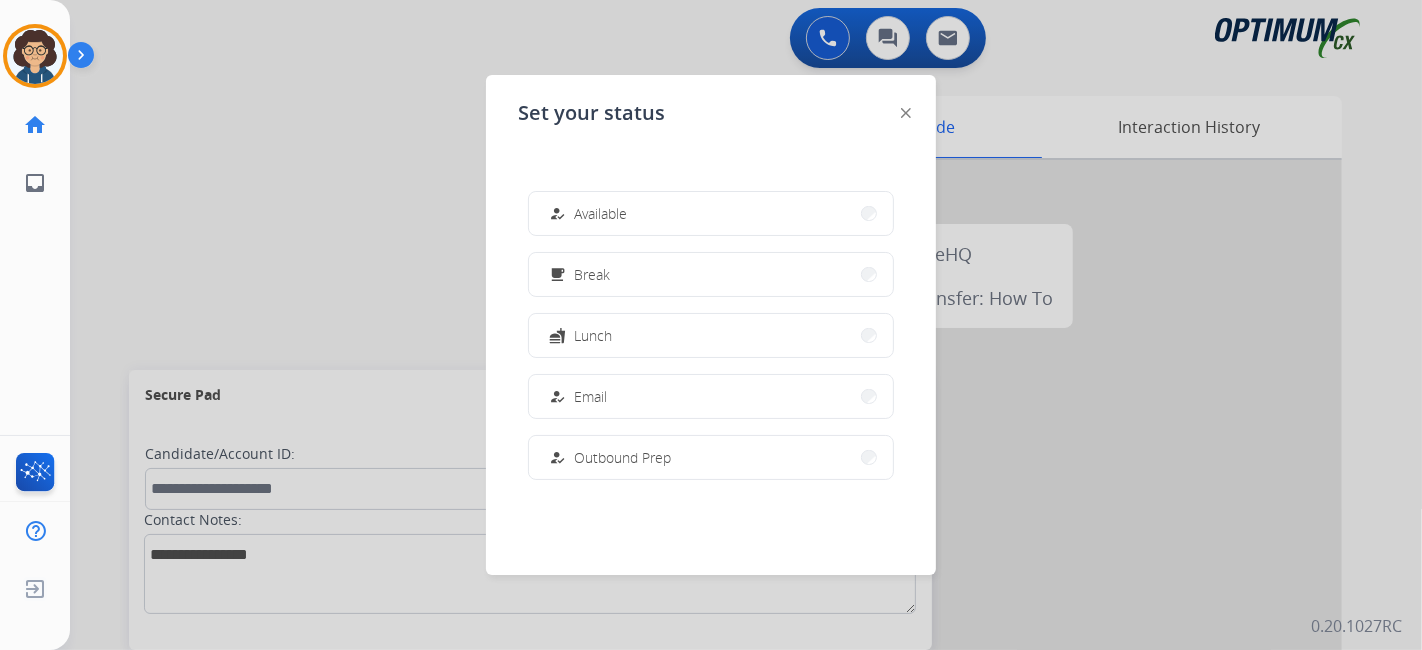 scroll, scrollTop: 498, scrollLeft: 0, axis: vertical 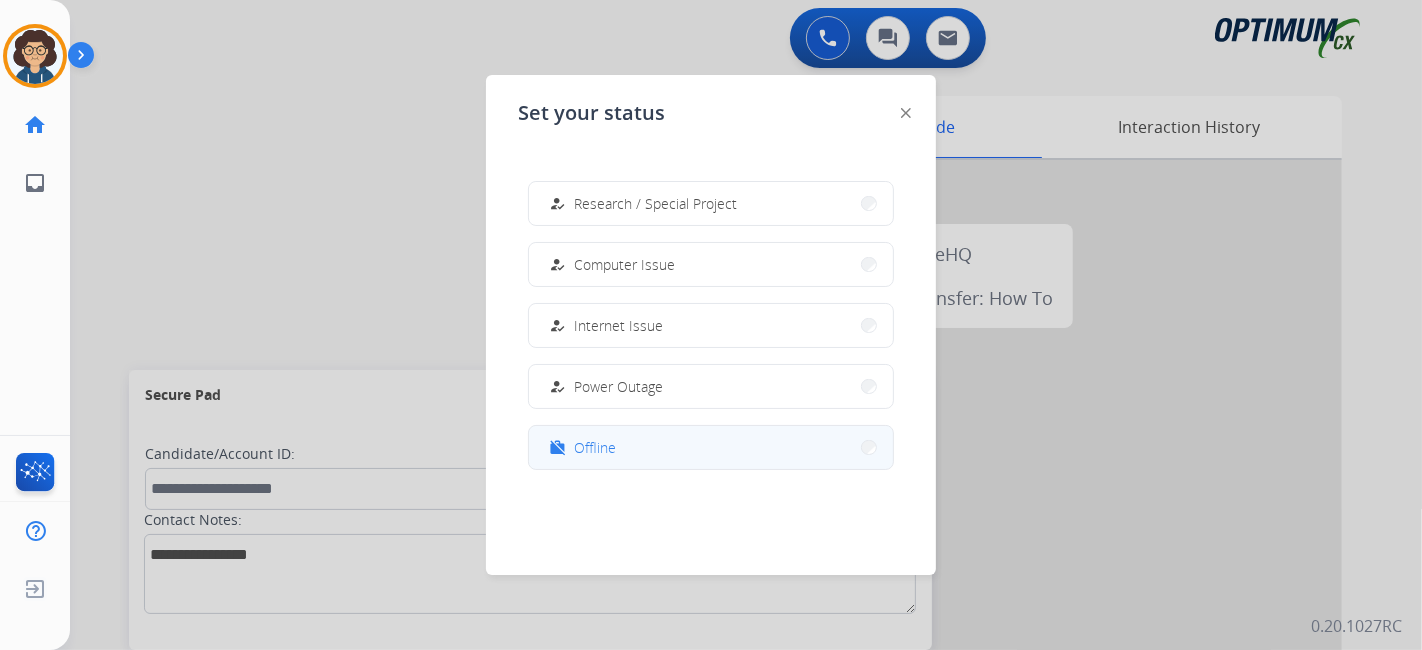 drag, startPoint x: 614, startPoint y: 444, endPoint x: 414, endPoint y: 50, distance: 441.8552 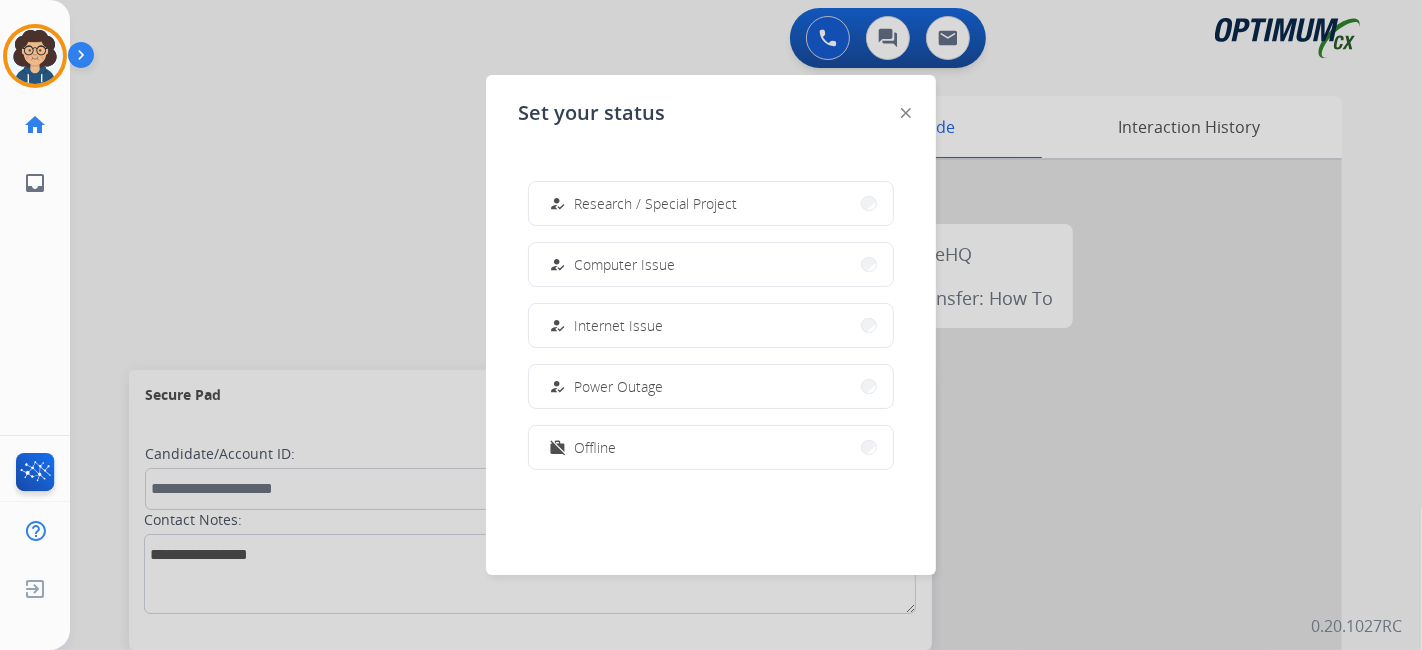 click on "Offline" at bounding box center [595, 447] 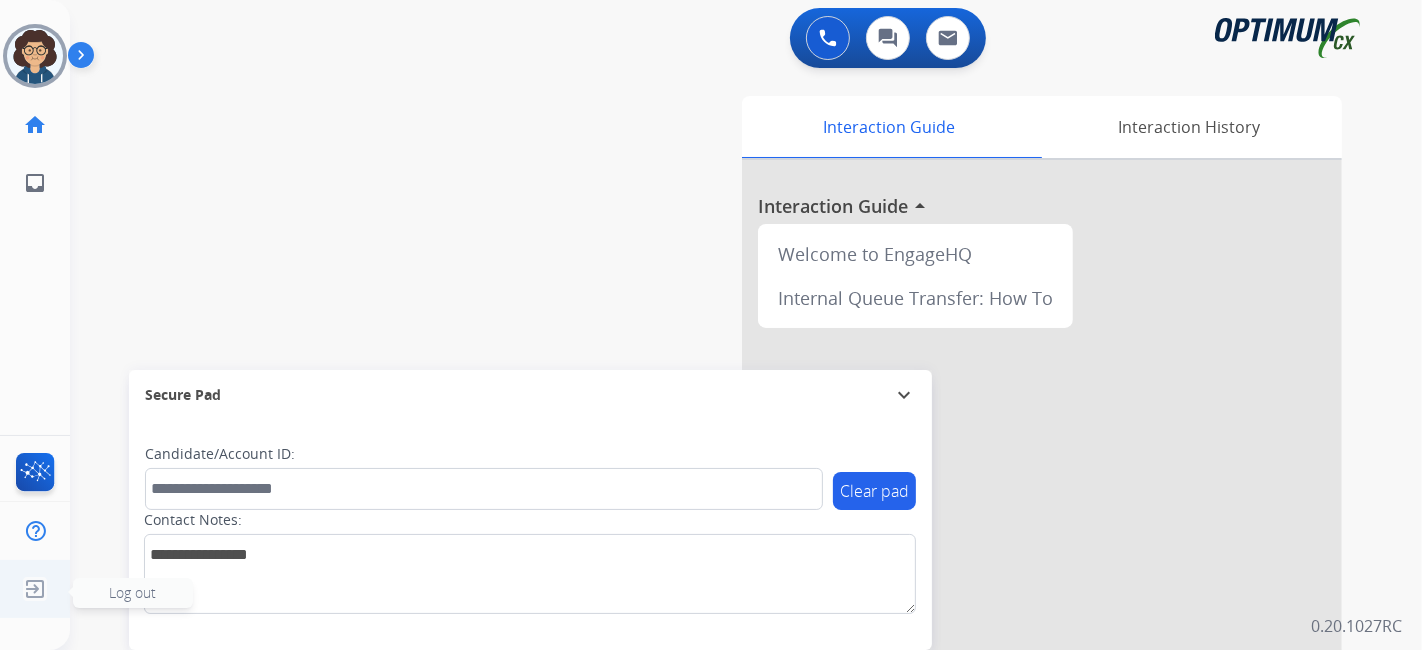 click 